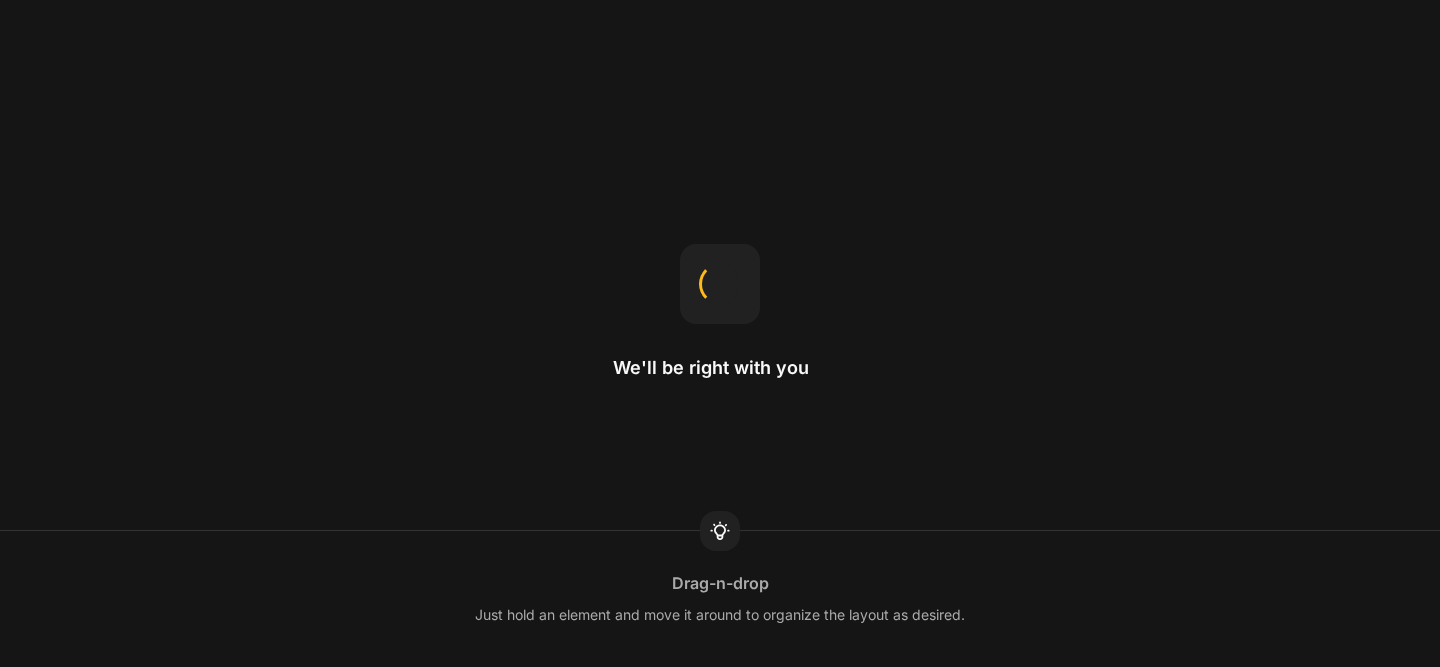 scroll, scrollTop: 0, scrollLeft: 0, axis: both 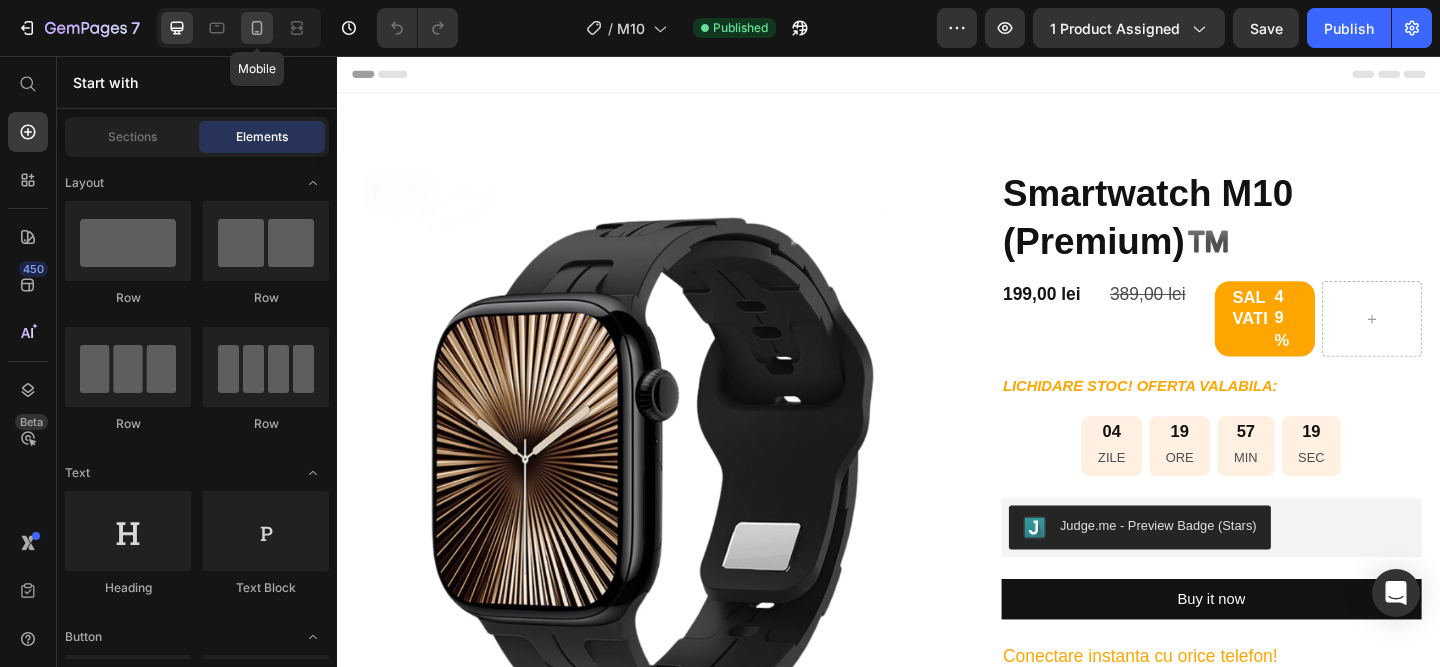click 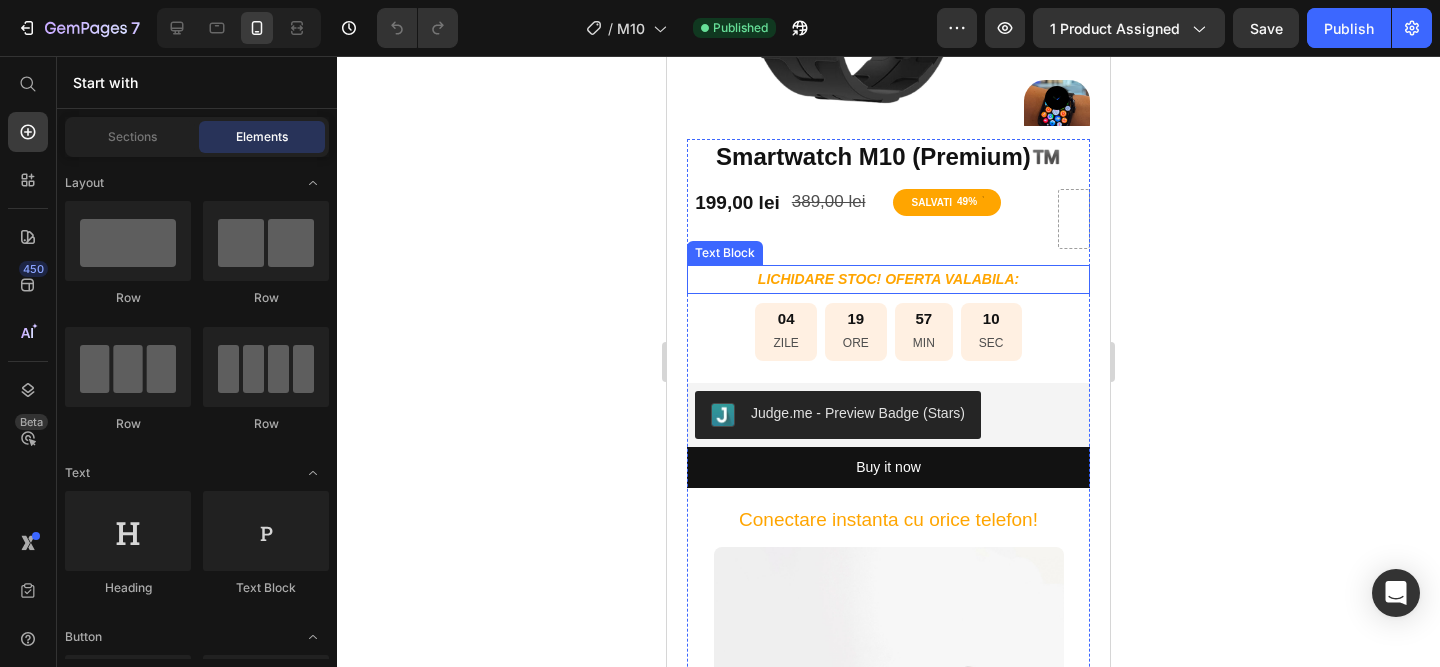 scroll, scrollTop: 341, scrollLeft: 0, axis: vertical 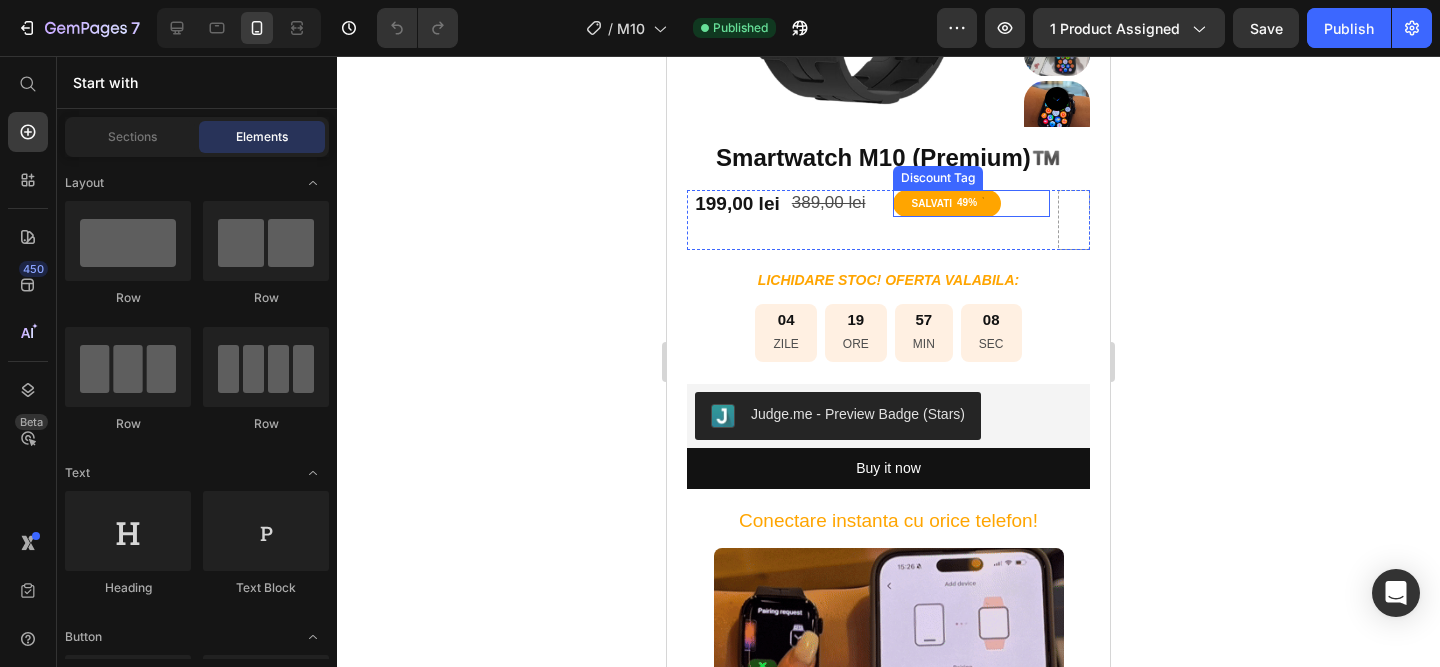 click at bounding box center (982, 203) 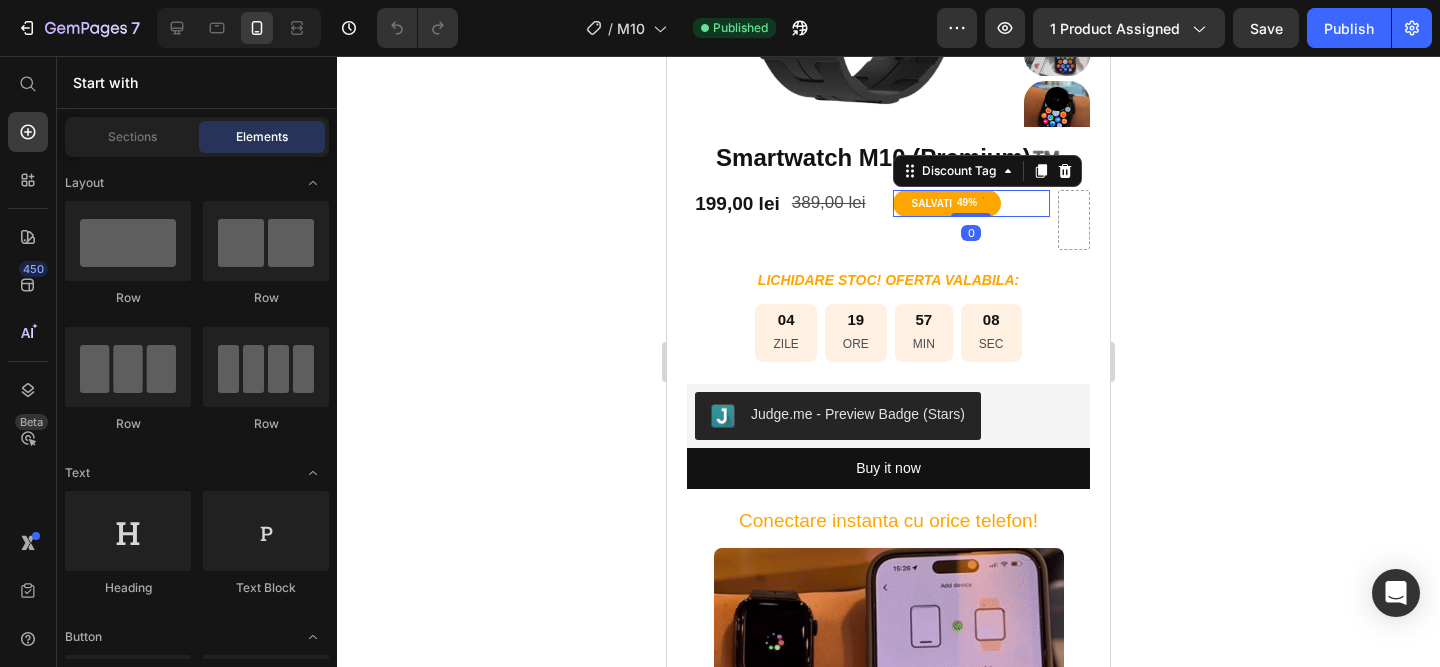 scroll, scrollTop: 348, scrollLeft: 0, axis: vertical 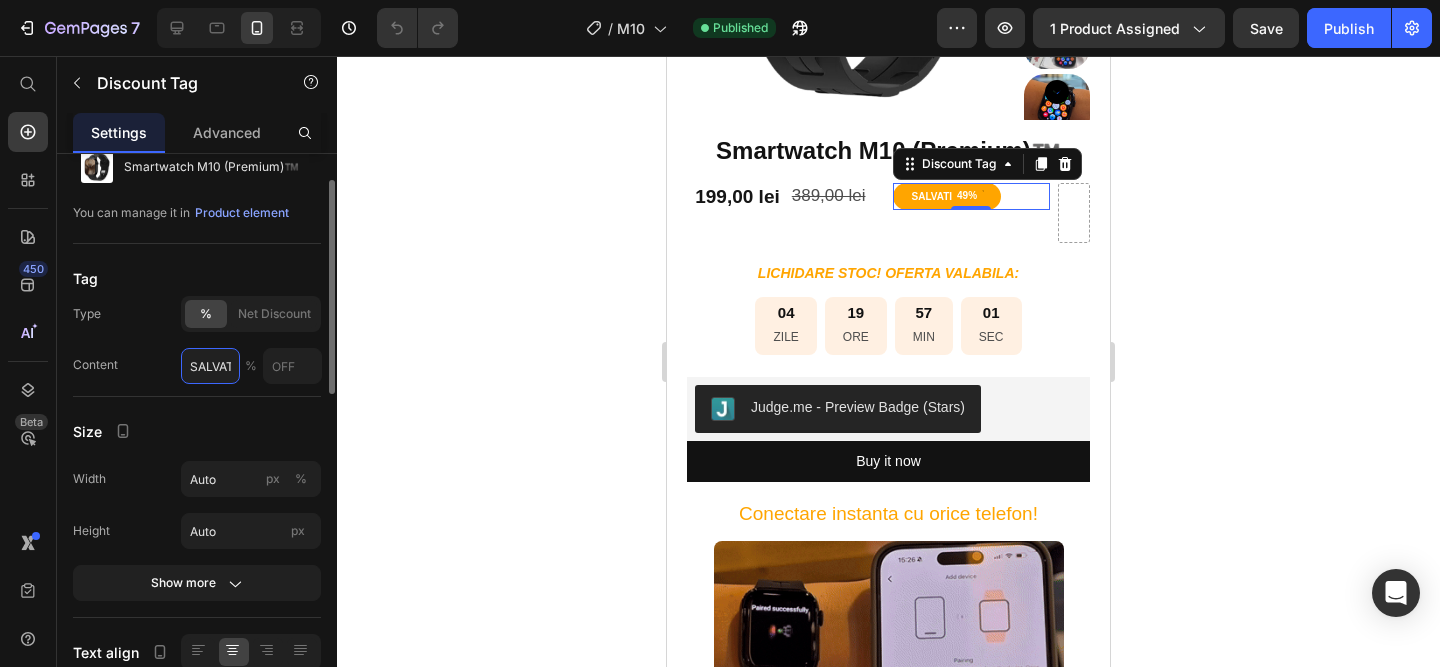 click on "SALVATI" at bounding box center [210, 366] 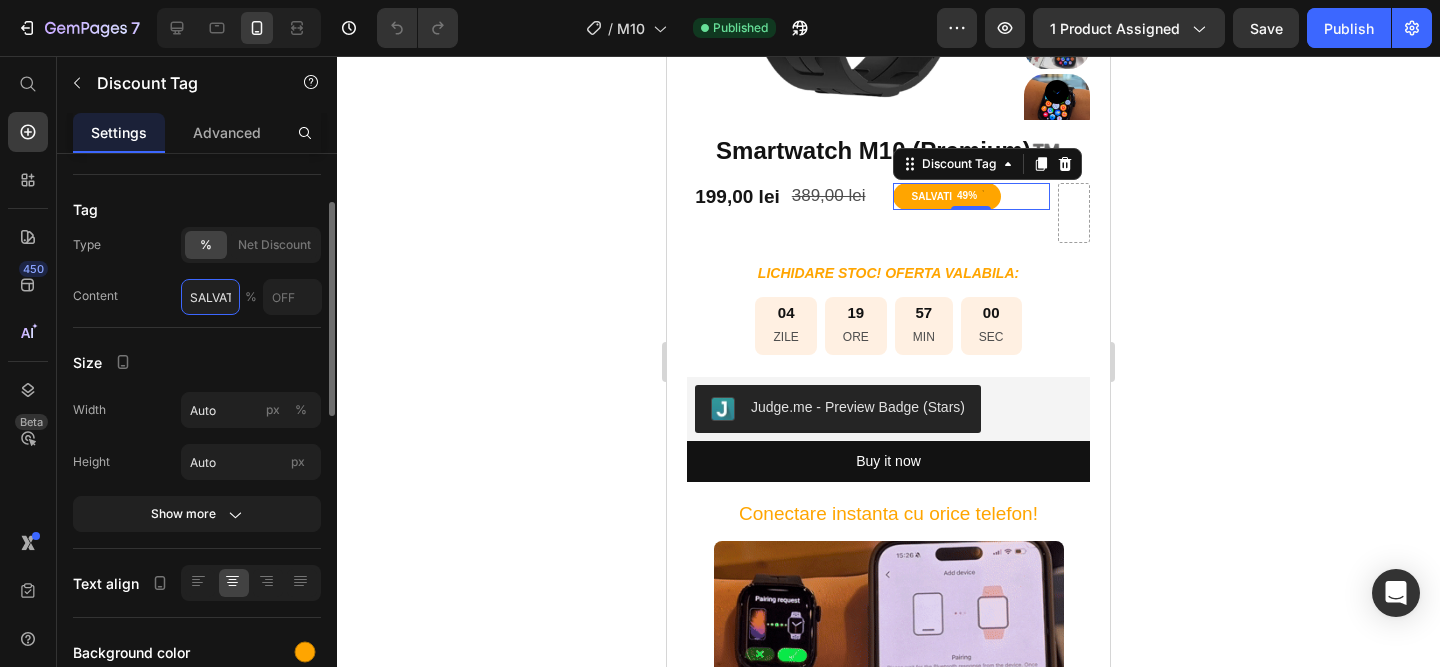 scroll, scrollTop: 132, scrollLeft: 0, axis: vertical 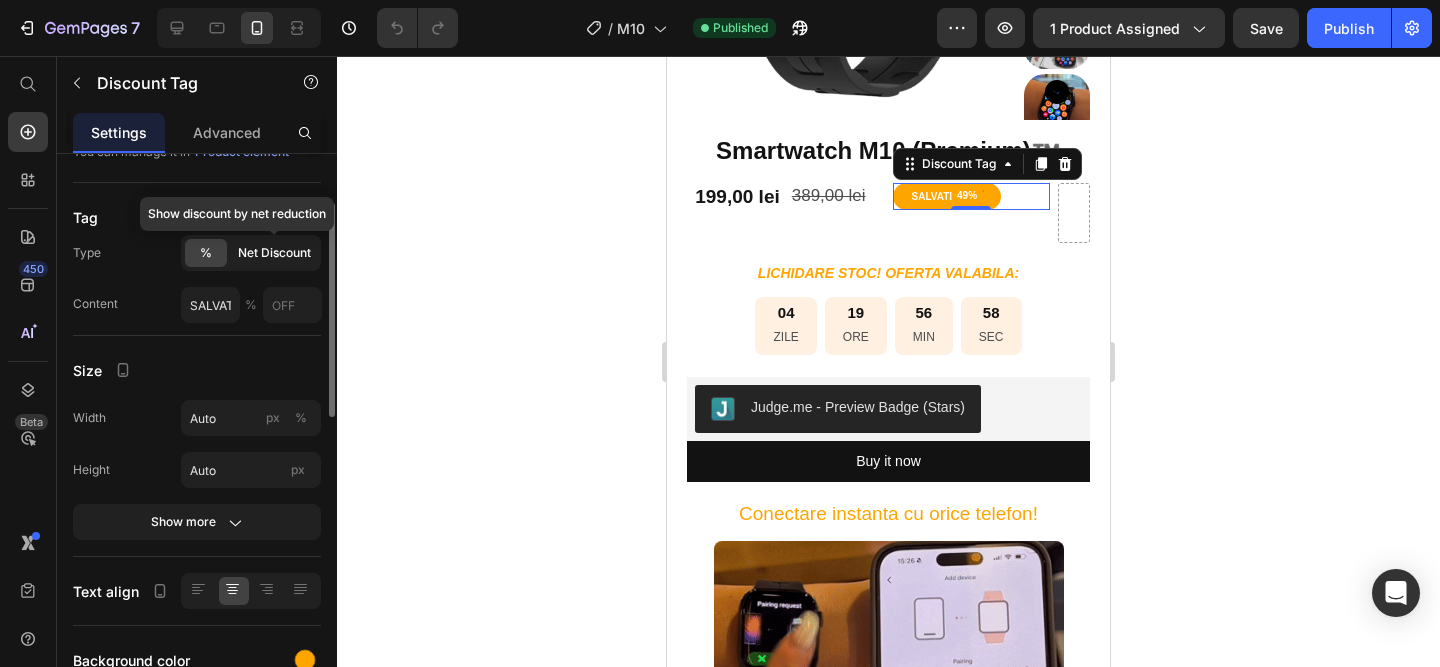 click on "Net Discount" 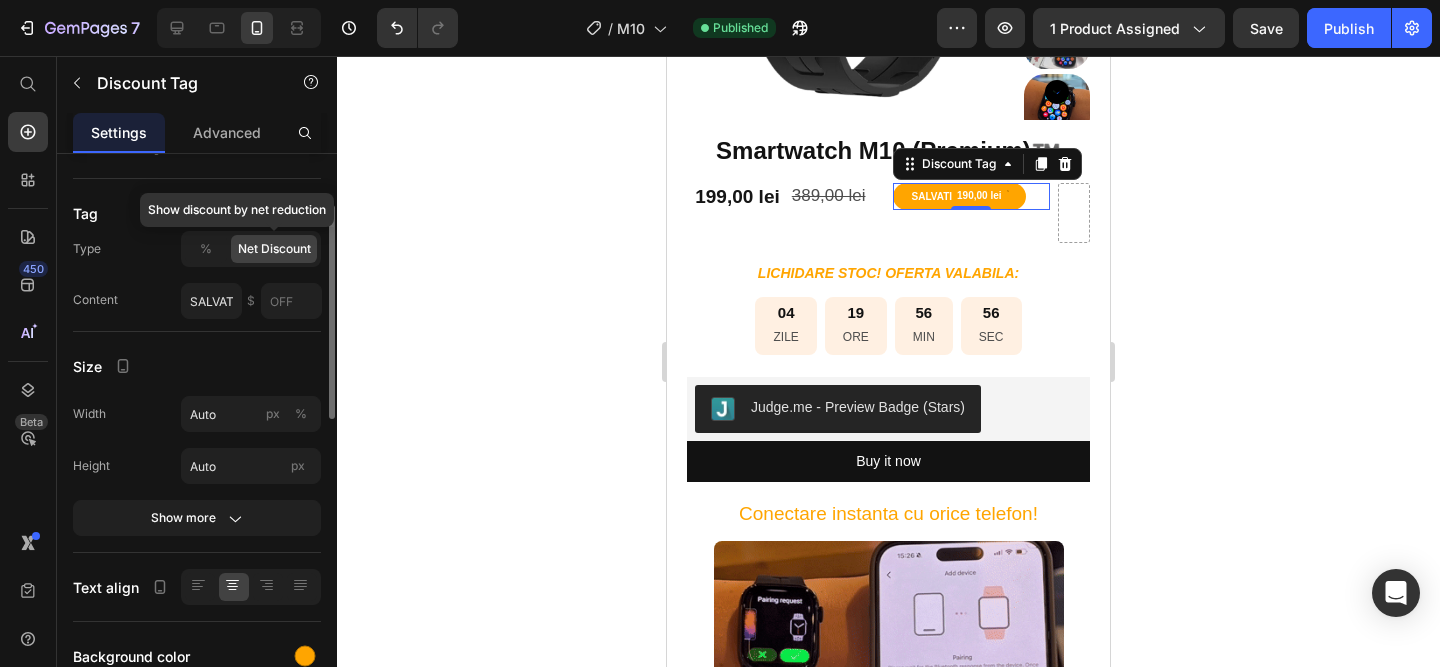 scroll, scrollTop: 149, scrollLeft: 0, axis: vertical 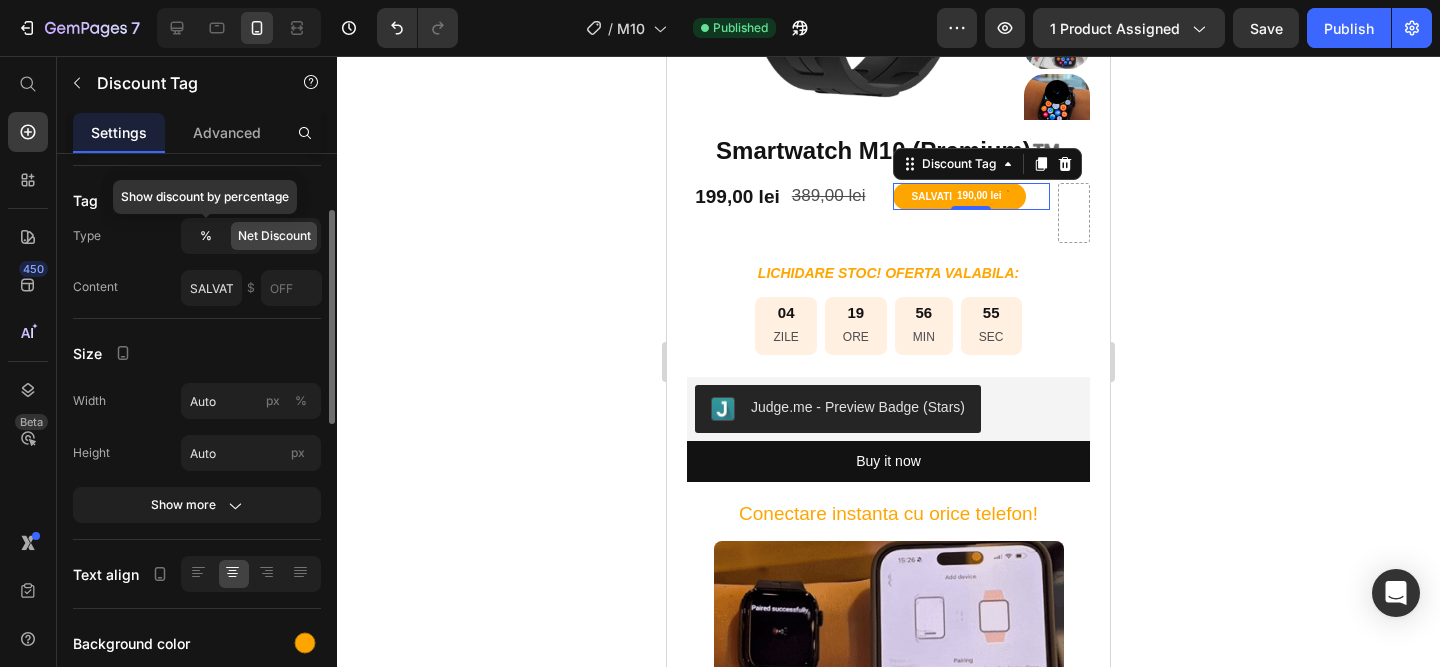 click on "%" 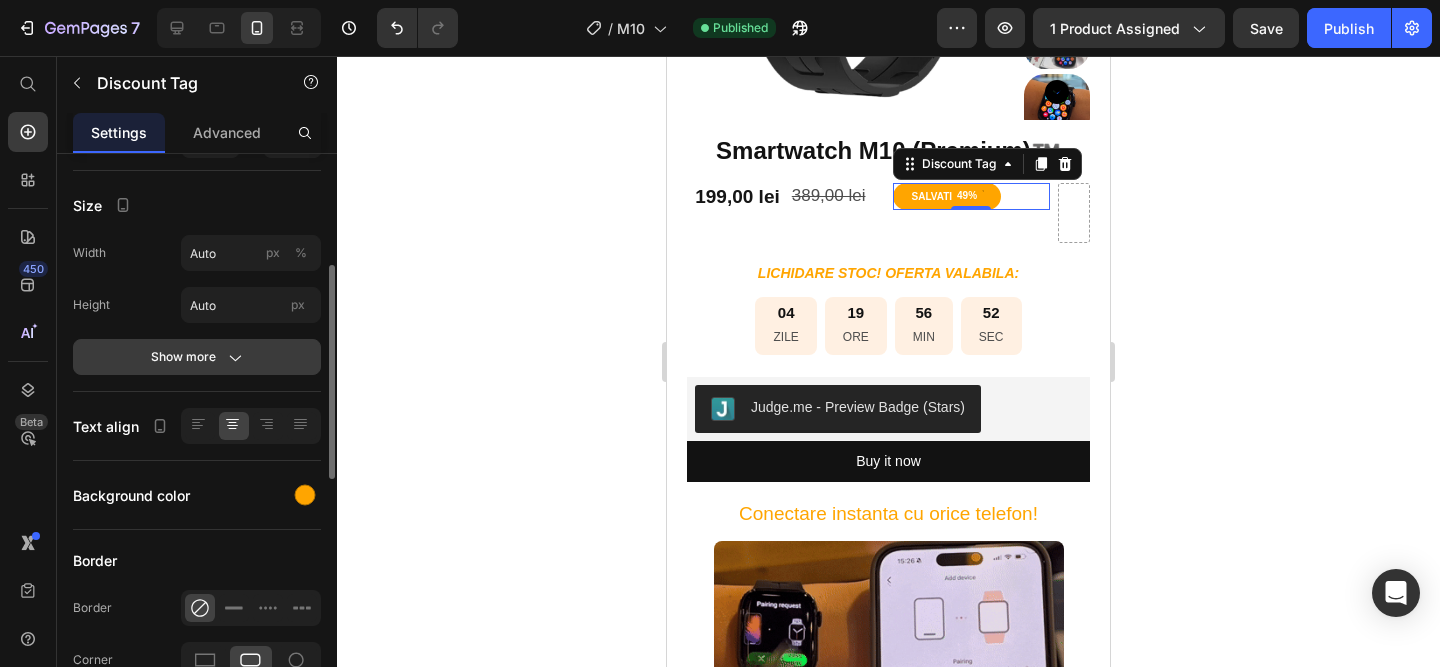click 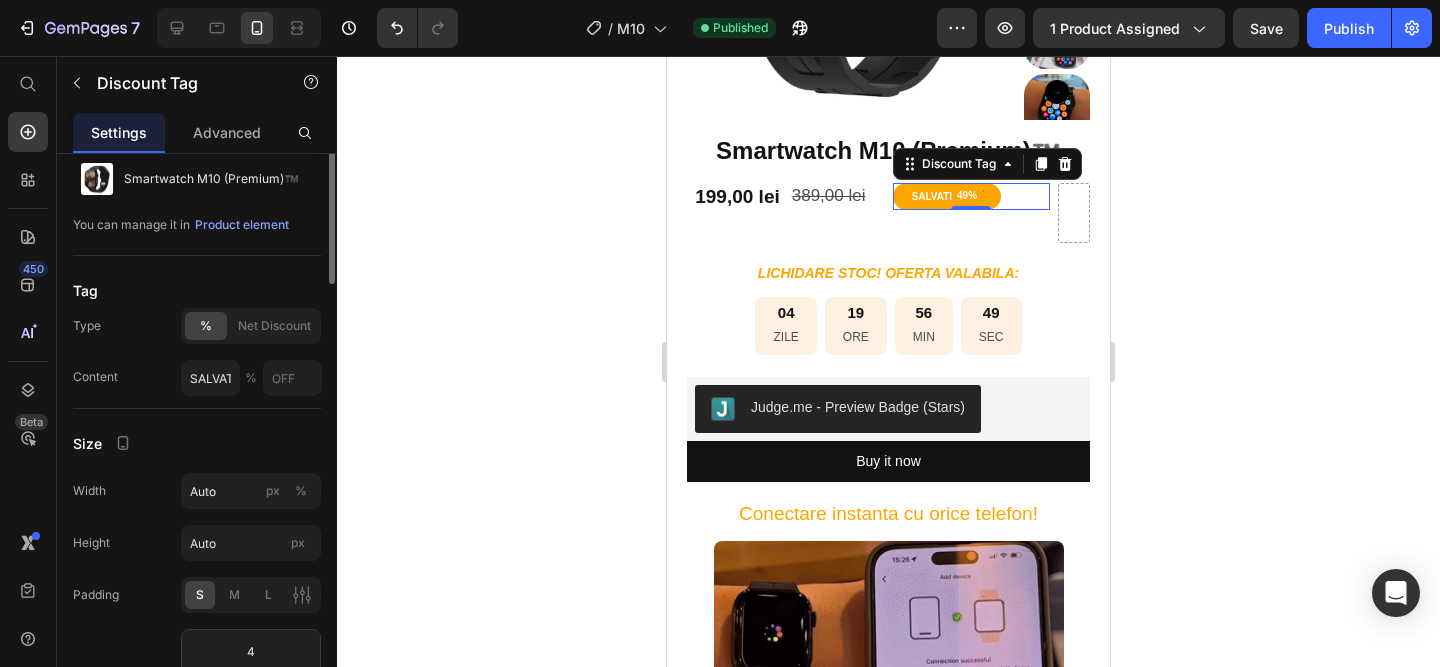 scroll, scrollTop: 0, scrollLeft: 0, axis: both 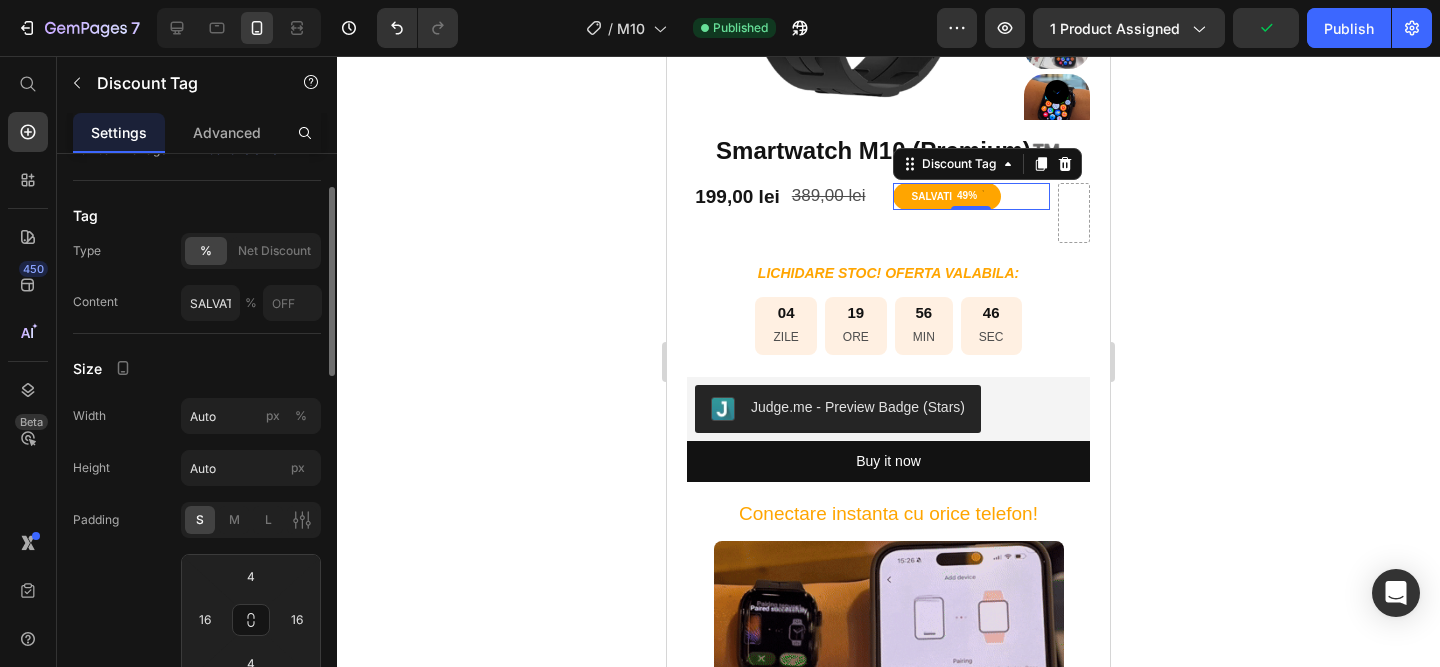 click on "Type % Net Discount Content SALVATI %" at bounding box center [197, 277] 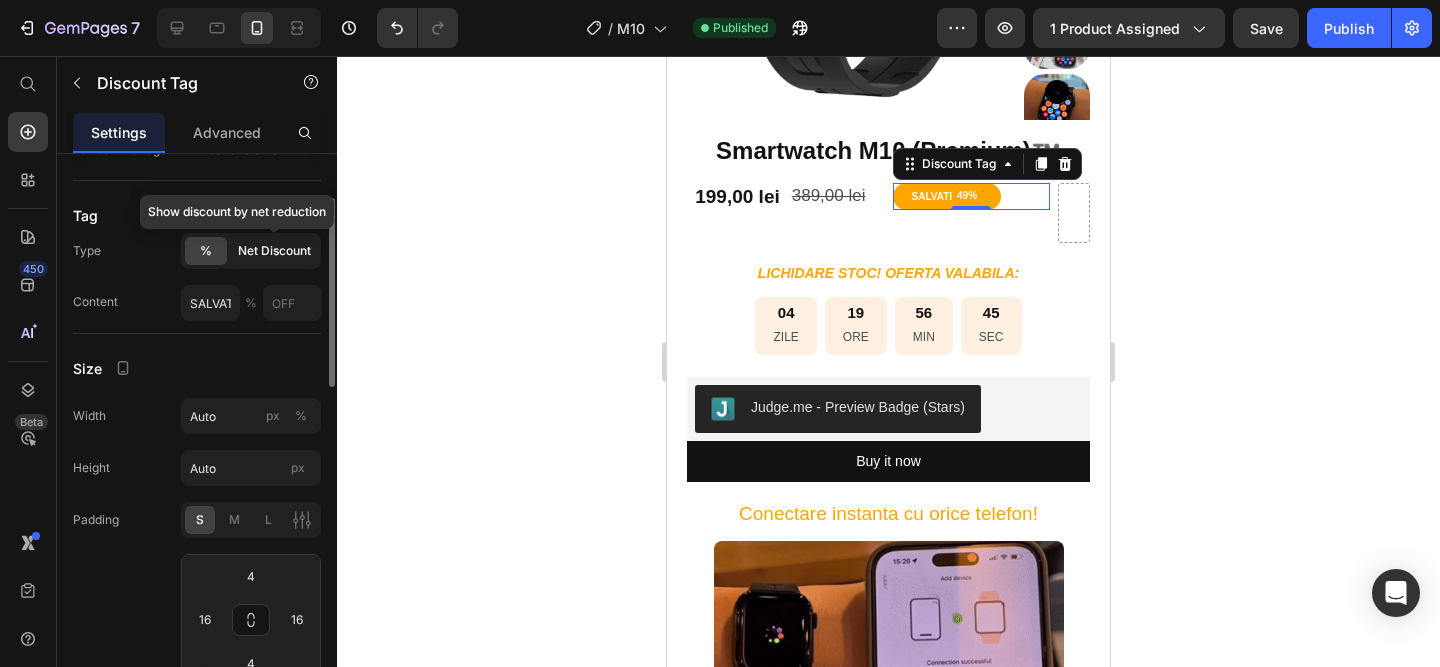 click on "Net Discount" 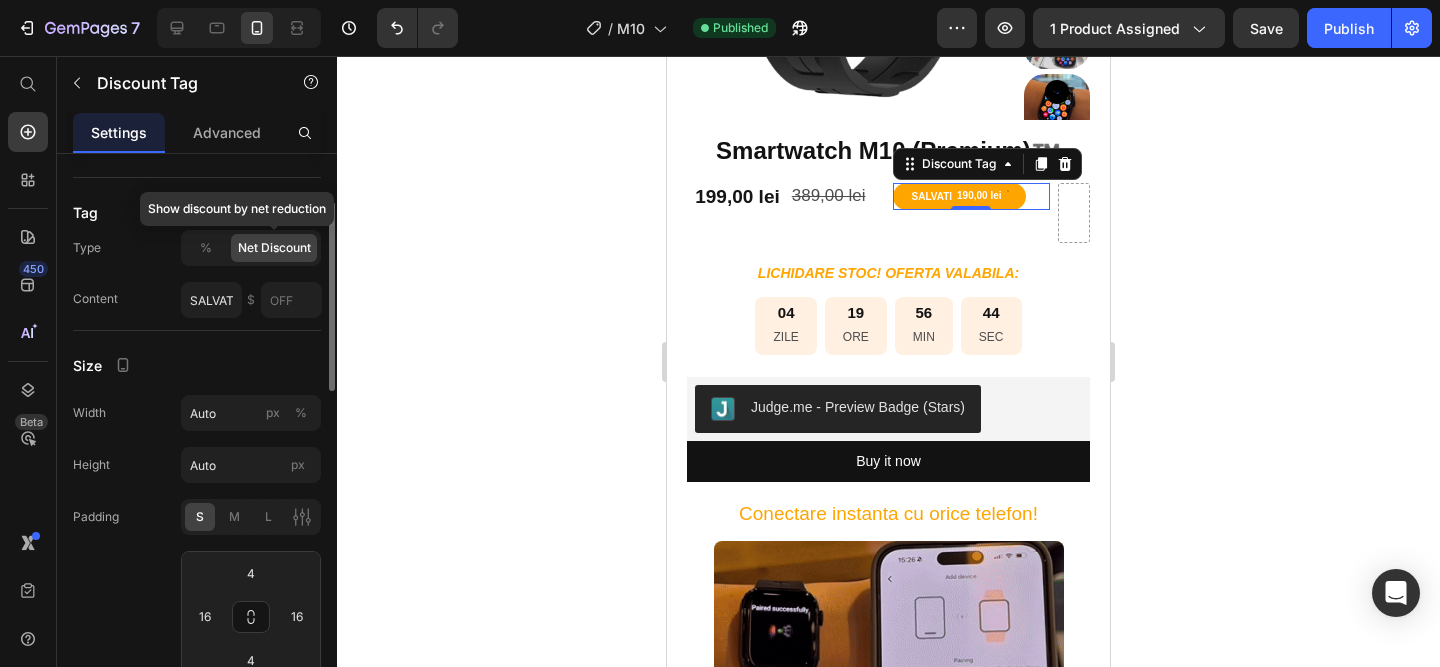 scroll, scrollTop: 156, scrollLeft: 0, axis: vertical 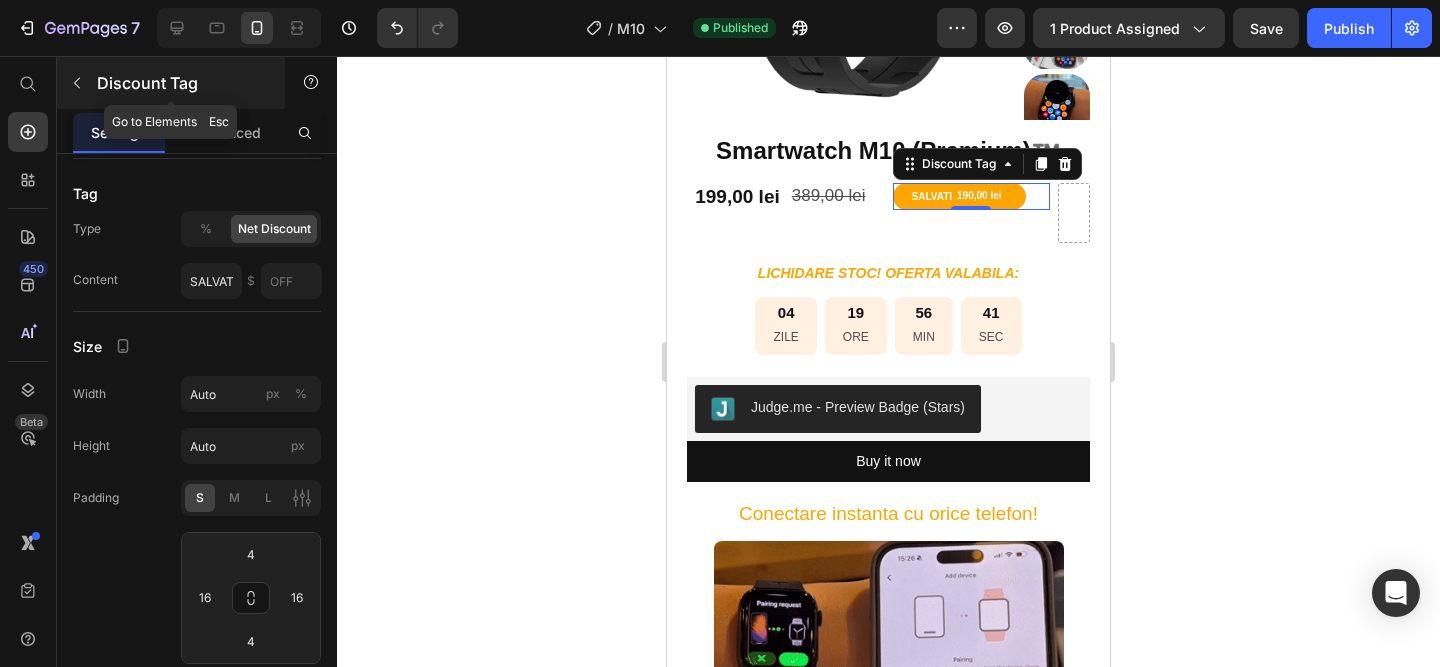 click 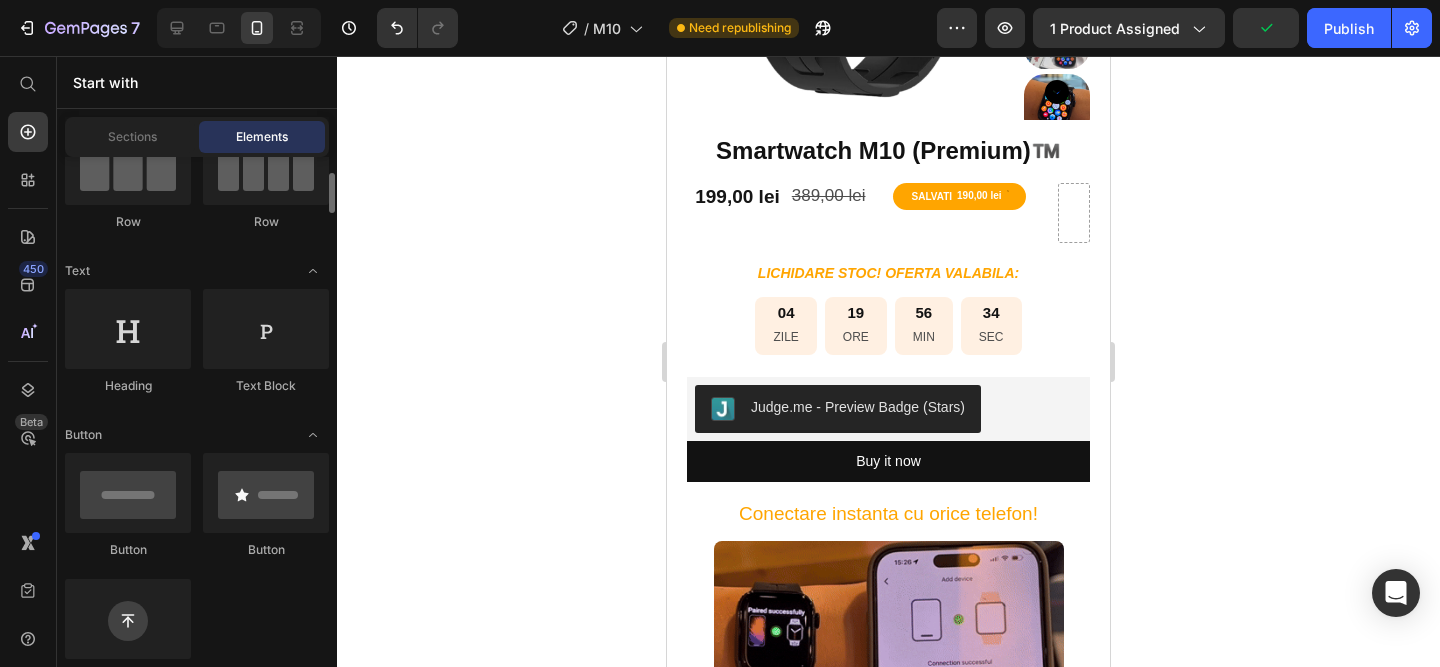 scroll, scrollTop: 190, scrollLeft: 0, axis: vertical 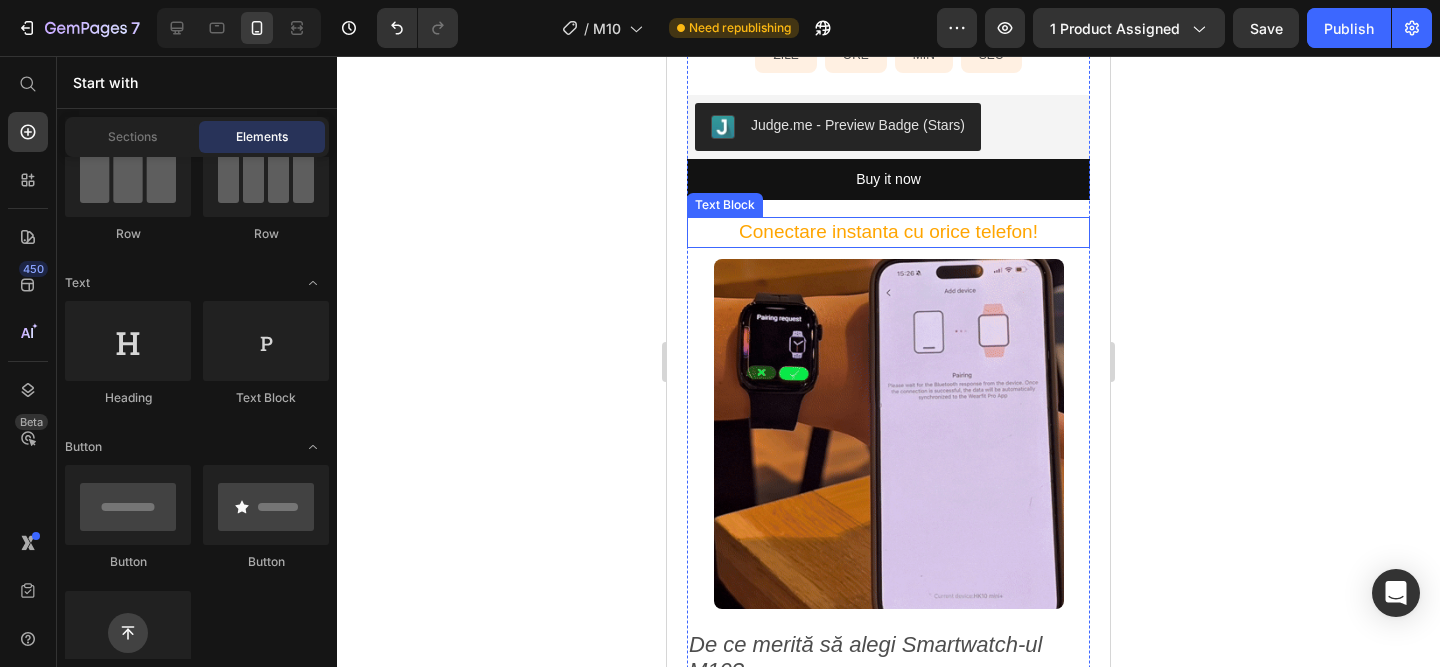 click on "Conectare instanta cu orice telefon!" at bounding box center (888, 232) 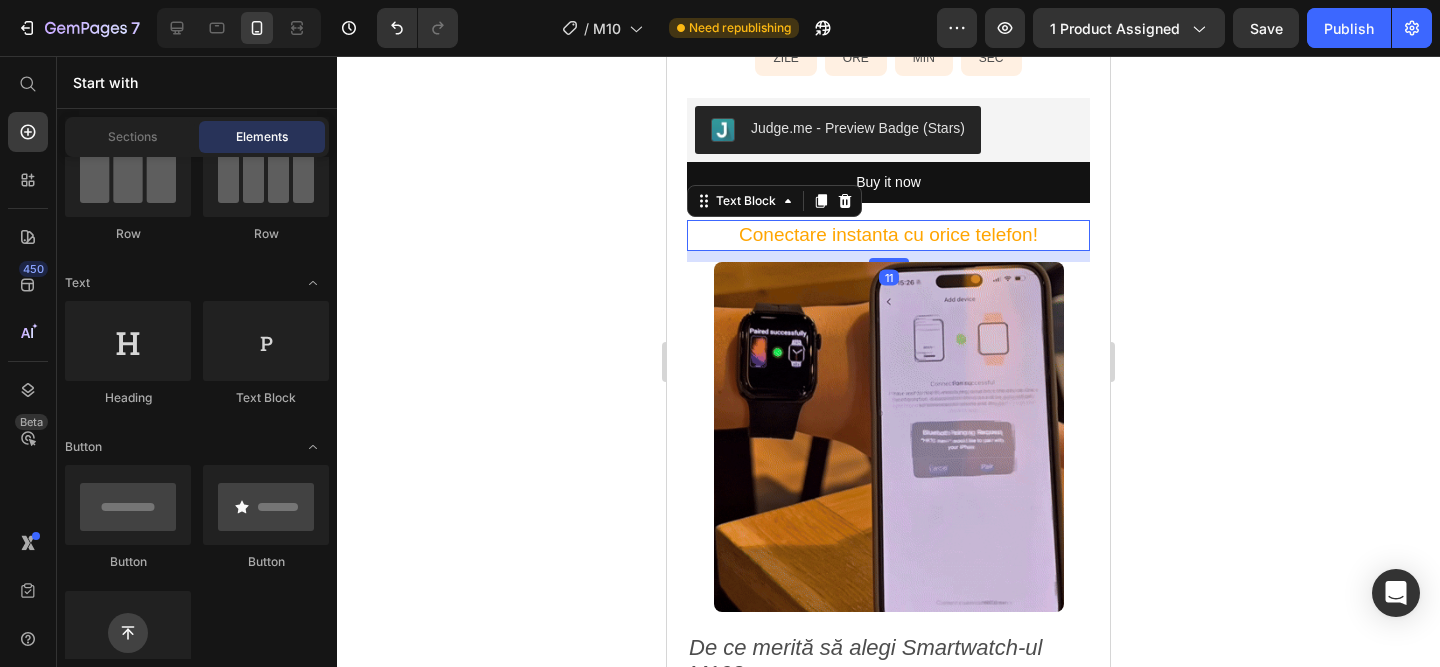 scroll, scrollTop: 626, scrollLeft: 0, axis: vertical 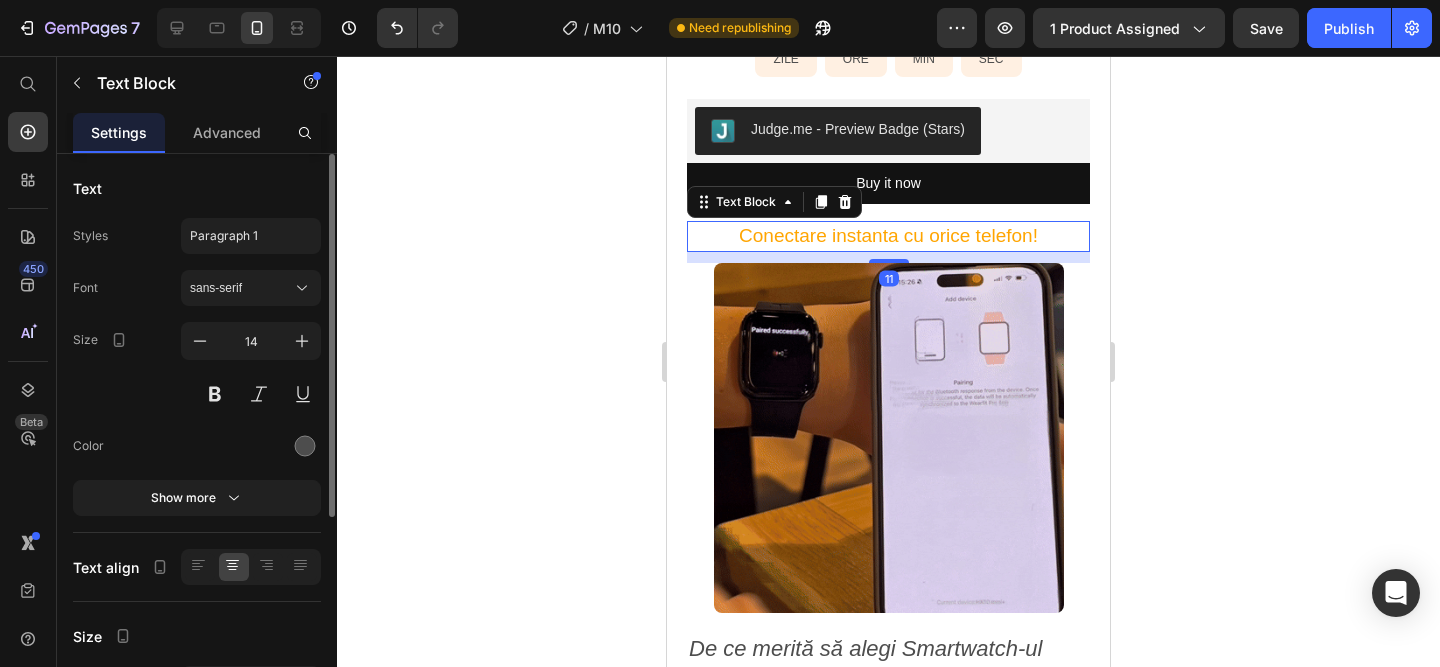 drag, startPoint x: 840, startPoint y: 240, endPoint x: 999, endPoint y: 243, distance: 159.0283 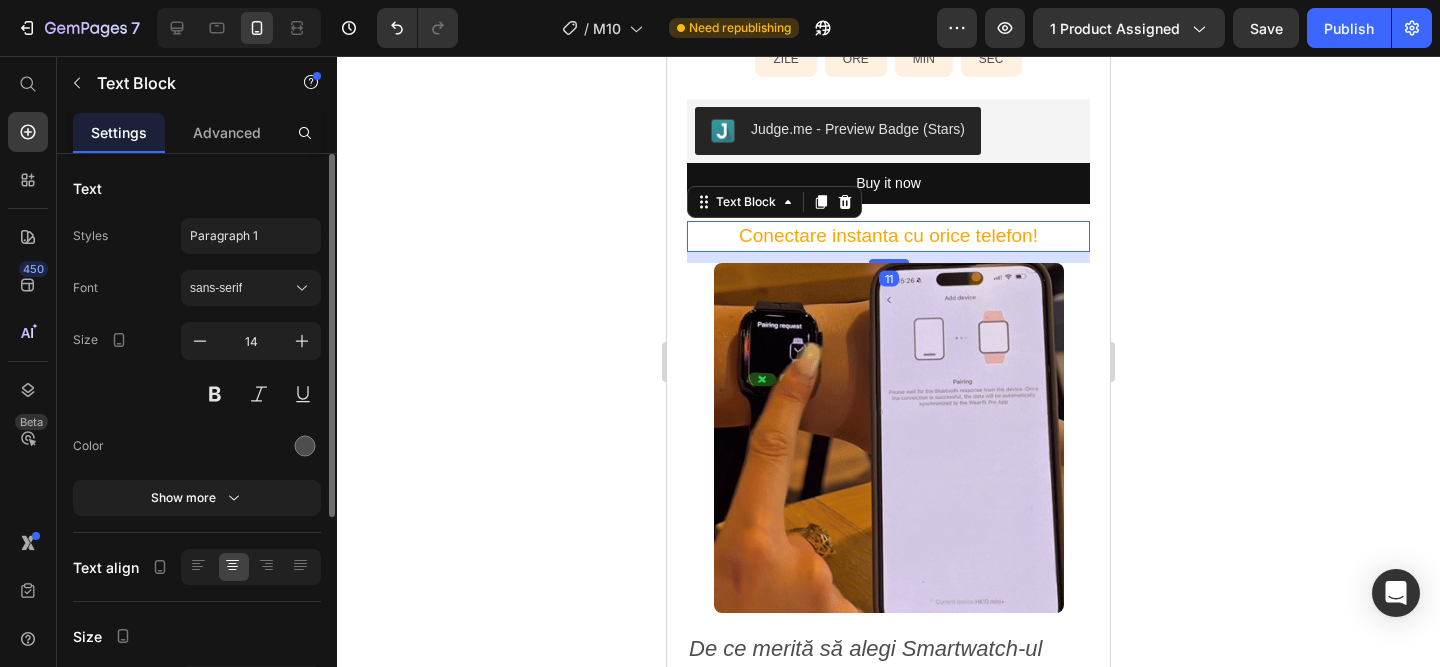 click on "Conectare instanta cu orice telefon!" at bounding box center (888, 235) 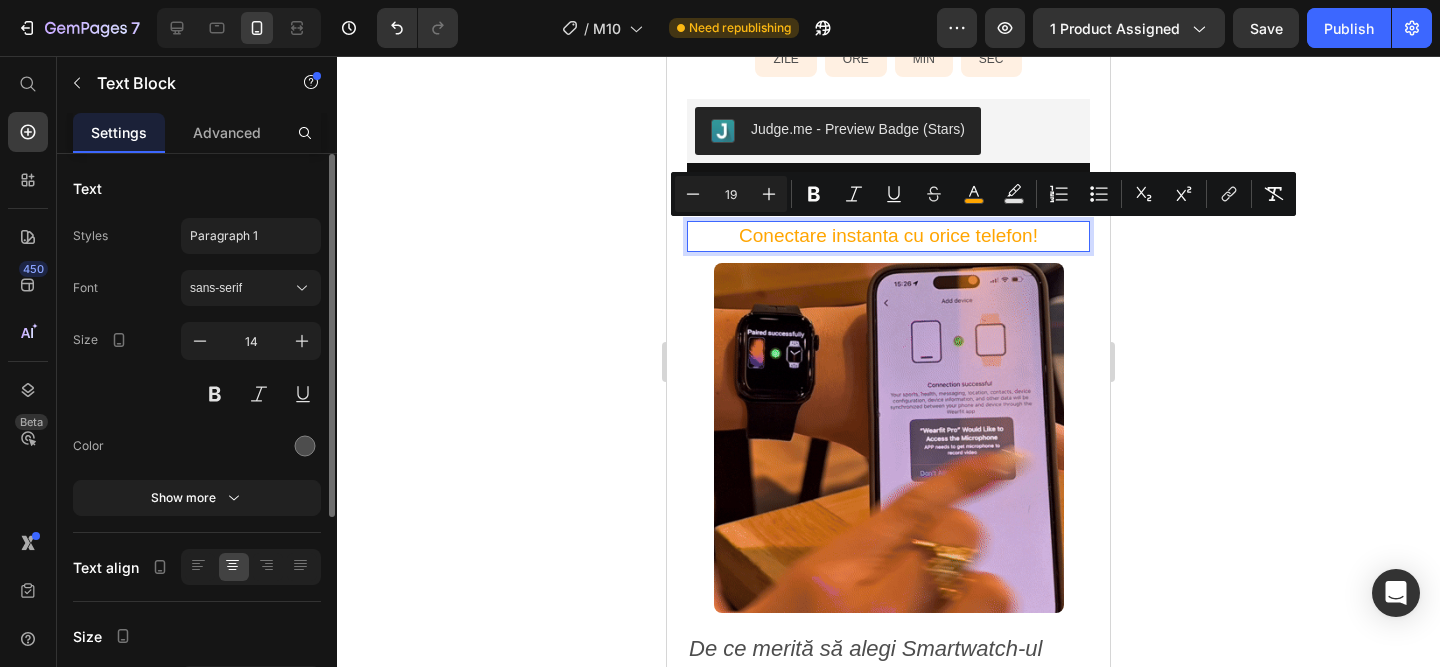 click on "Conectare instanta cu orice telefon!" at bounding box center (888, 236) 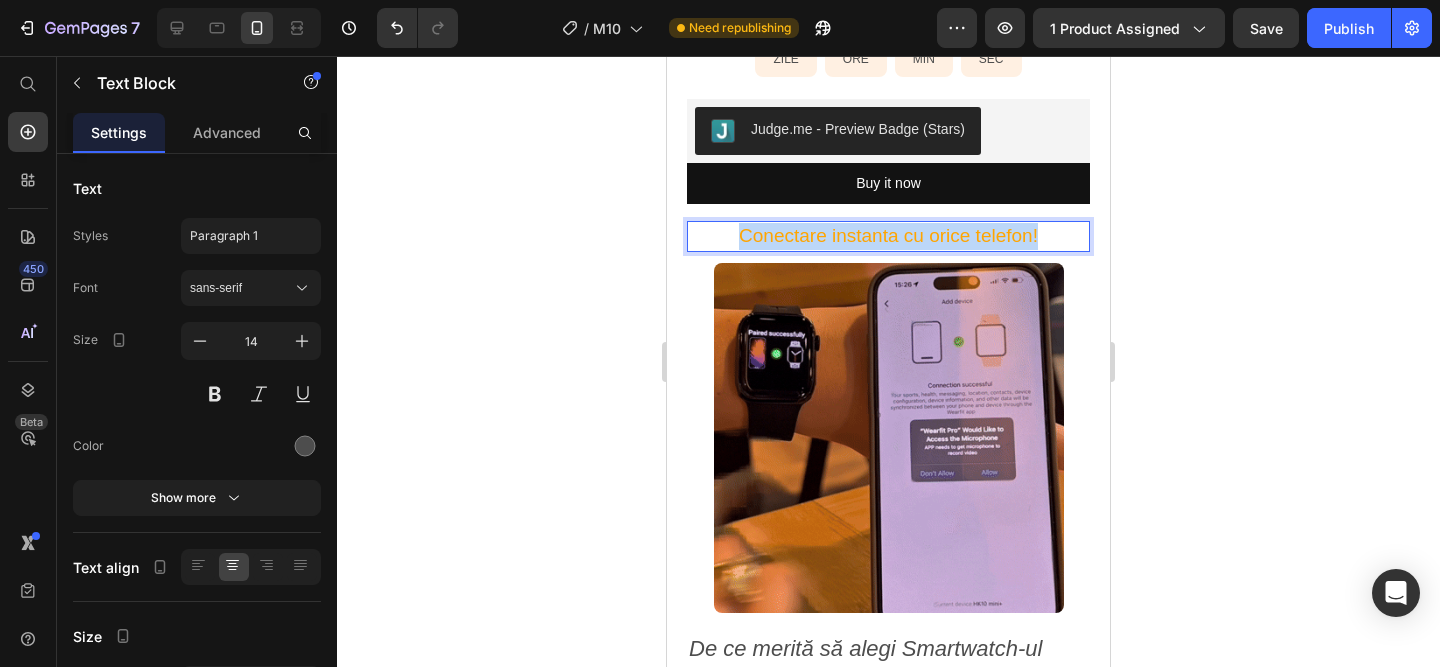 drag, startPoint x: 932, startPoint y: 235, endPoint x: 764, endPoint y: 222, distance: 168.50223 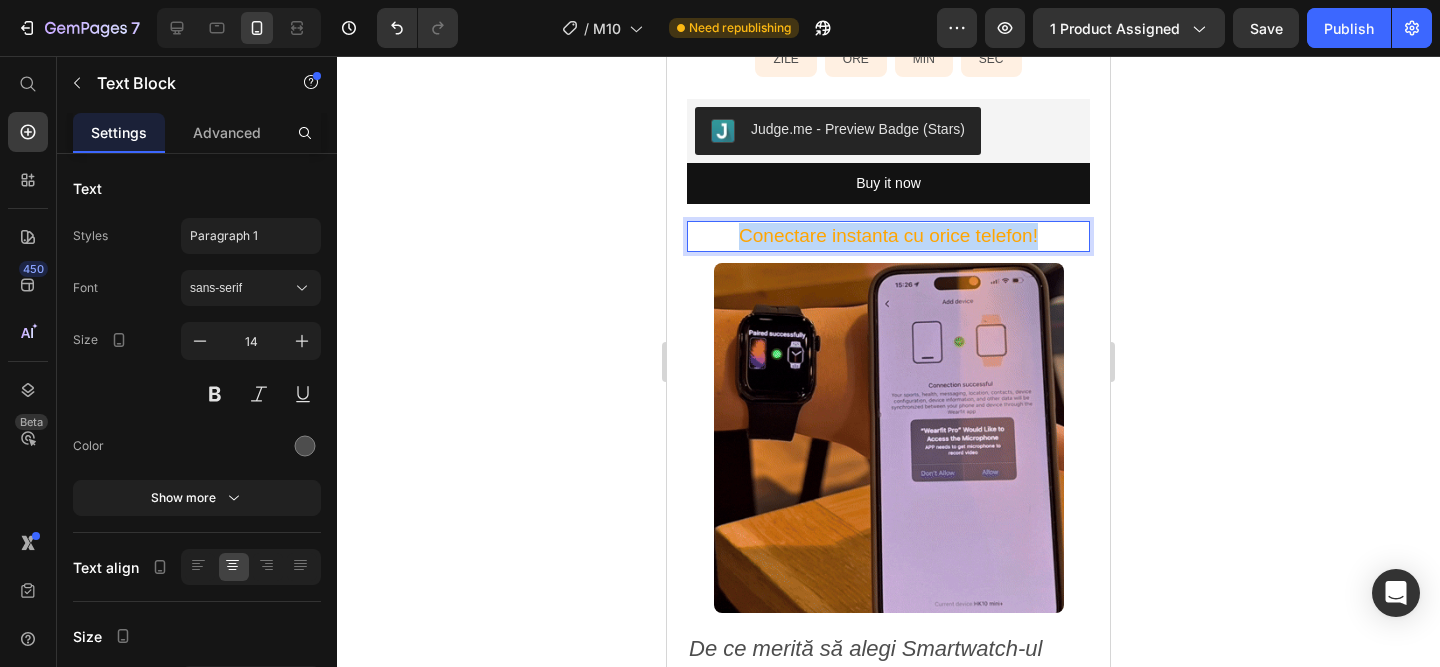 click on "Conectare instanta cu orice telefon!" at bounding box center (888, 236) 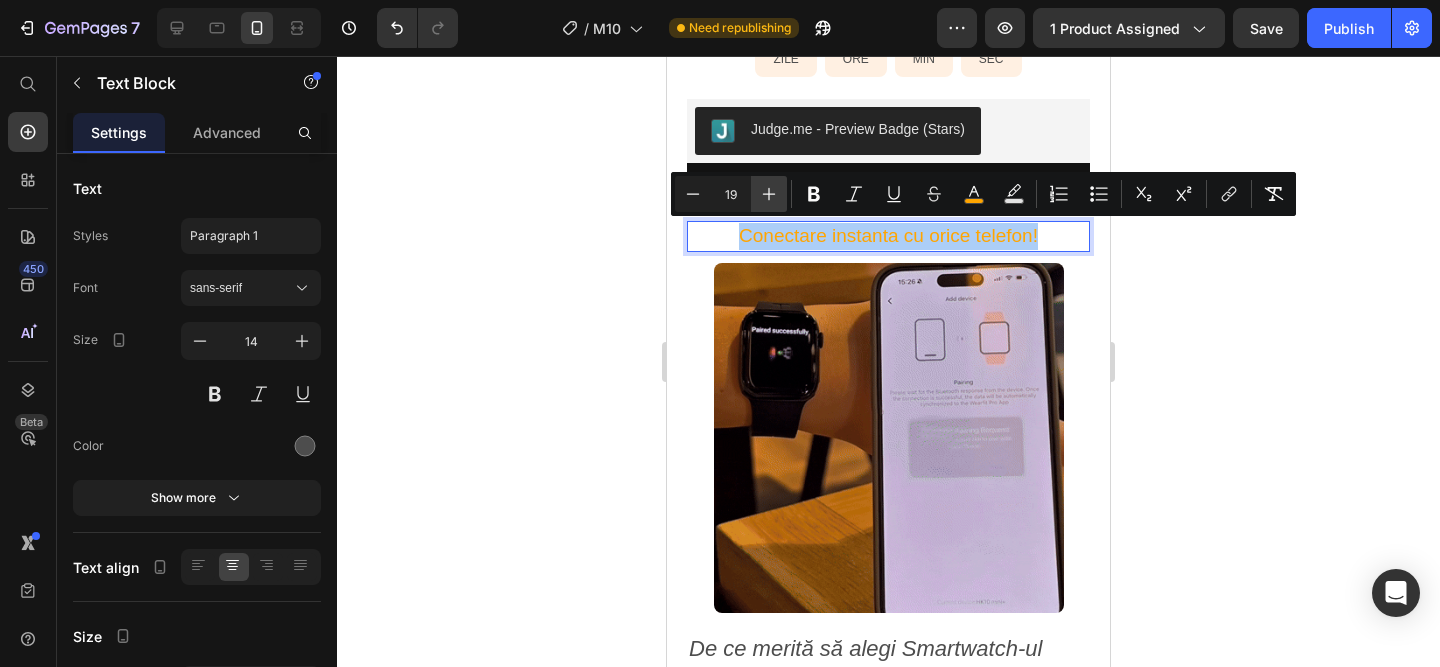drag, startPoint x: 811, startPoint y: 192, endPoint x: 771, endPoint y: 194, distance: 40.04997 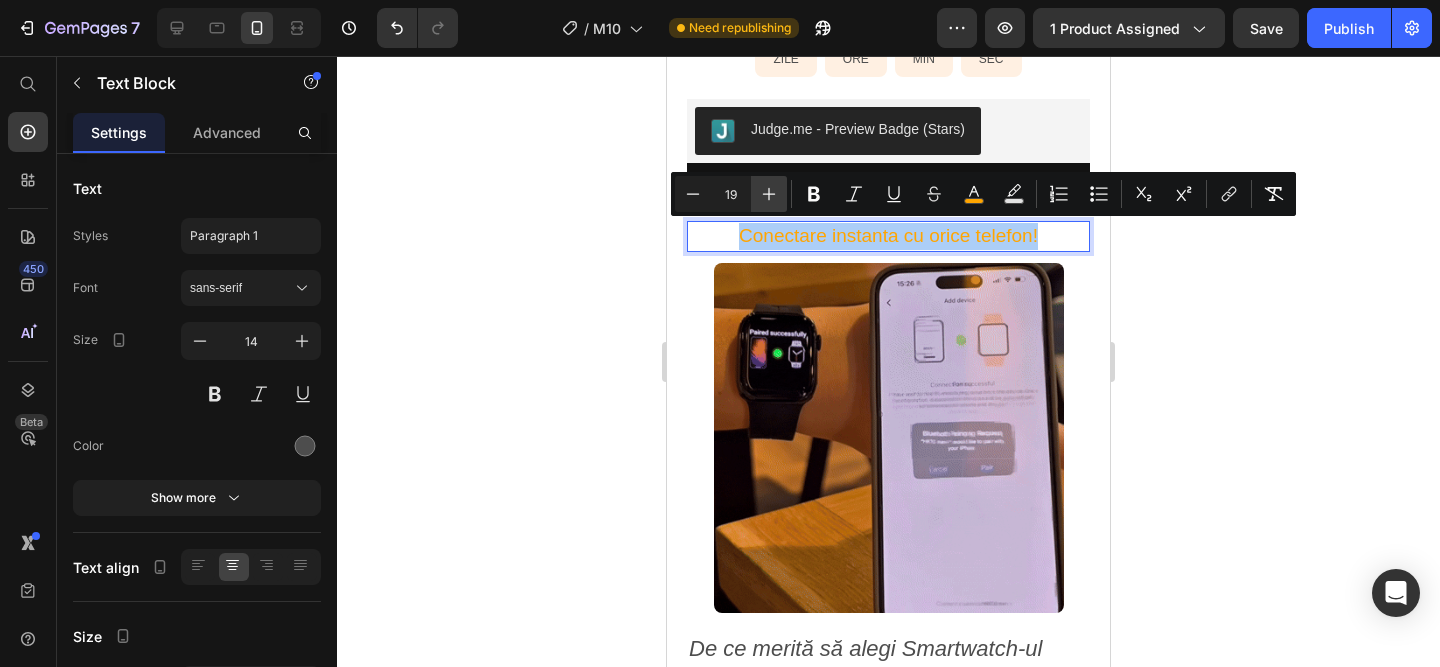 click 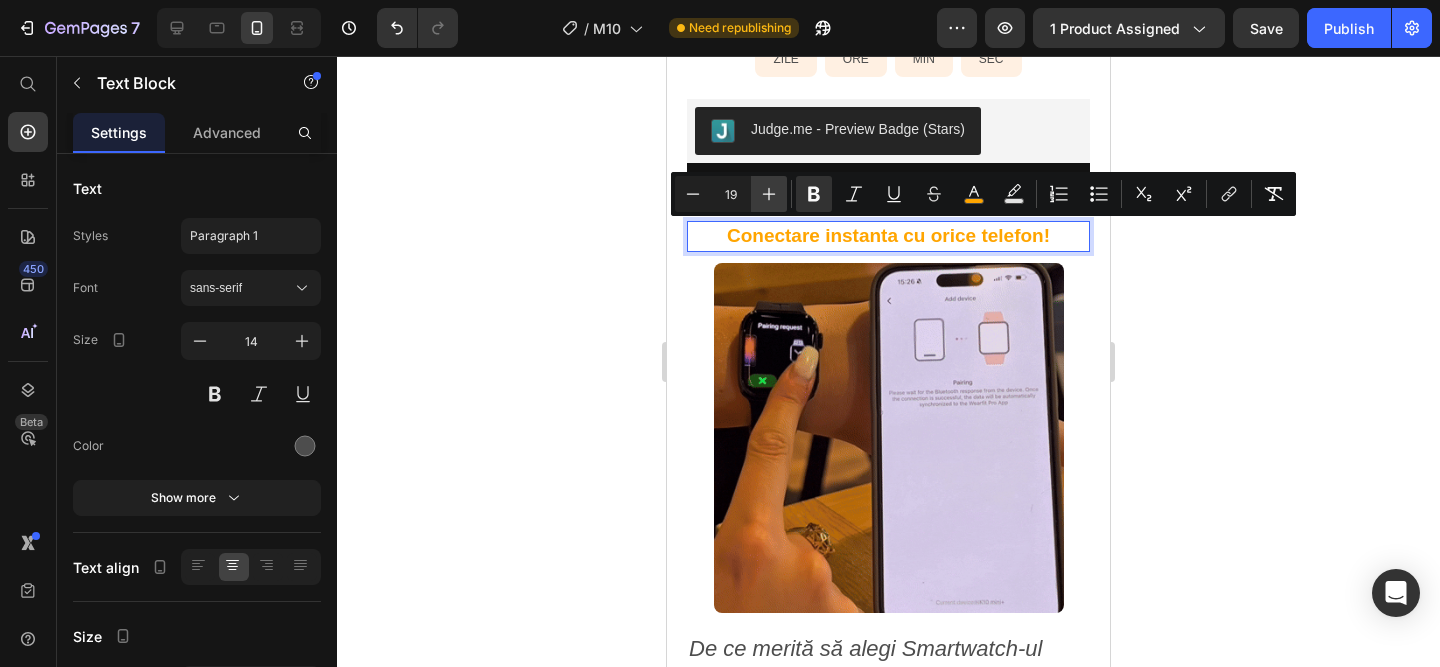 click 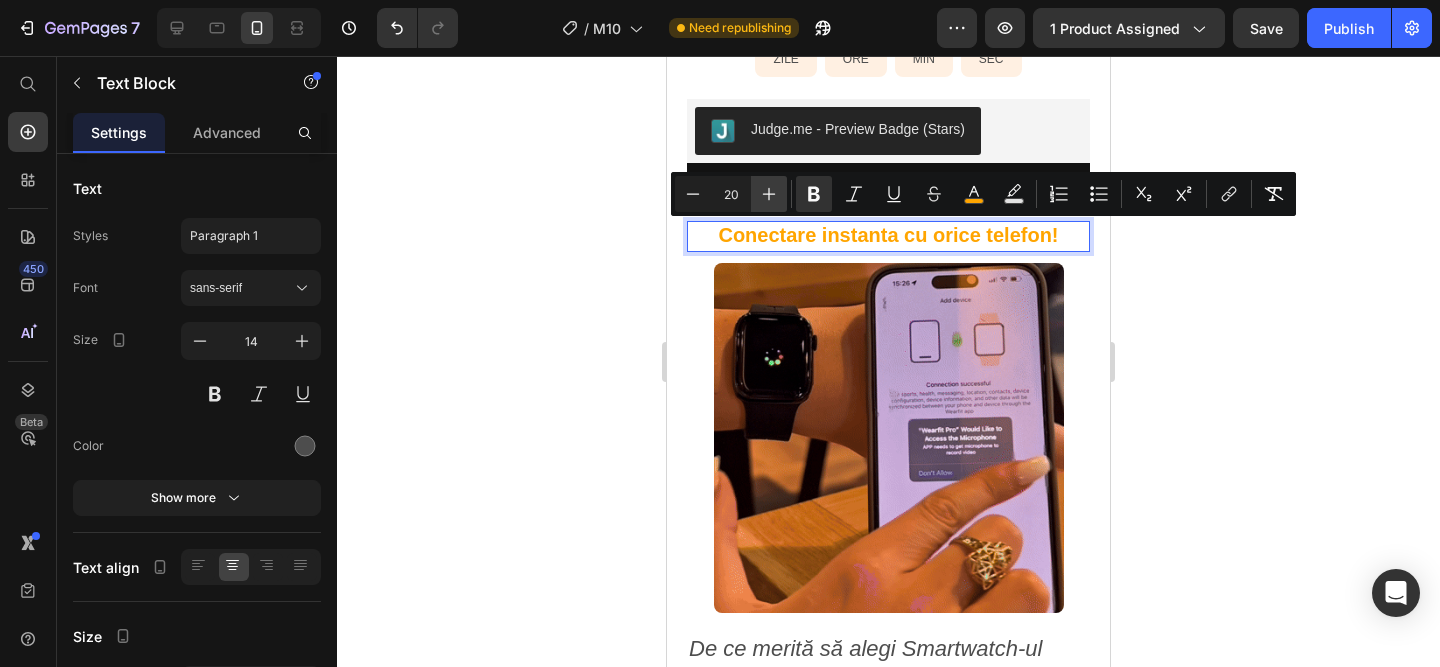 click 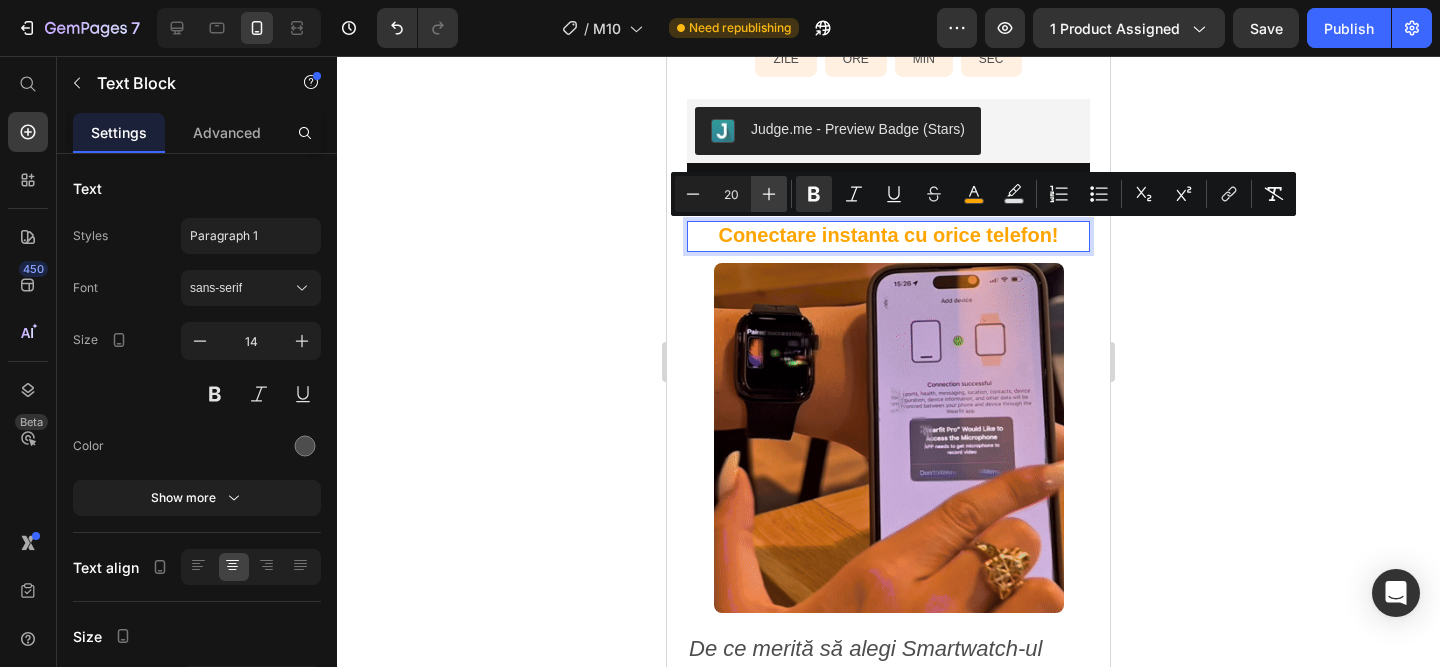 type on "21" 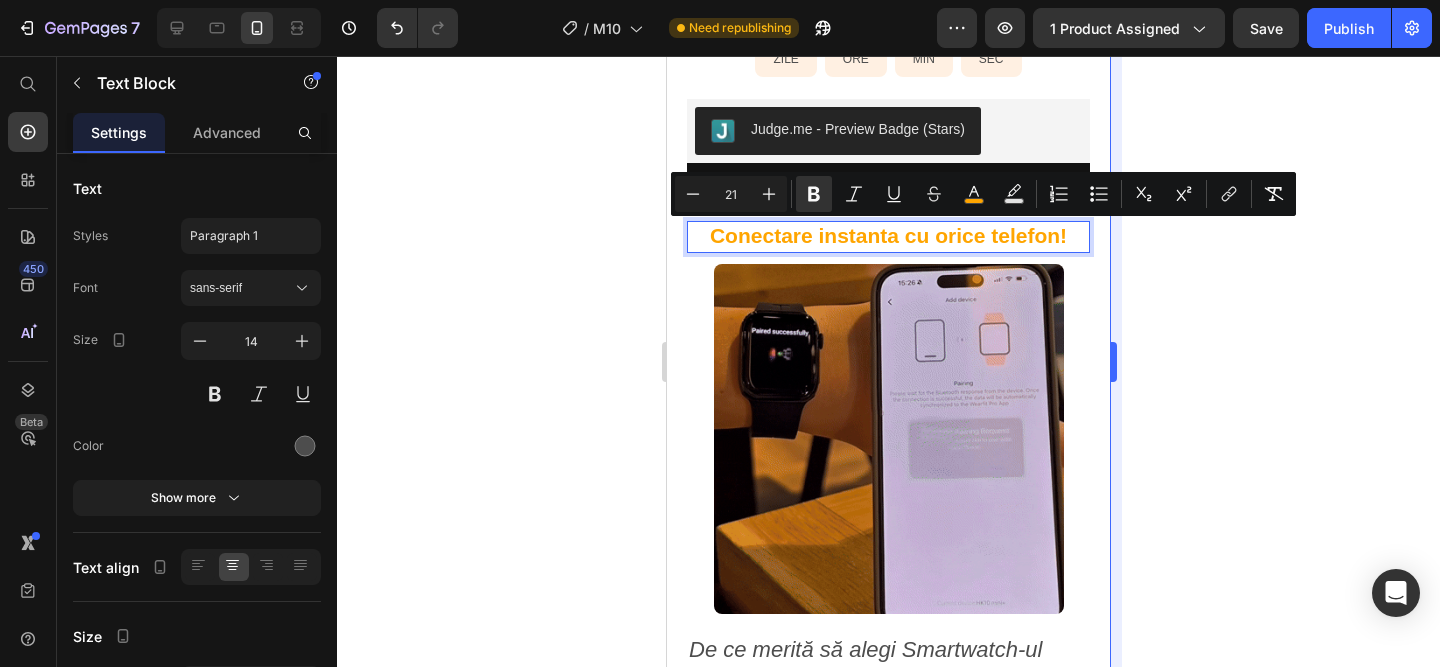 drag, startPoint x: 1151, startPoint y: 264, endPoint x: 1112, endPoint y: 278, distance: 41.4367 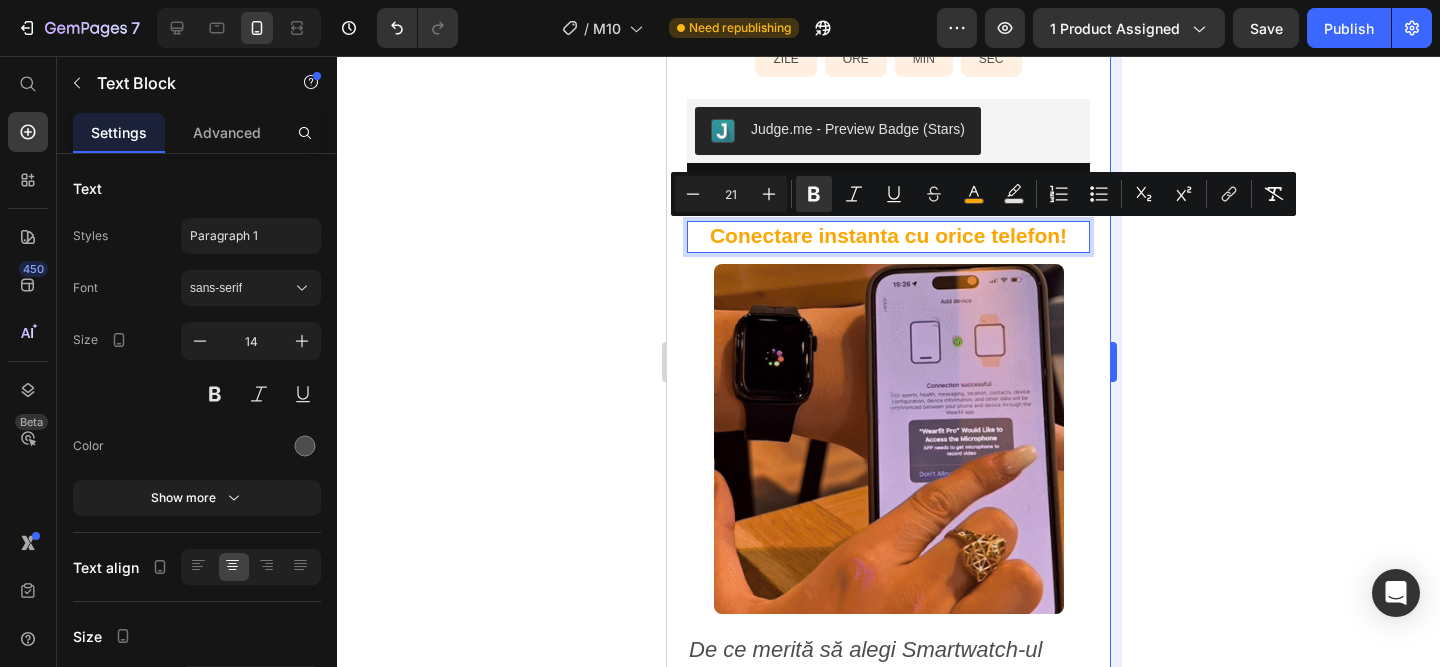 click 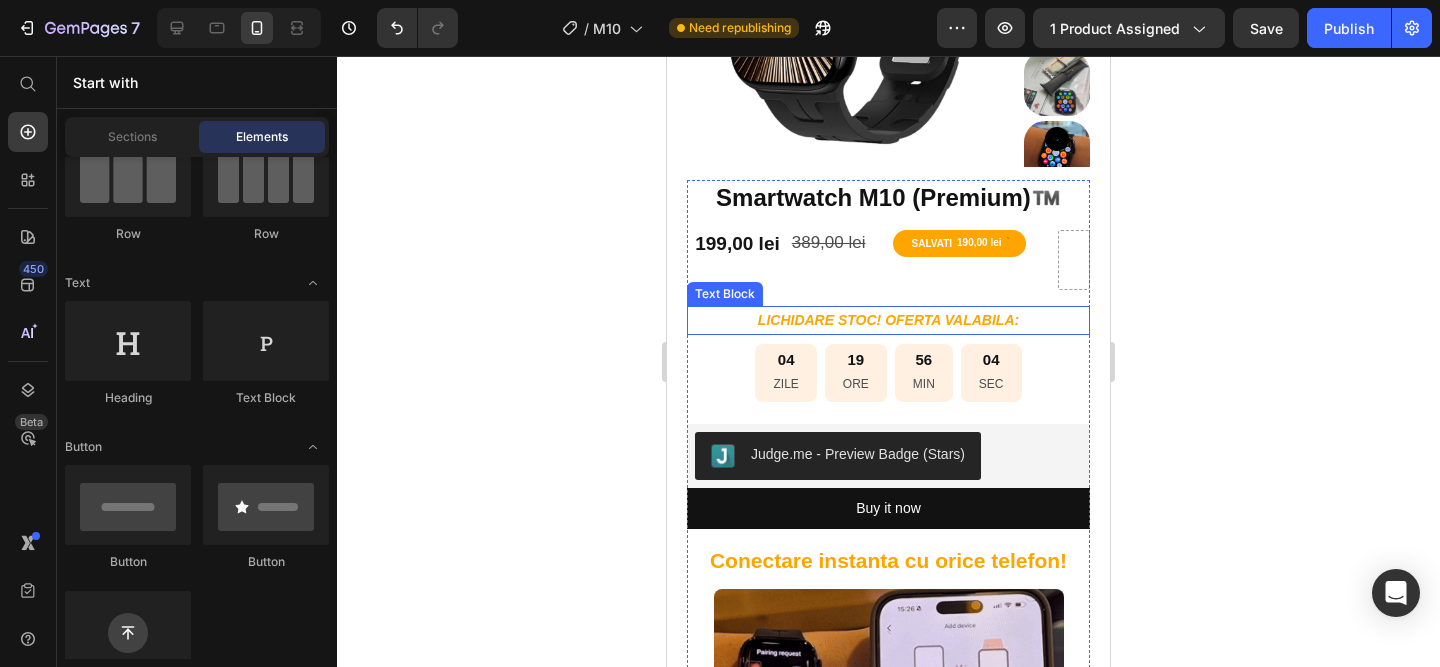 scroll, scrollTop: 293, scrollLeft: 0, axis: vertical 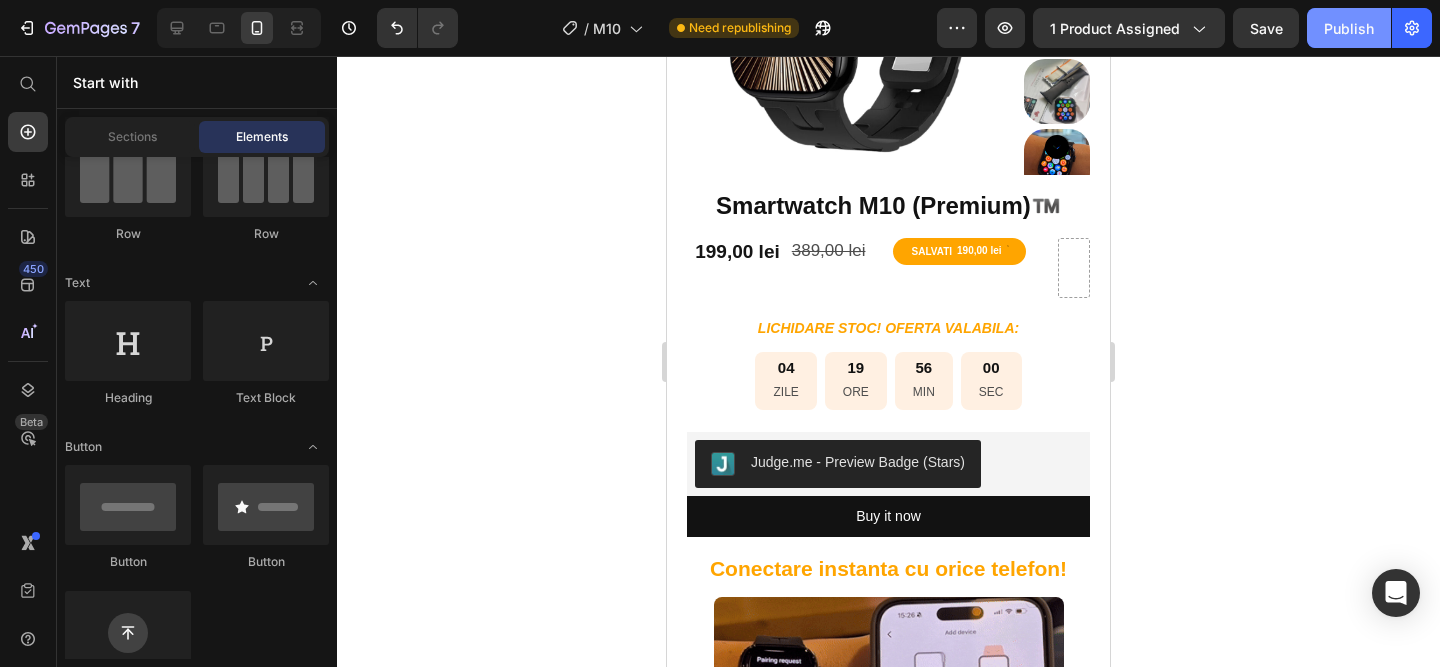 click on "Publish" 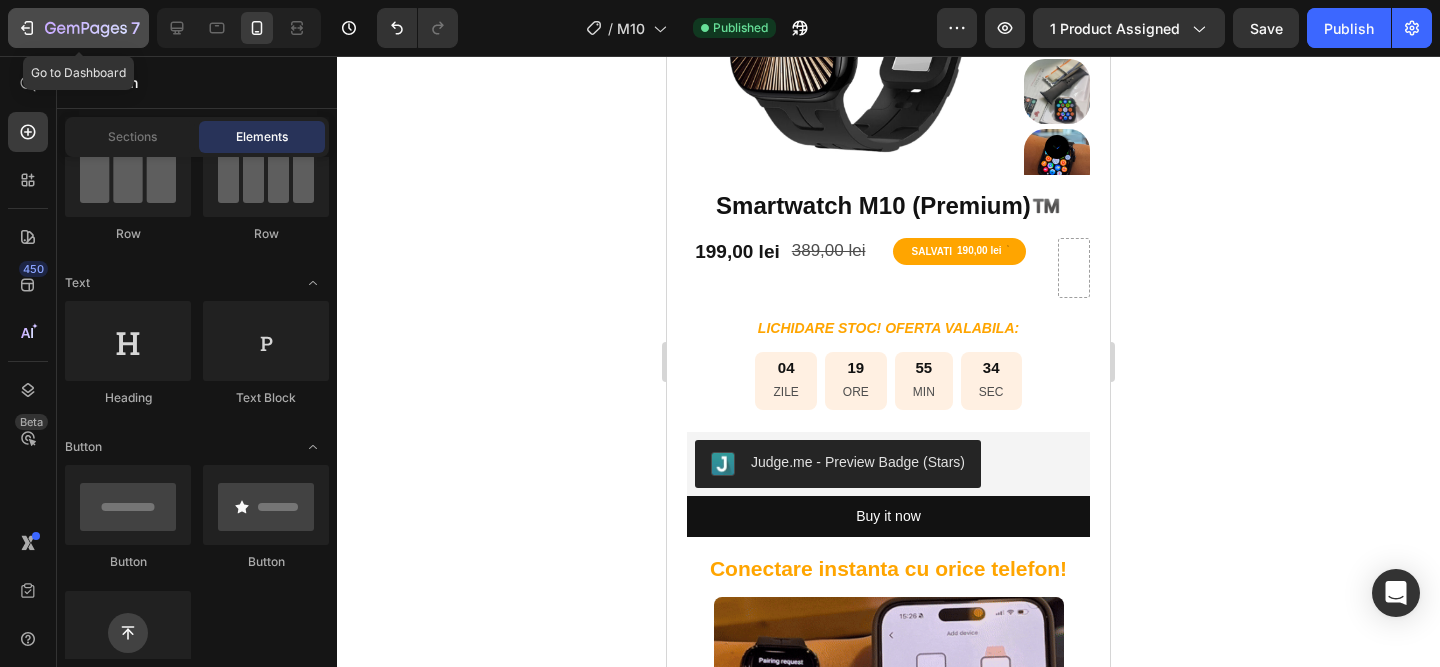 click on "7" 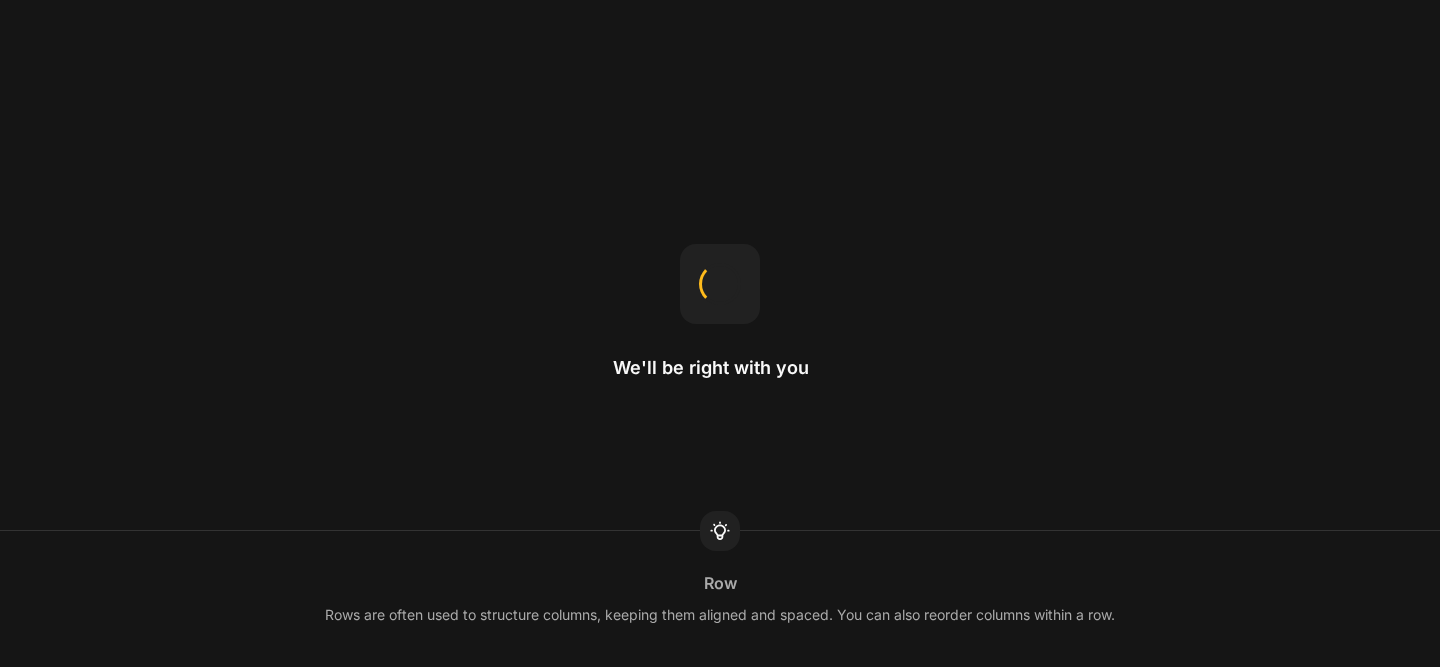 scroll, scrollTop: 0, scrollLeft: 0, axis: both 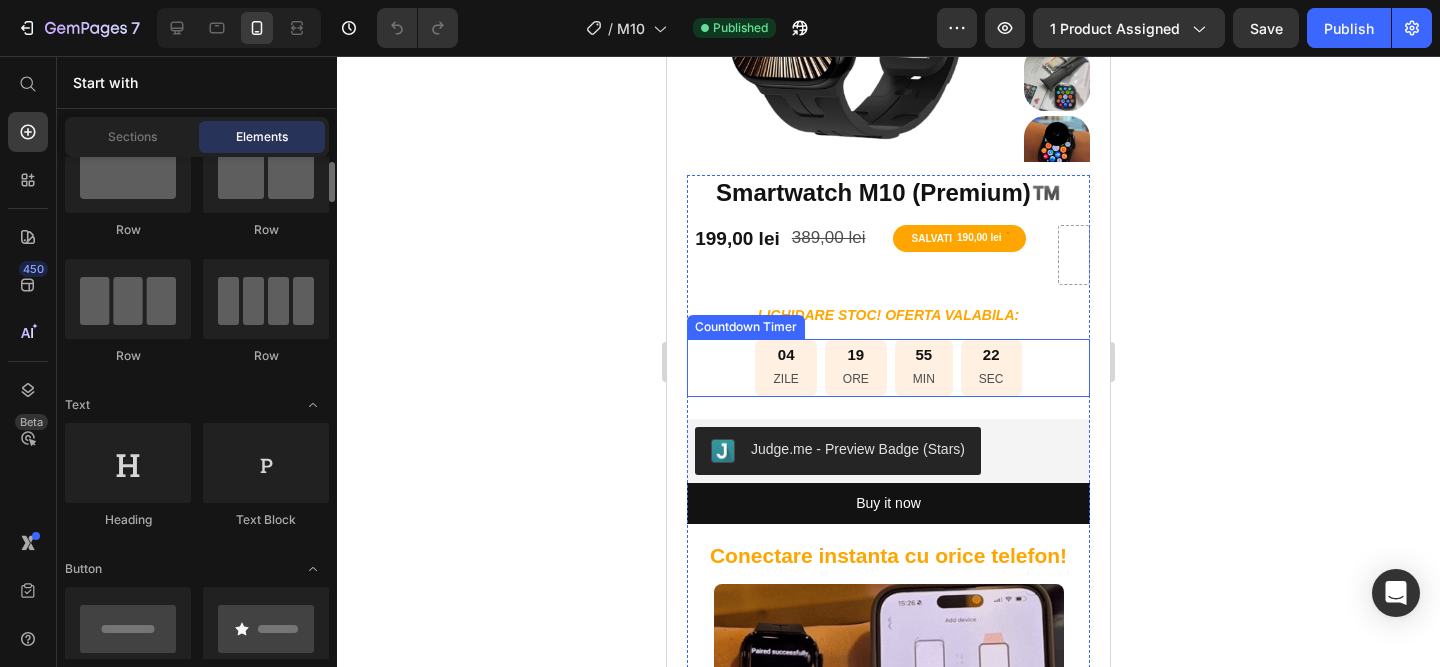 click on "04 ZILE 19 ORE 55 MIN 22 SEC" at bounding box center [888, 367] 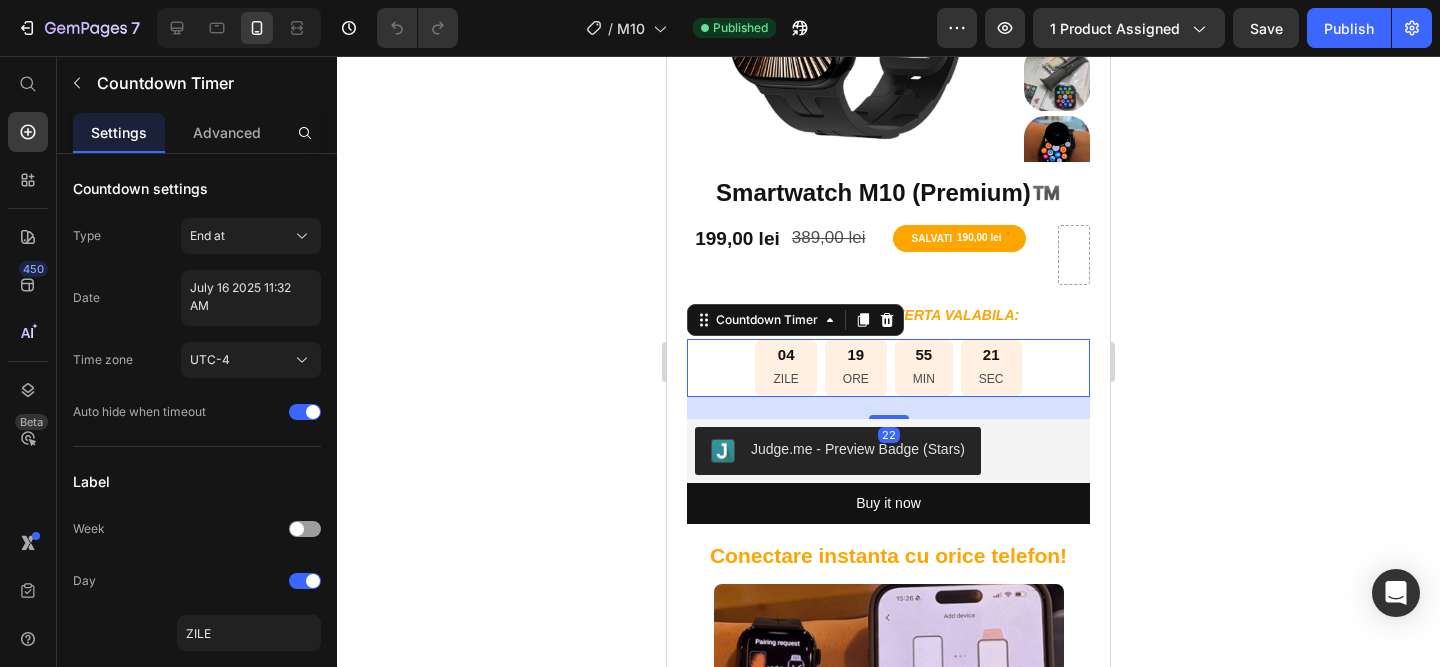 drag, startPoint x: 890, startPoint y: 320, endPoint x: 1019, endPoint y: 330, distance: 129.38702 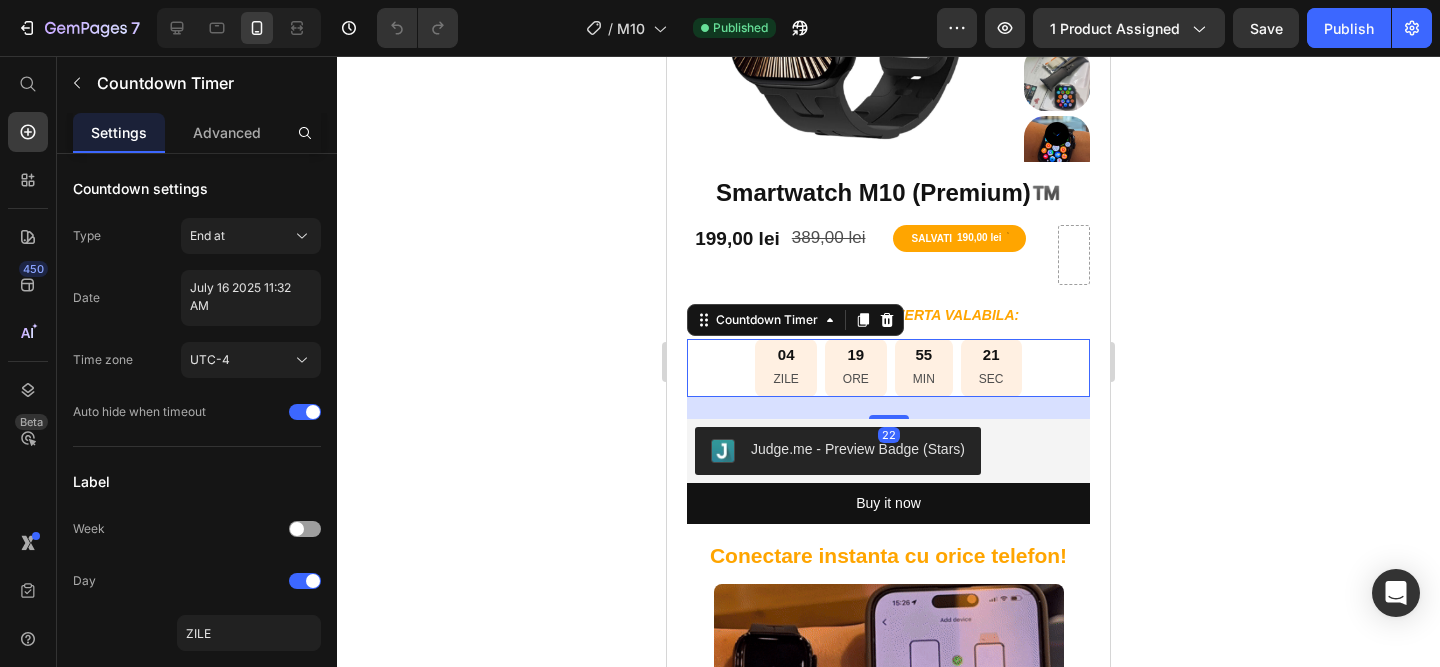 click 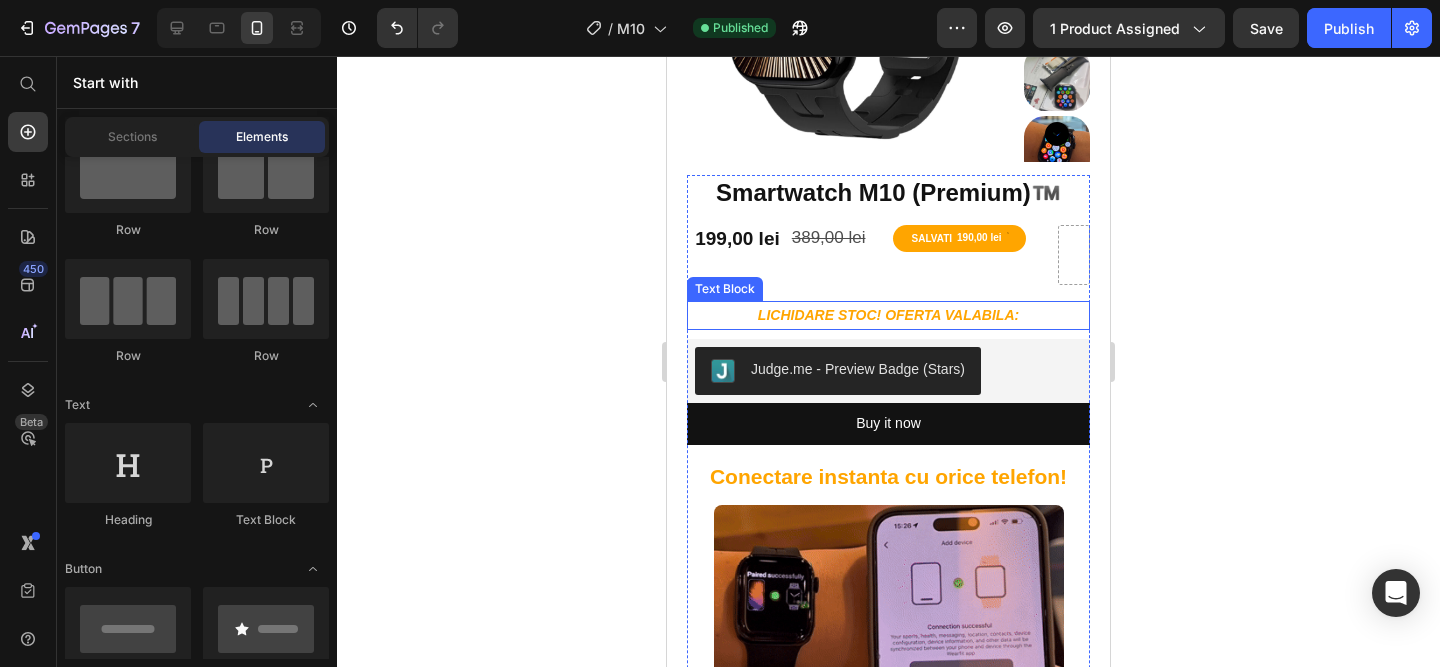 drag, startPoint x: 1027, startPoint y: 318, endPoint x: 975, endPoint y: 313, distance: 52.23983 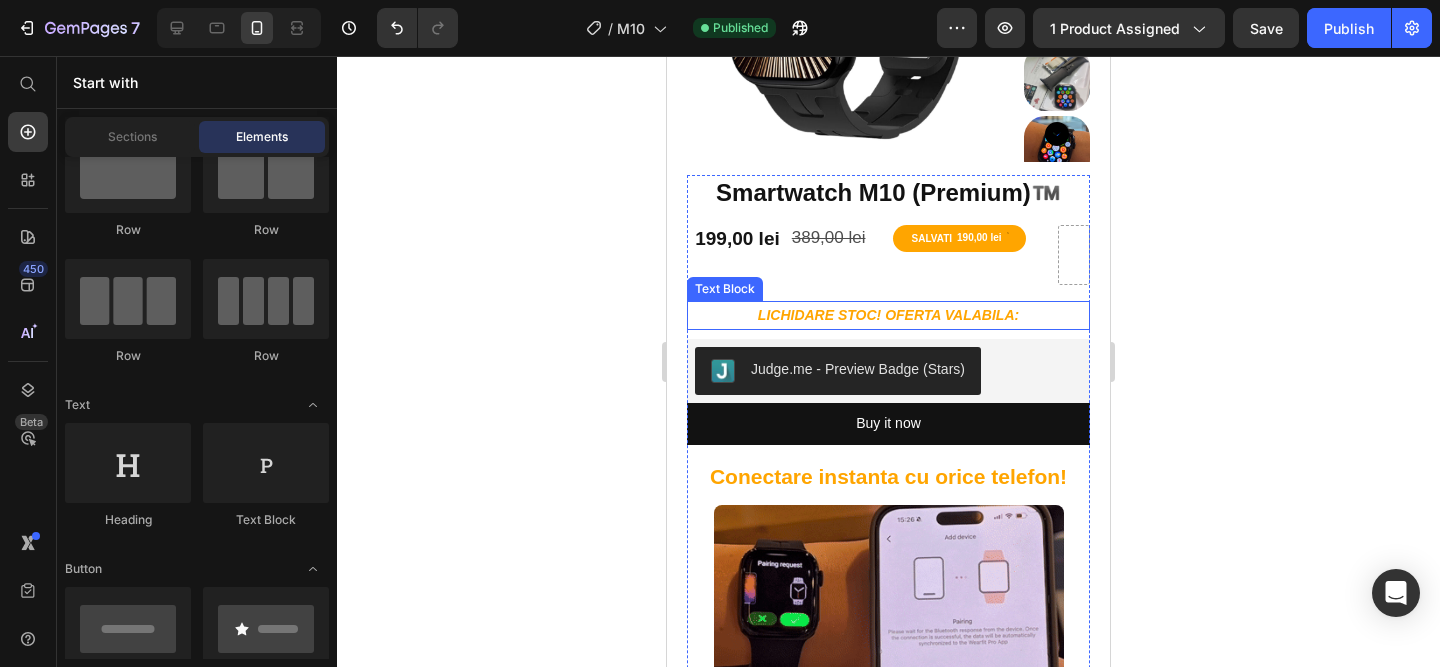 click on "LICHIDARE STOC! OFERTA VALABILA:" at bounding box center [888, 315] 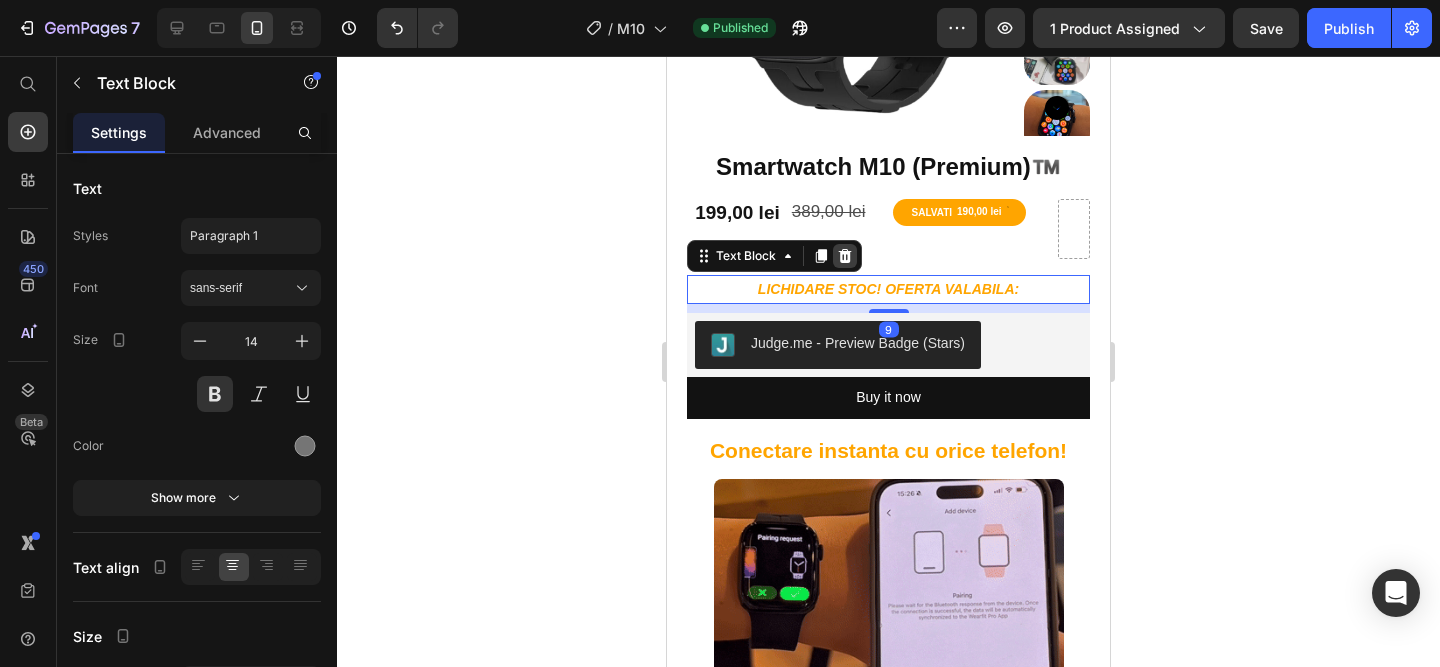 click on "Text Block" at bounding box center (774, 256) 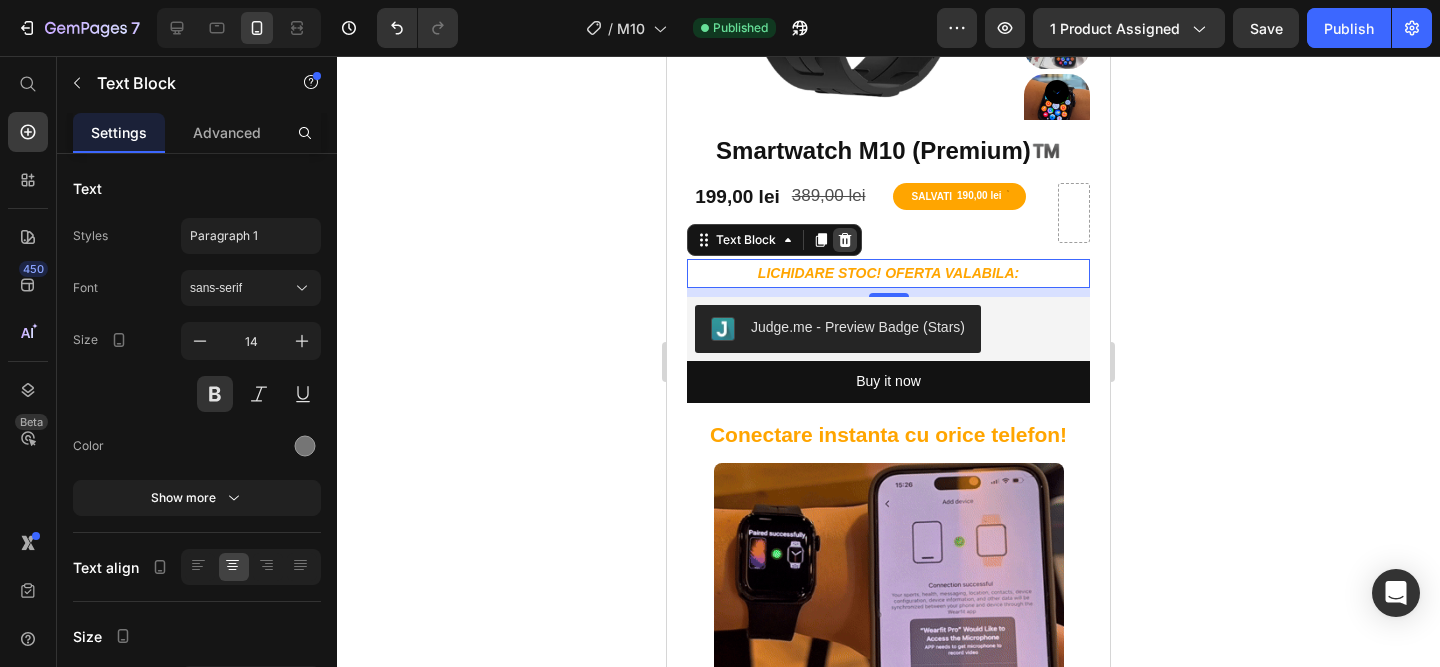 click at bounding box center [845, 240] 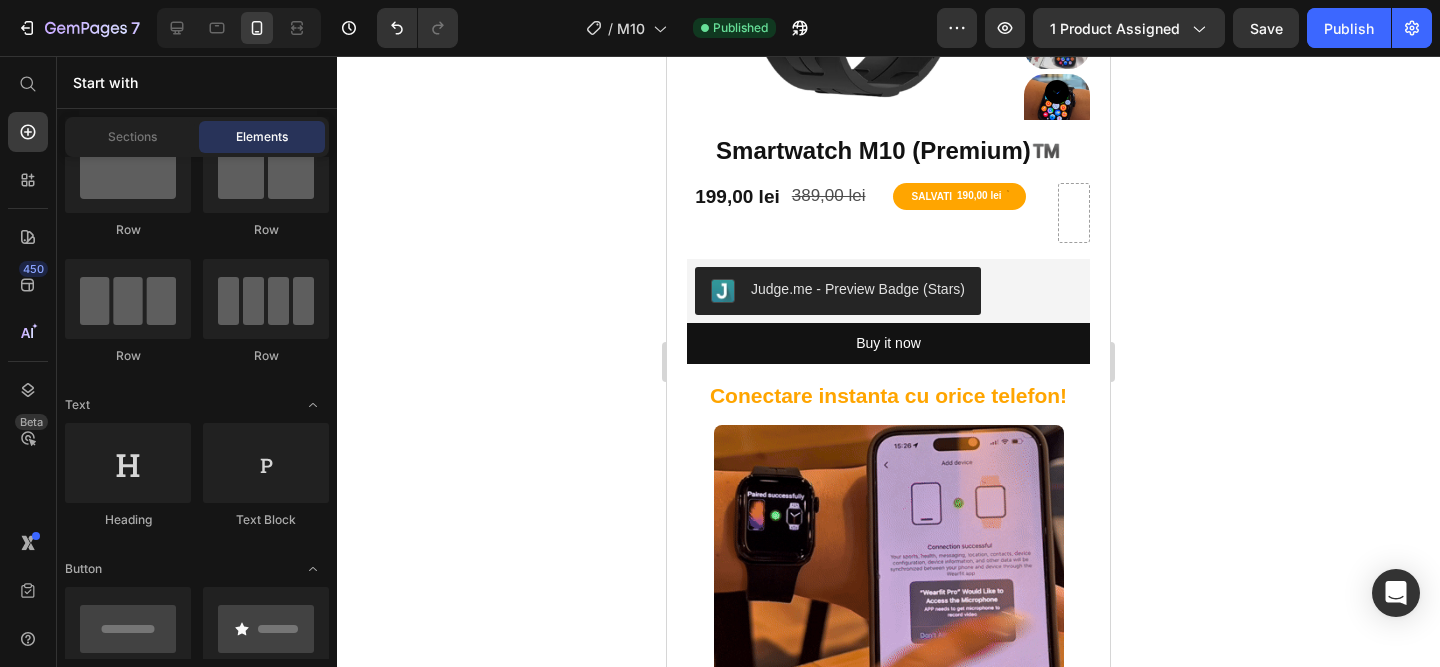 scroll, scrollTop: 350, scrollLeft: 0, axis: vertical 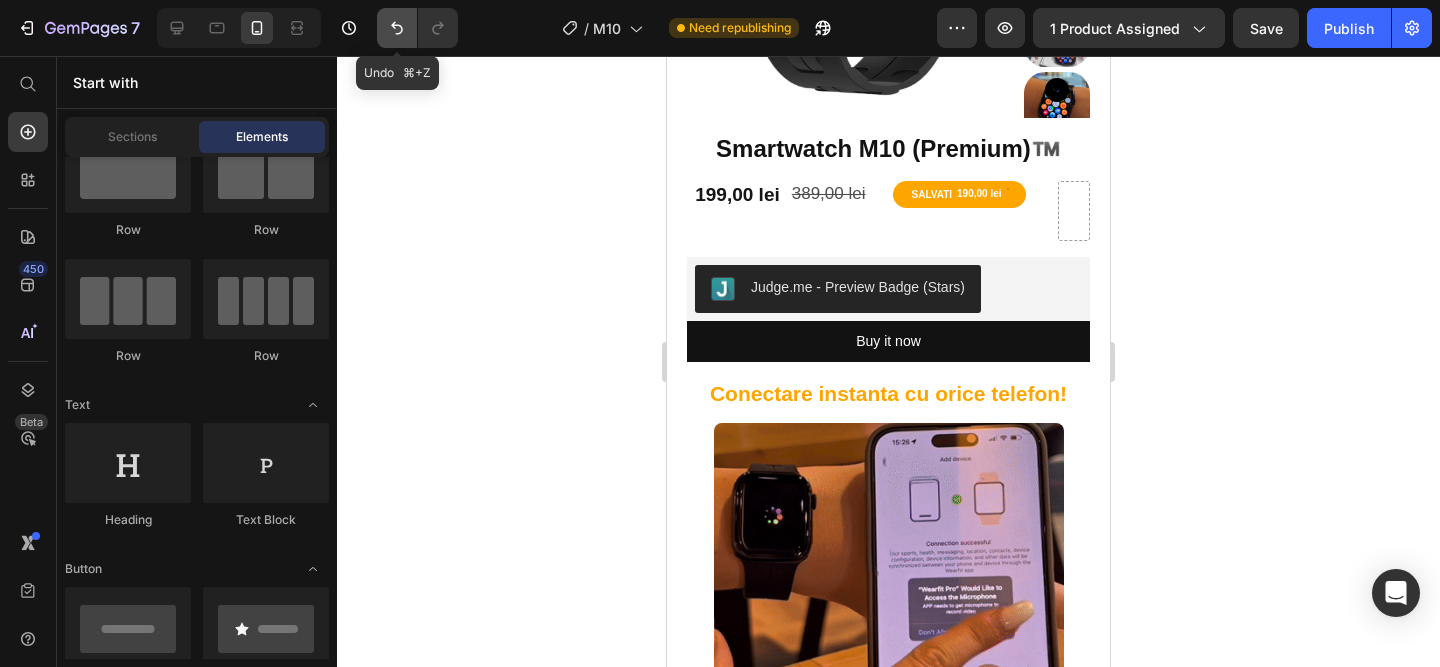 click 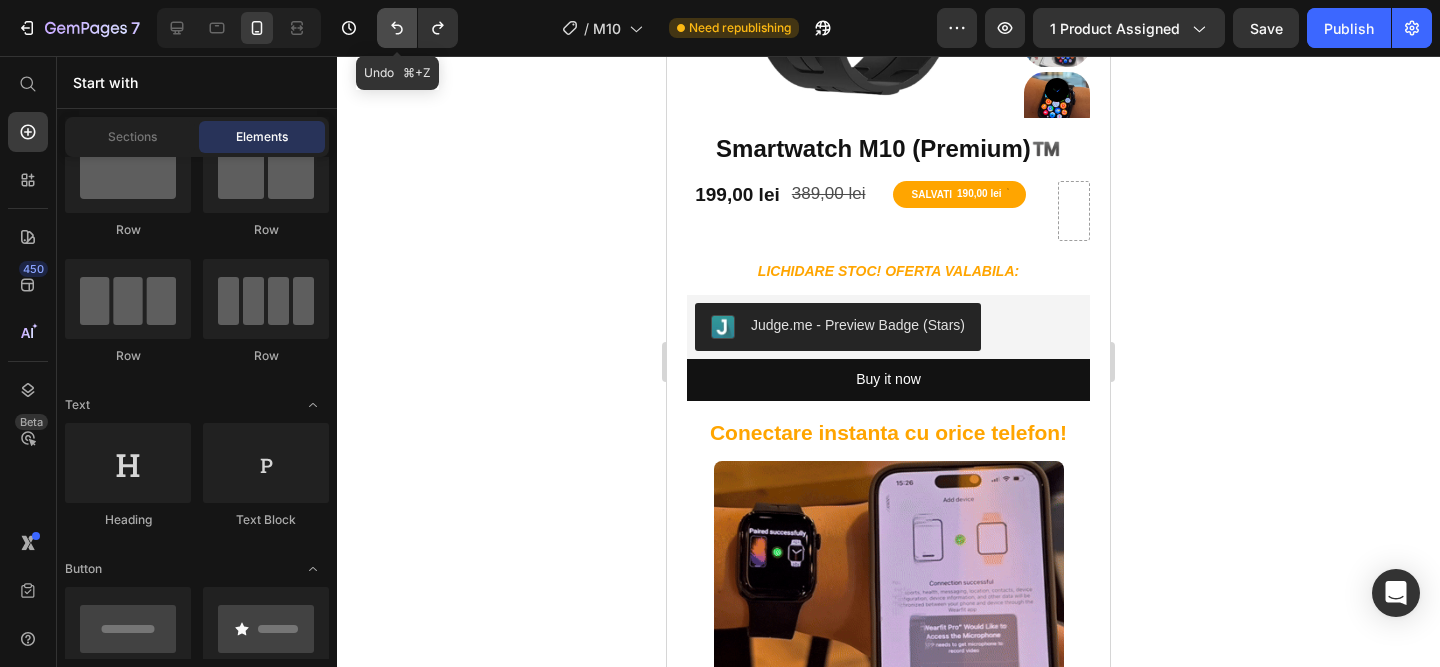 click 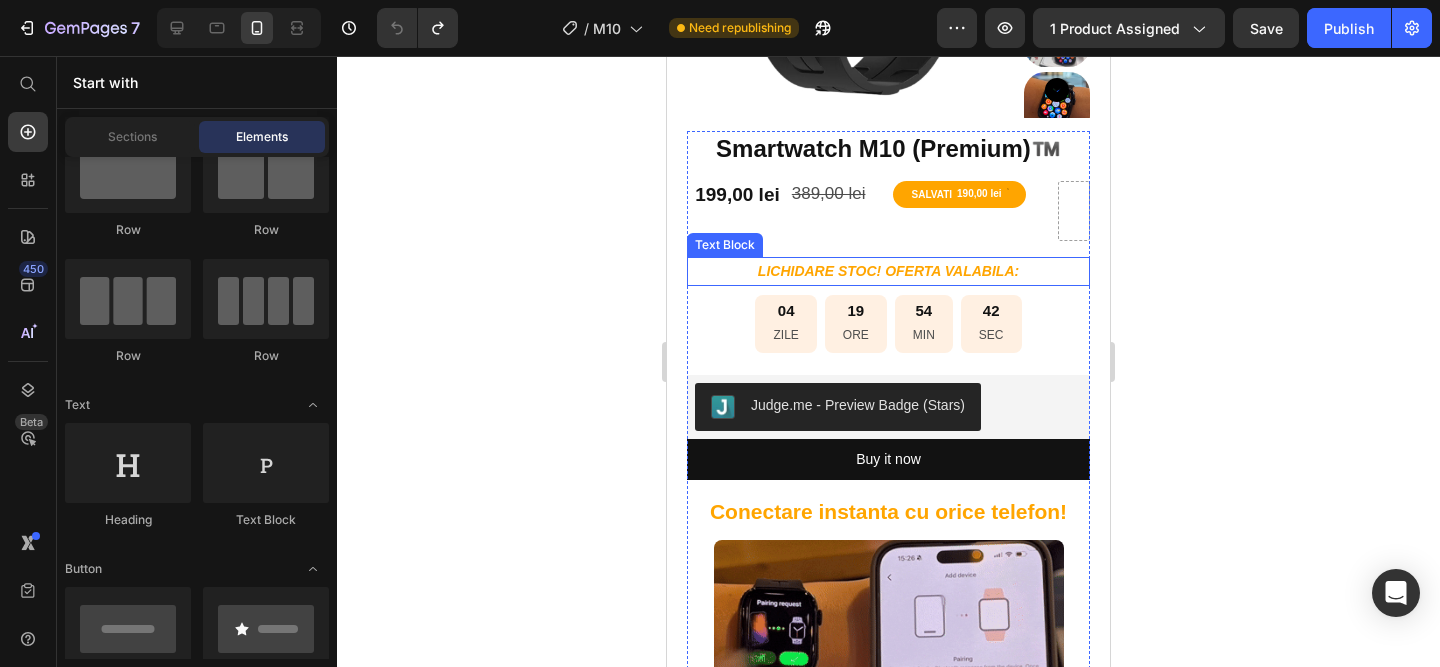 click on "LICHIDARE STOC! OFERTA VALABILA:" at bounding box center (888, 271) 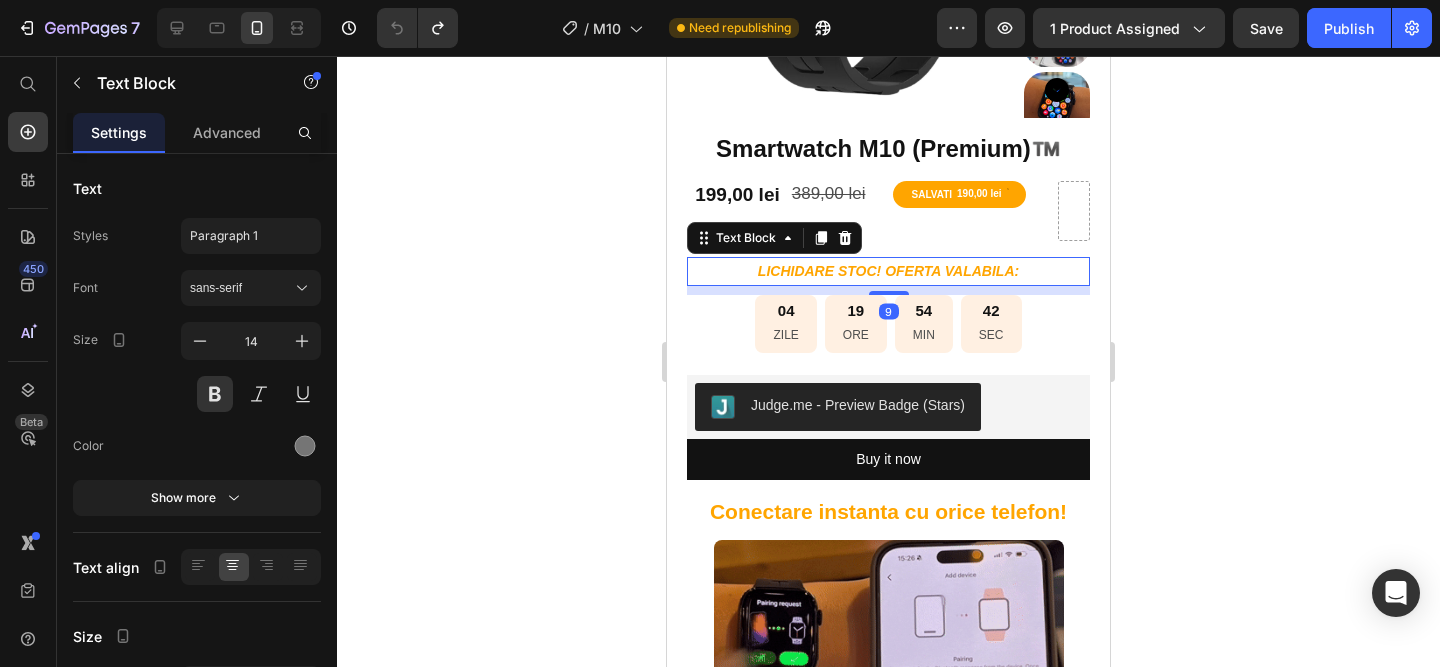 click on "LICHIDARE STOC! OFERTA VALABILA:" at bounding box center (888, 271) 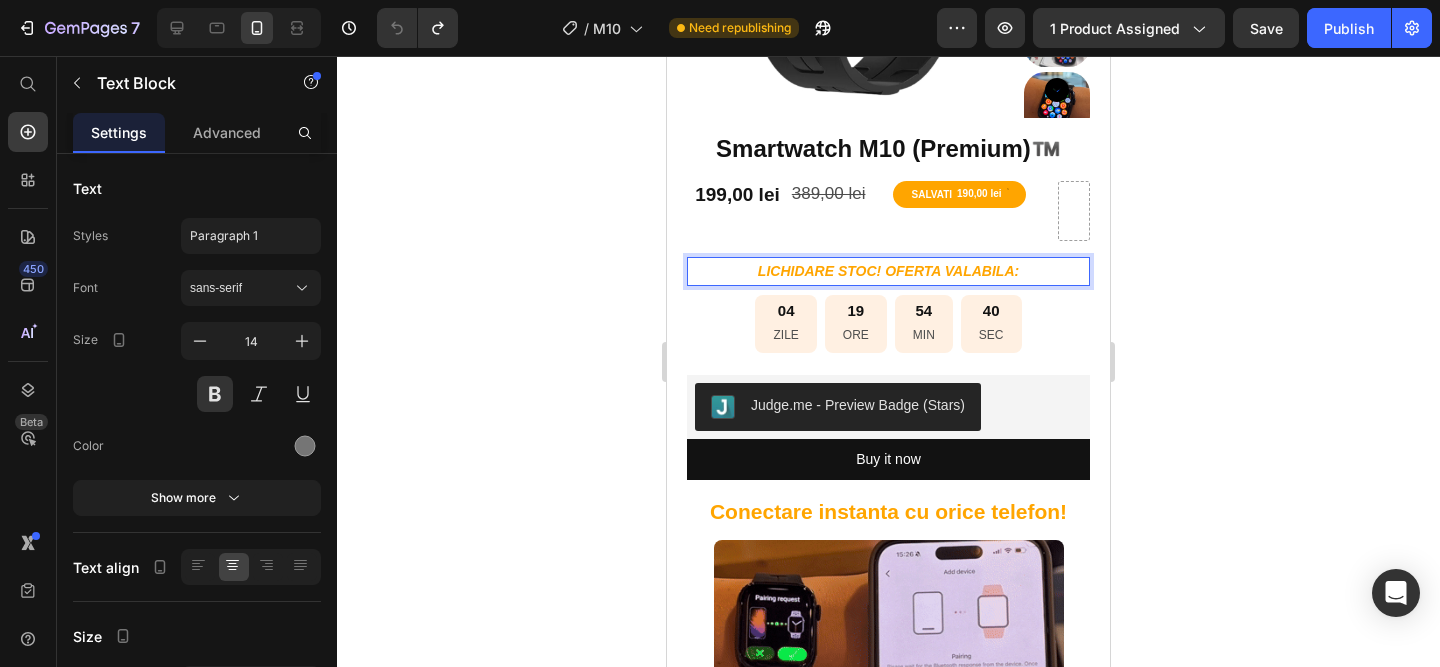 click on "LICHIDARE STOC! OFERTA VALABILA:" at bounding box center [888, 271] 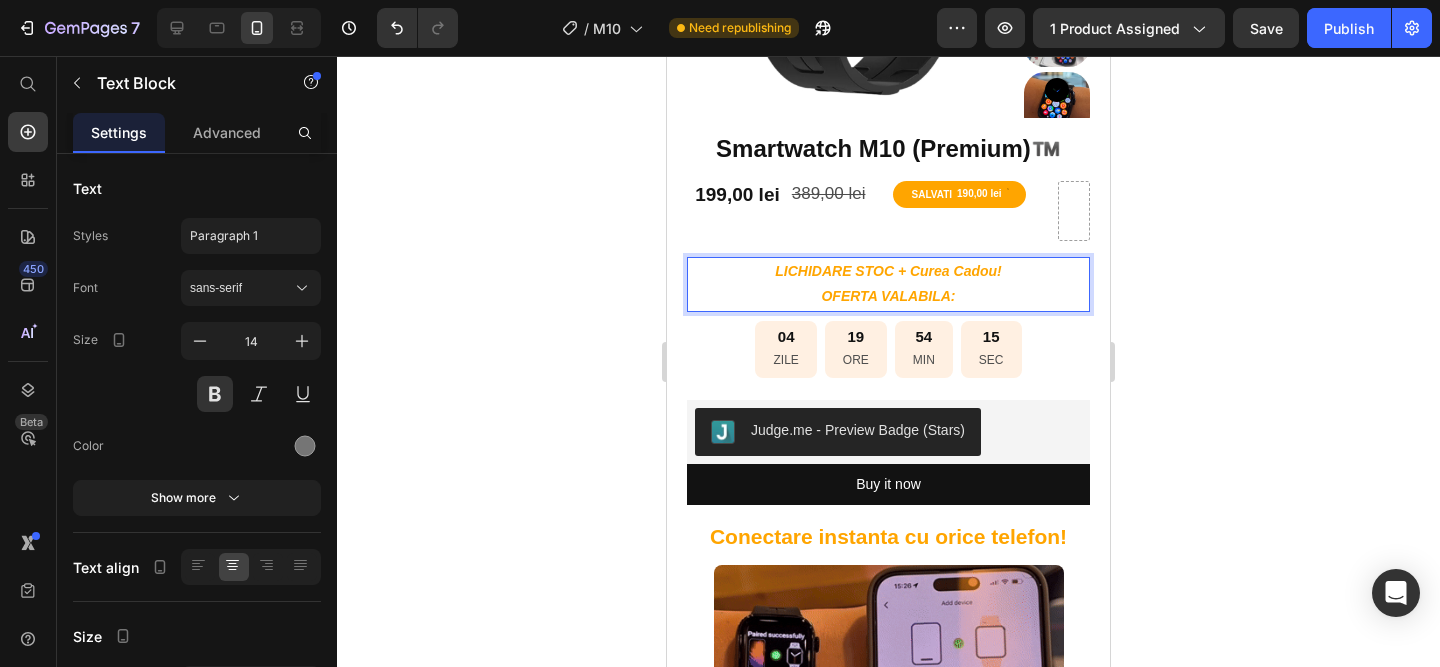click on "LICHIDARE STOC + Curea Cadou!" at bounding box center (888, 271) 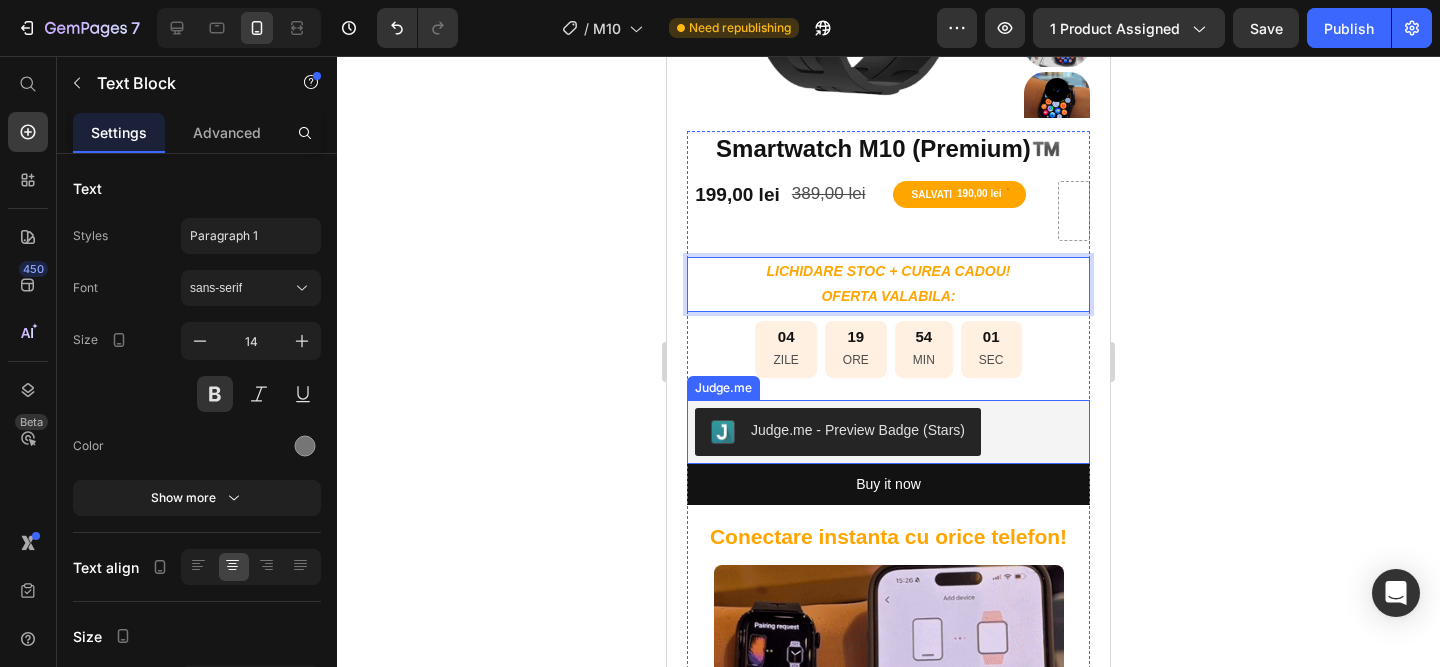 click on "Judge.me - Preview Badge (Stars)" at bounding box center [888, 432] 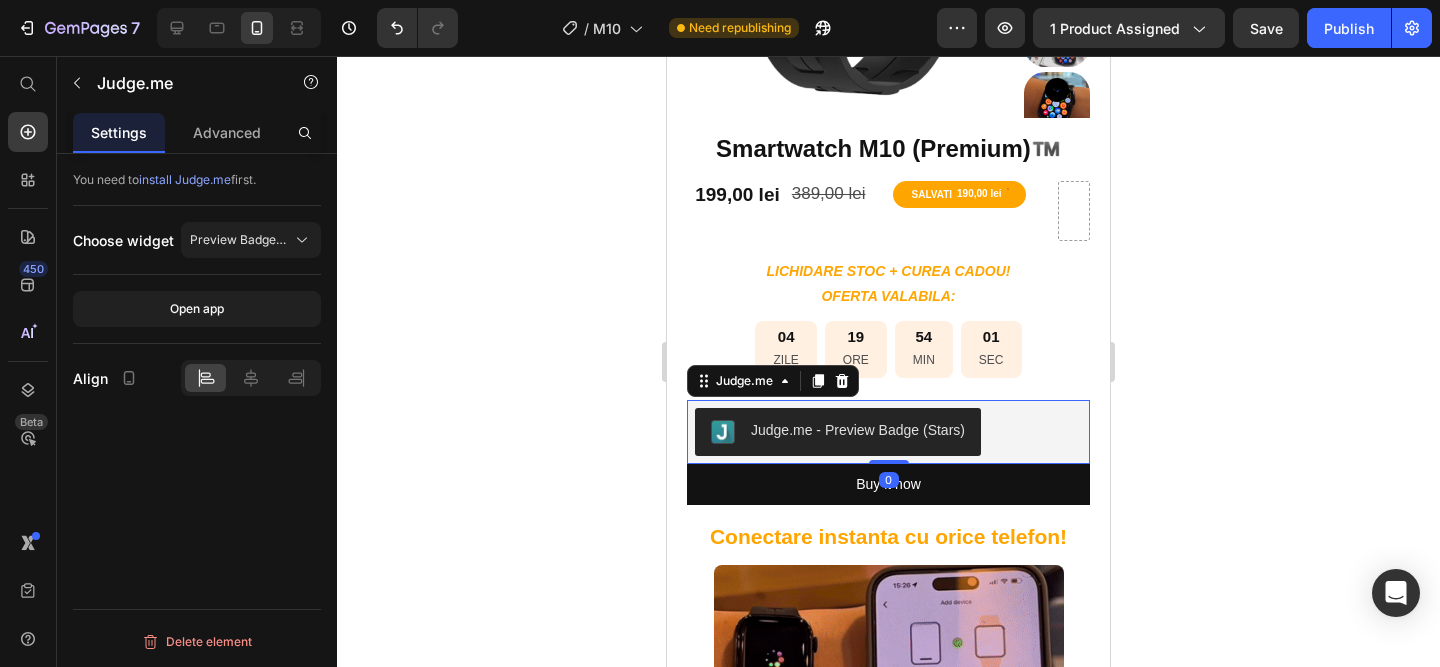 click 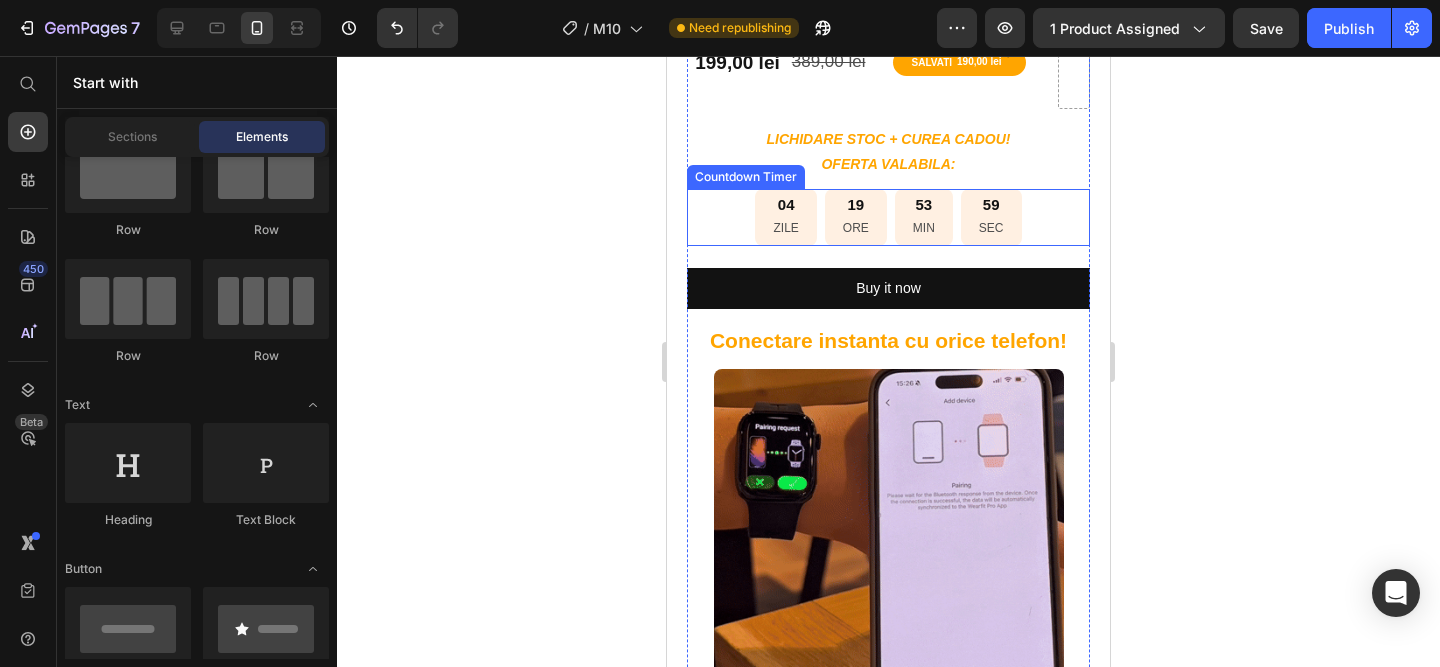 scroll, scrollTop: 481, scrollLeft: 0, axis: vertical 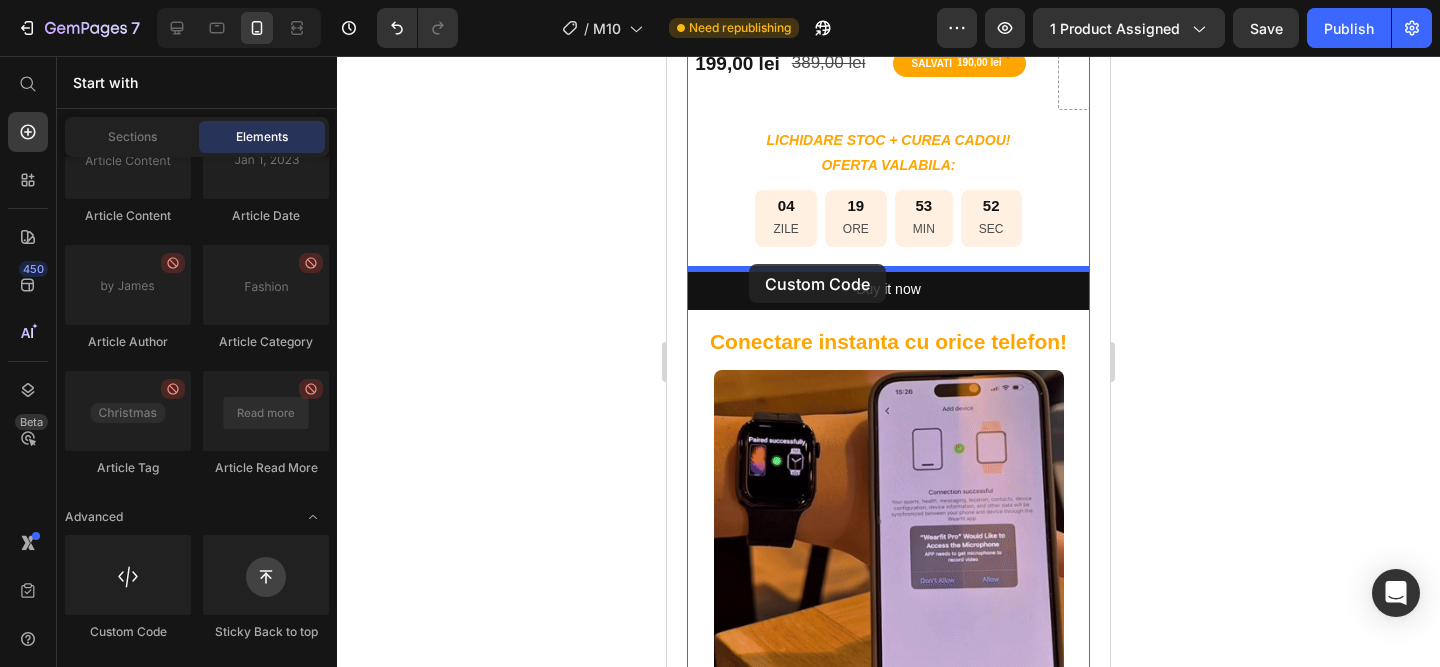 drag, startPoint x: 807, startPoint y: 648, endPoint x: 749, endPoint y: 264, distance: 388.3555 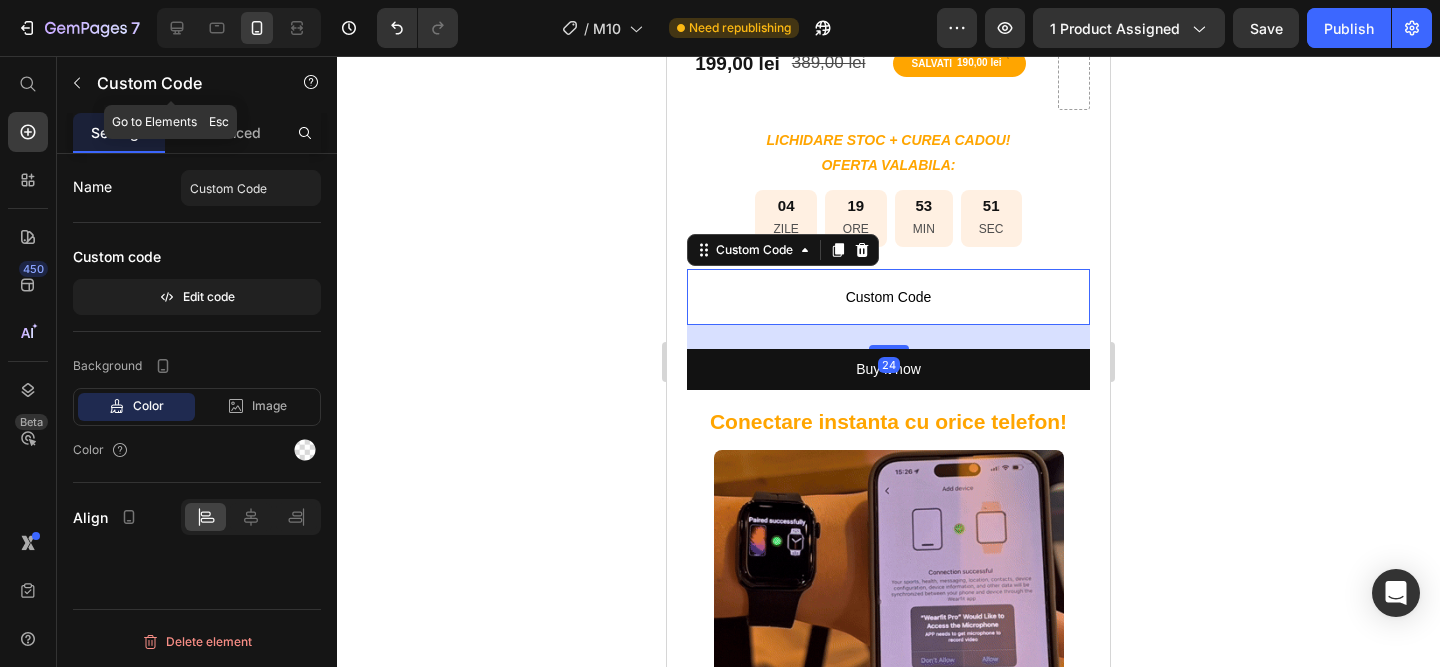 drag, startPoint x: 86, startPoint y: 65, endPoint x: 174, endPoint y: 226, distance: 183.48024 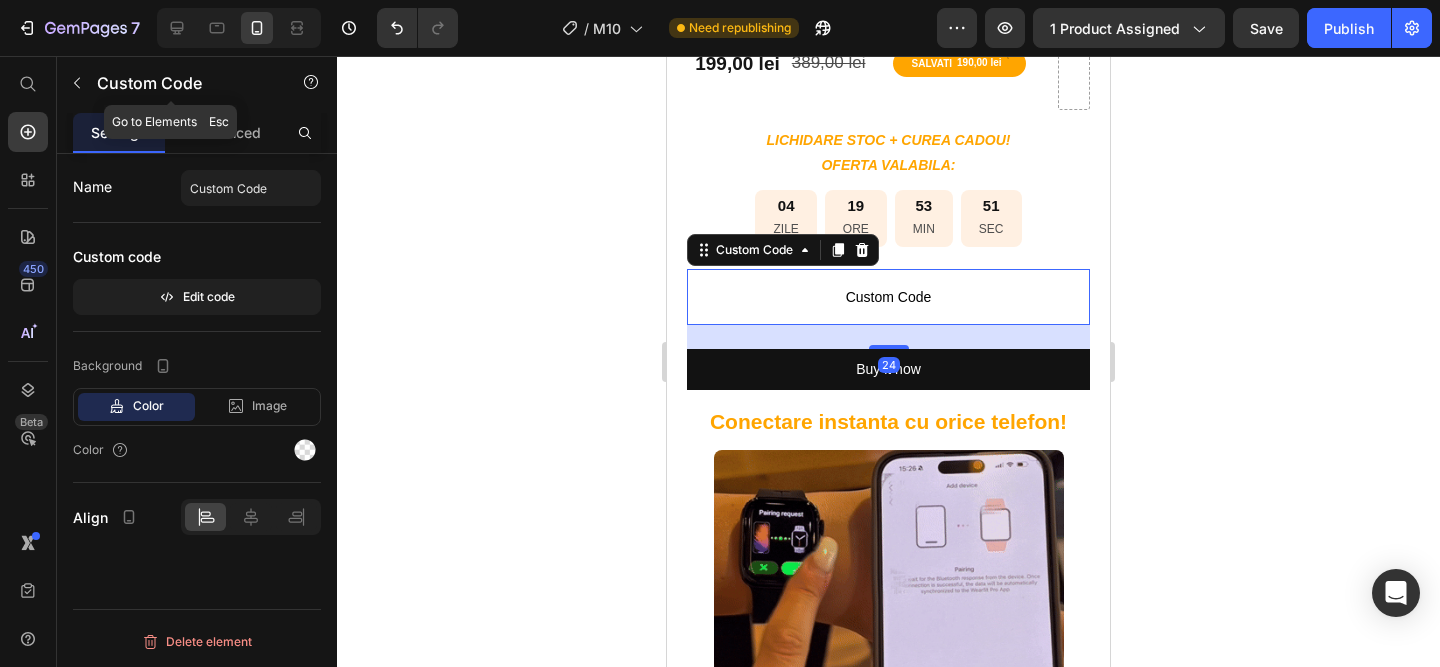 click on "Custom Code" at bounding box center (171, 83) 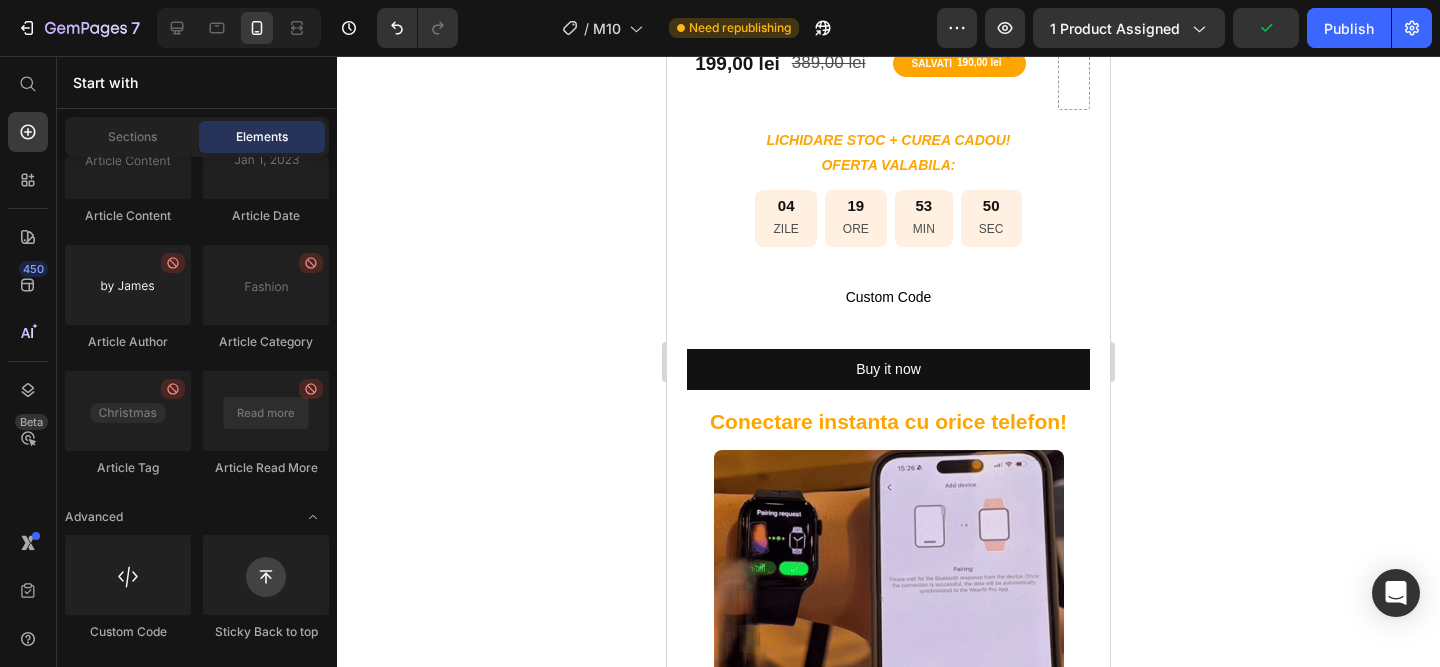 scroll, scrollTop: 5683, scrollLeft: 0, axis: vertical 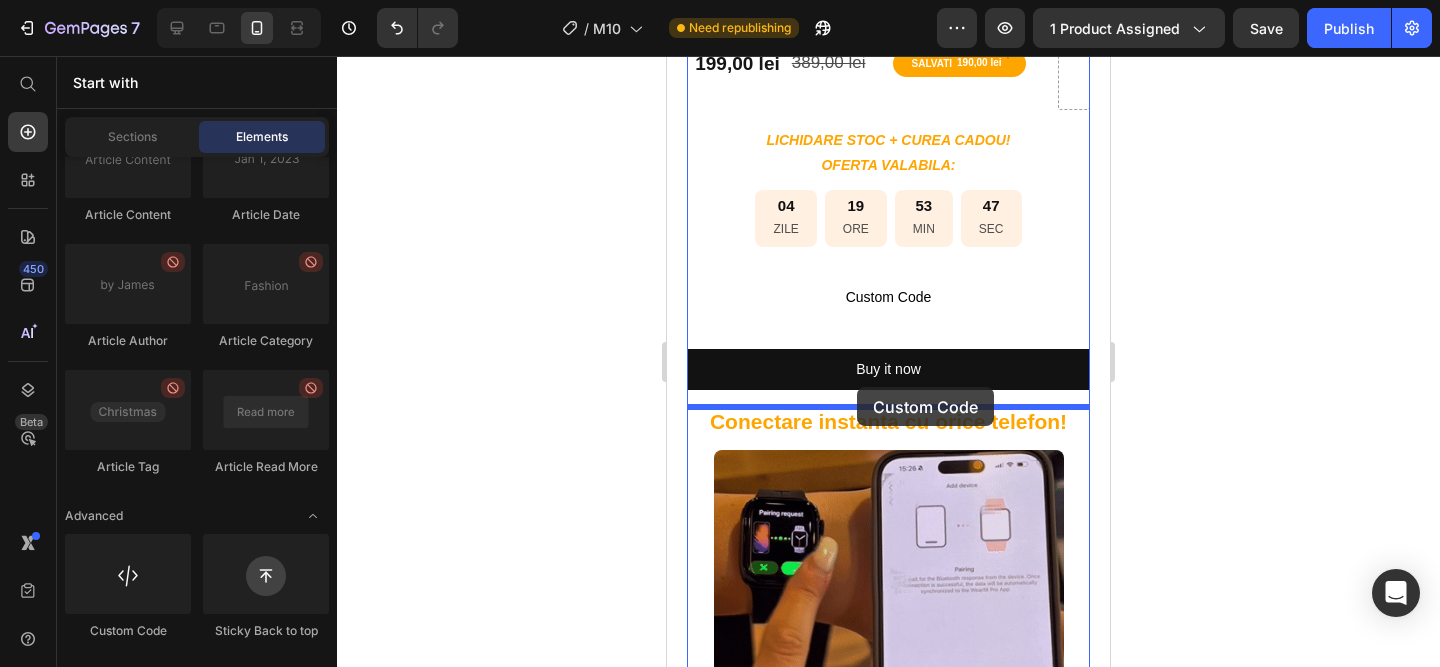 drag, startPoint x: 815, startPoint y: 624, endPoint x: 904, endPoint y: 332, distance: 305.26218 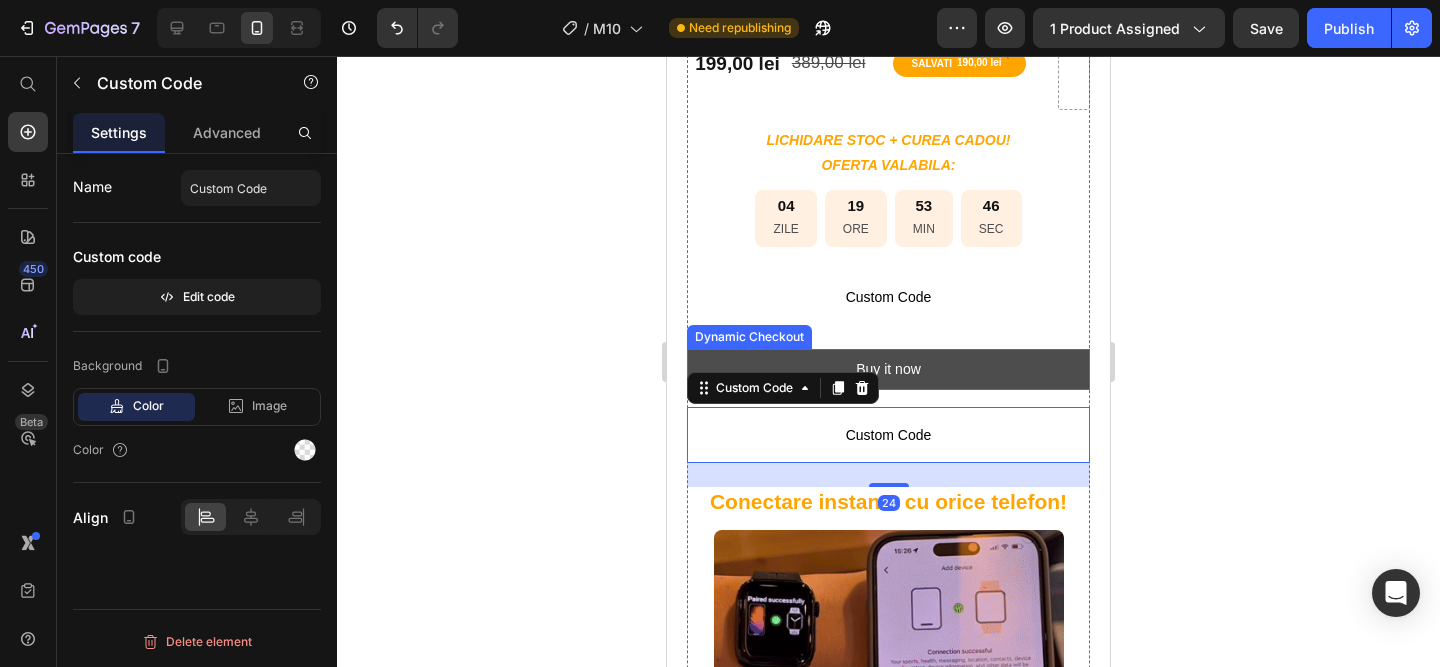 click on "Buy it now" at bounding box center (888, 369) 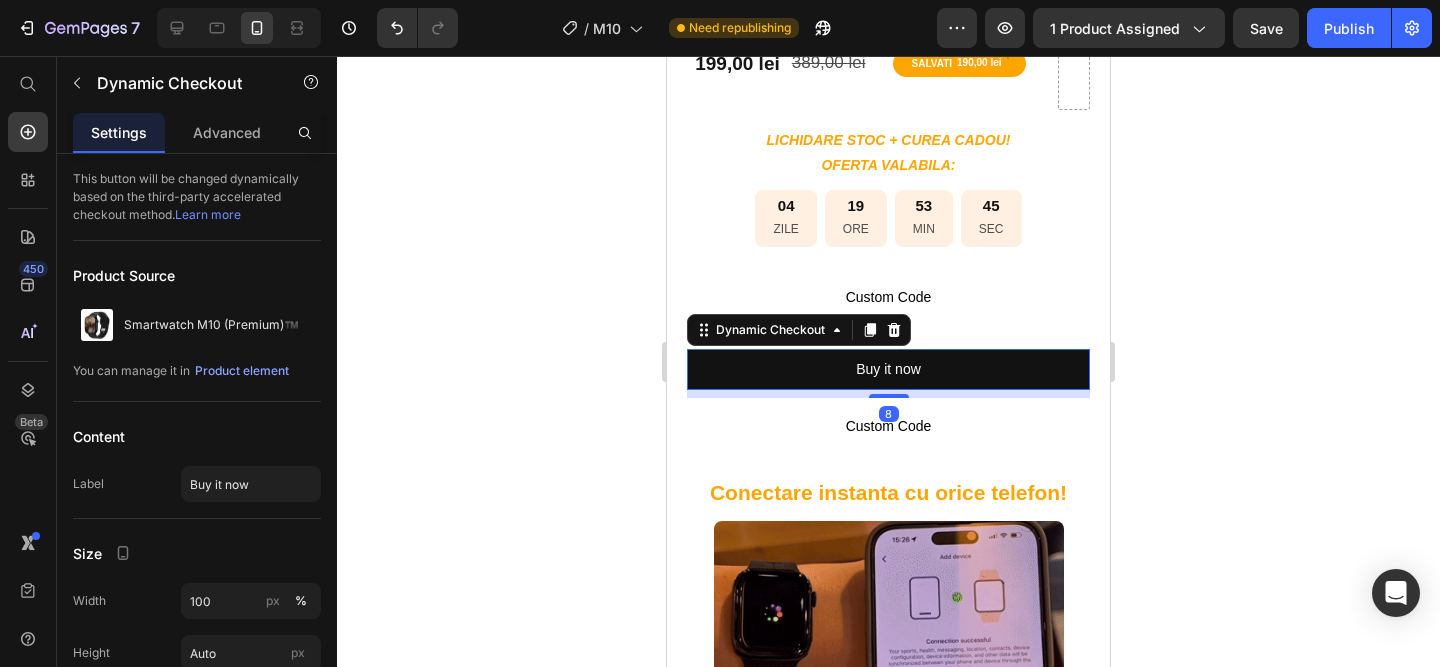 drag, startPoint x: 894, startPoint y: 403, endPoint x: 953, endPoint y: 334, distance: 90.78546 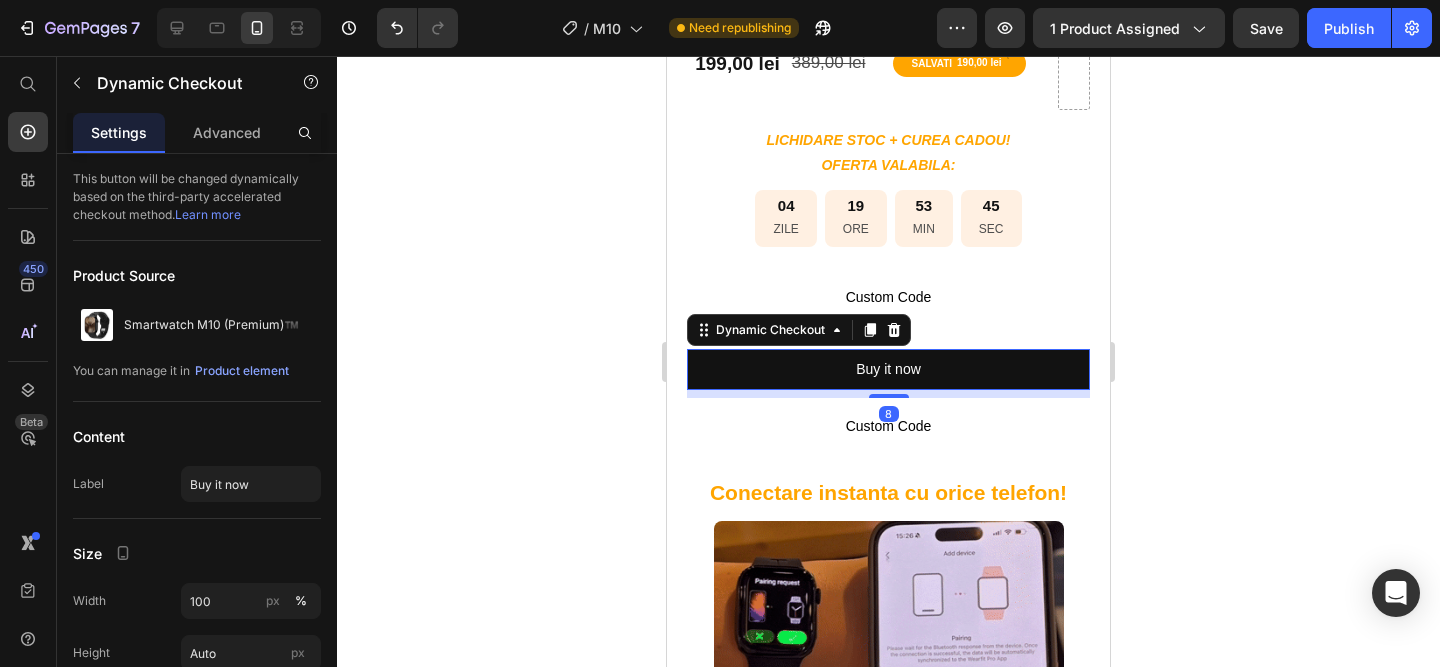 click at bounding box center [889, 396] 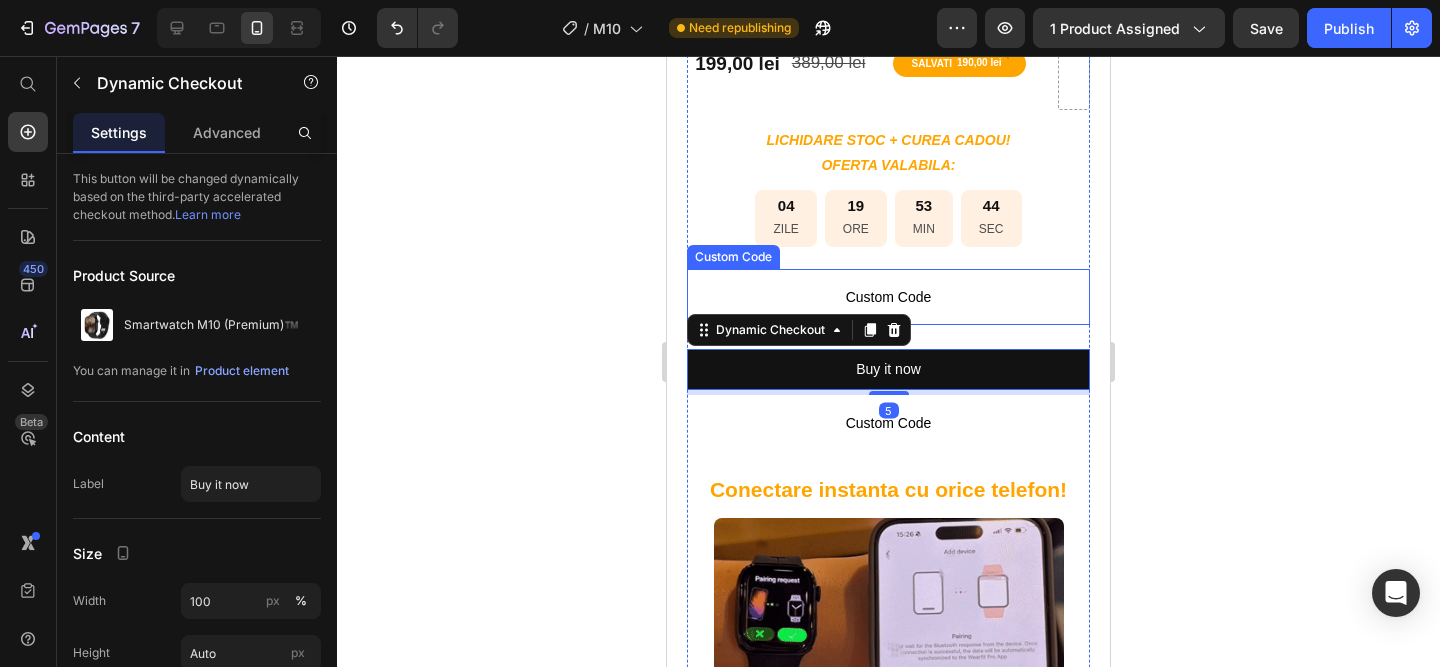 drag, startPoint x: 944, startPoint y: 302, endPoint x: 939, endPoint y: 319, distance: 17.720045 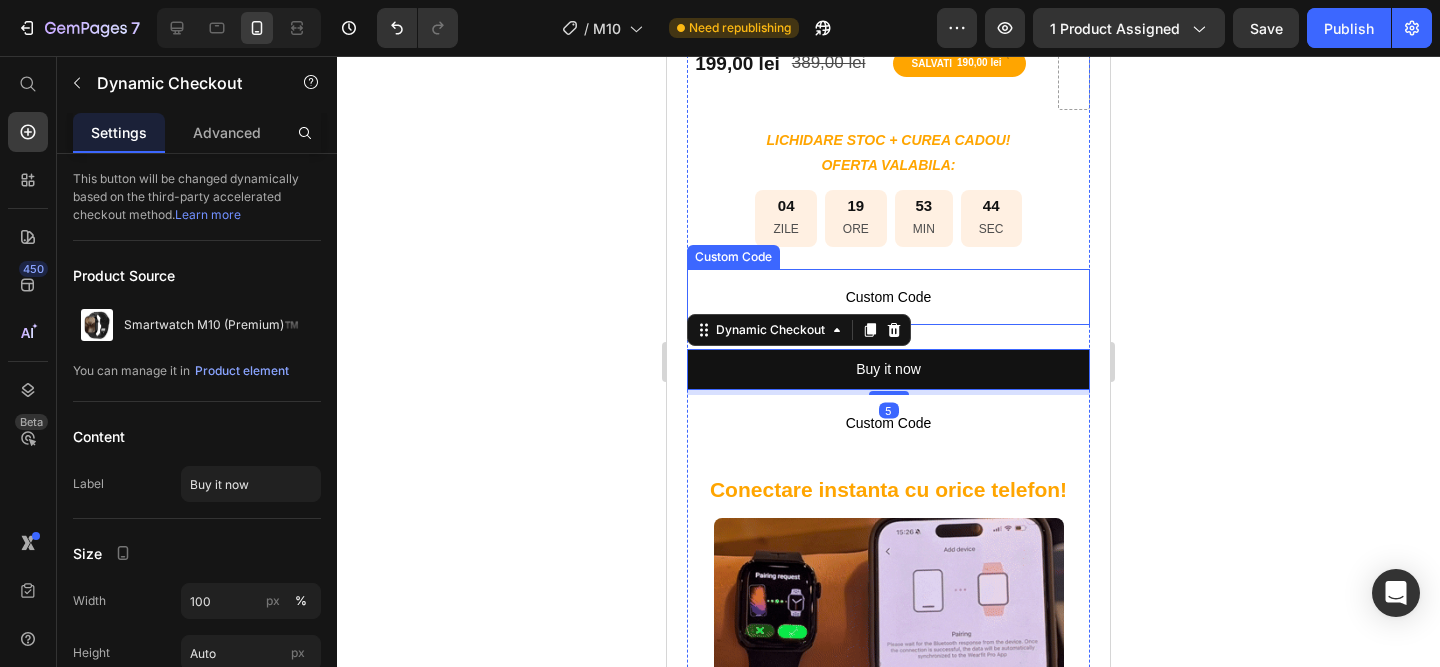 click on "Custom Code" at bounding box center (888, 297) 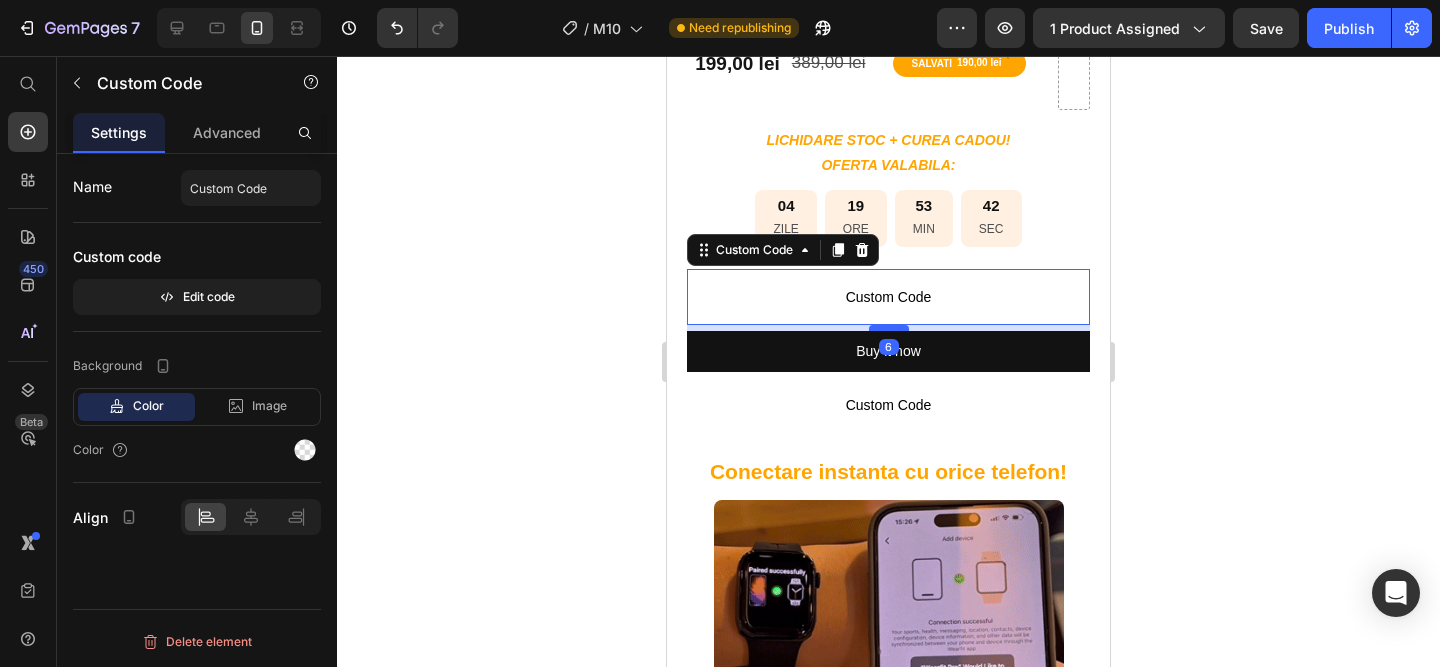 drag, startPoint x: 892, startPoint y: 348, endPoint x: 887, endPoint y: 327, distance: 21.587032 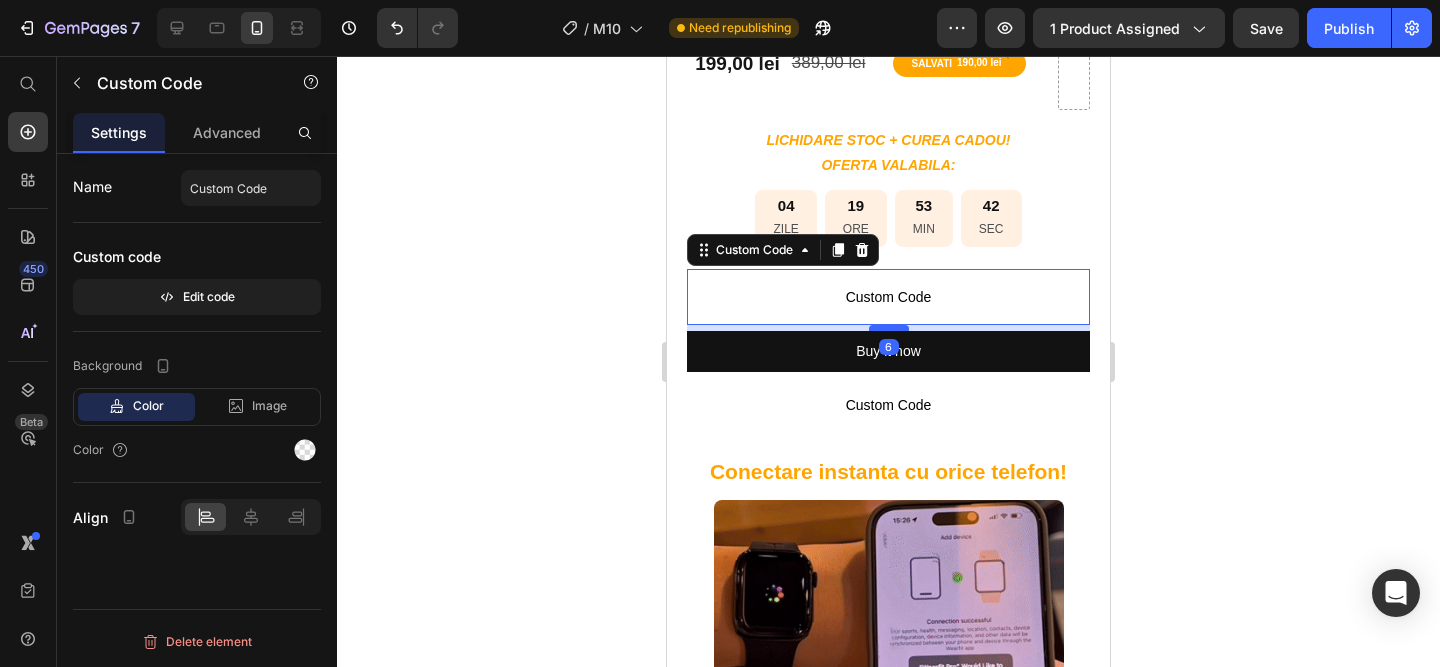 click at bounding box center (889, 328) 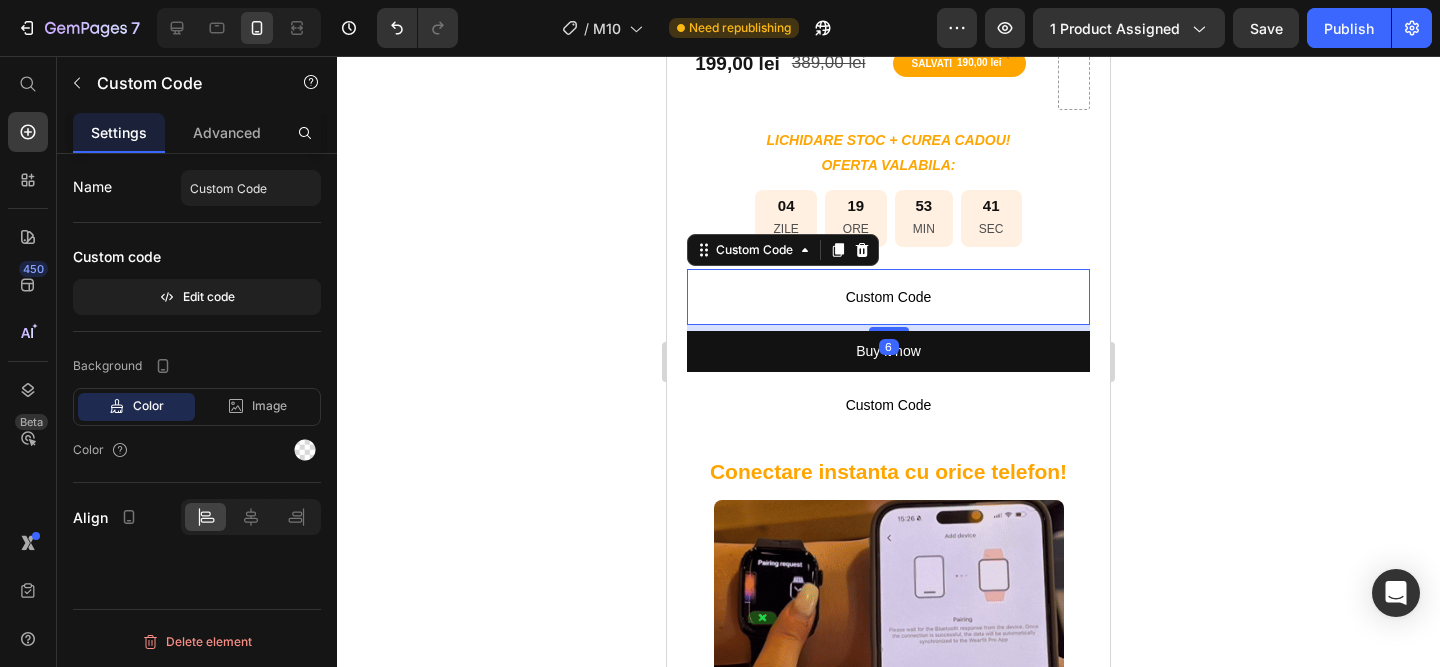 drag, startPoint x: 857, startPoint y: 299, endPoint x: 843, endPoint y: 302, distance: 14.3178215 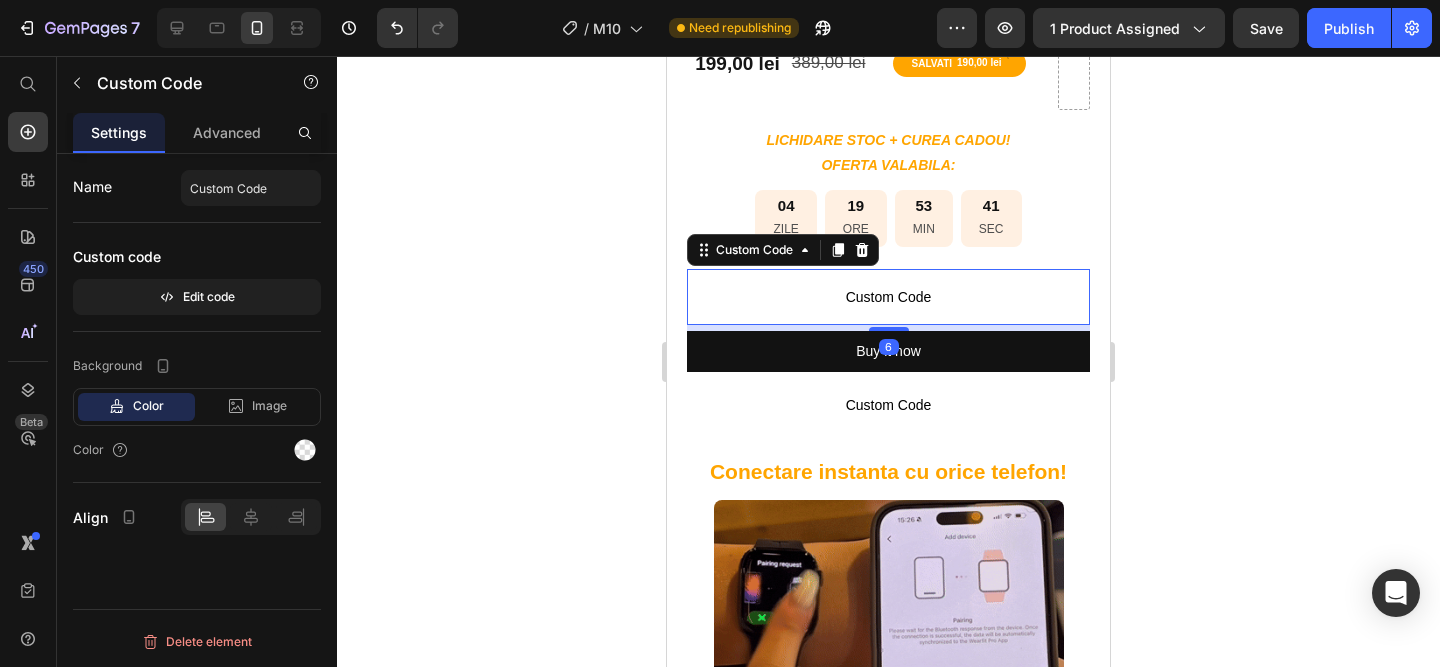 click on "Custom Code" at bounding box center [888, 297] 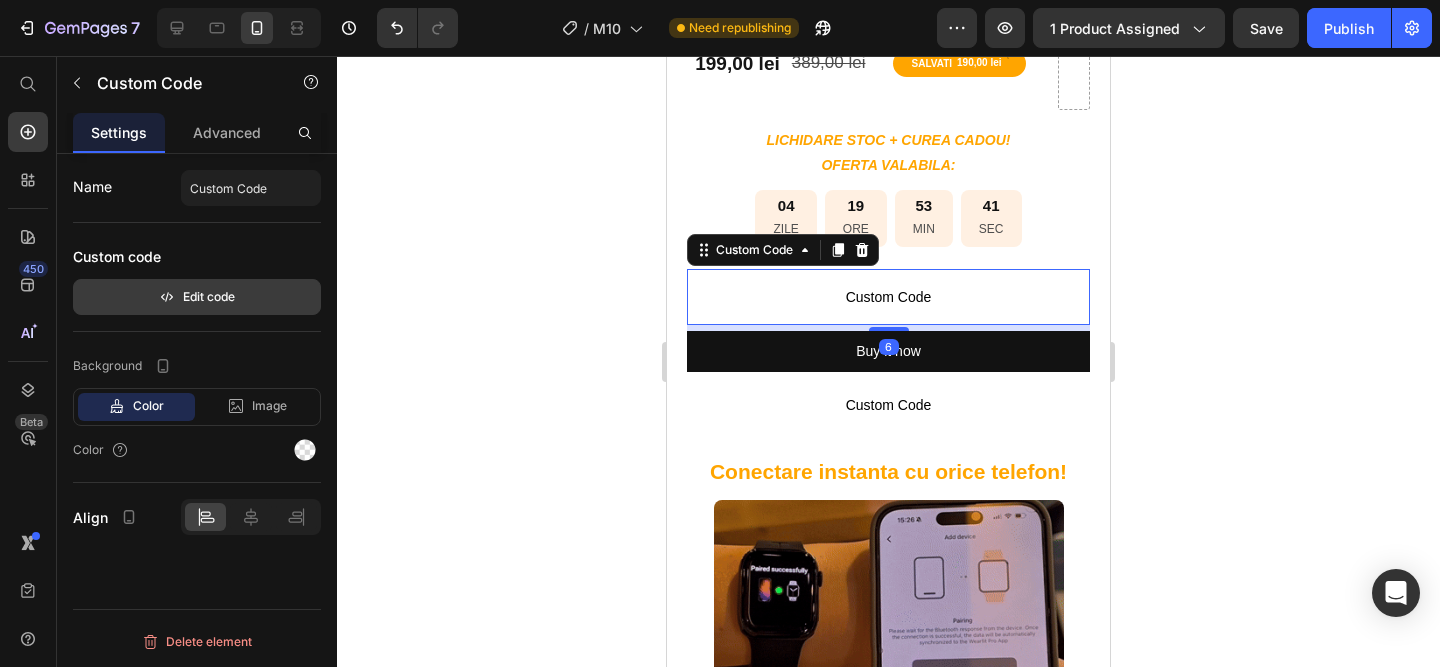 click on "Edit code" at bounding box center (197, 297) 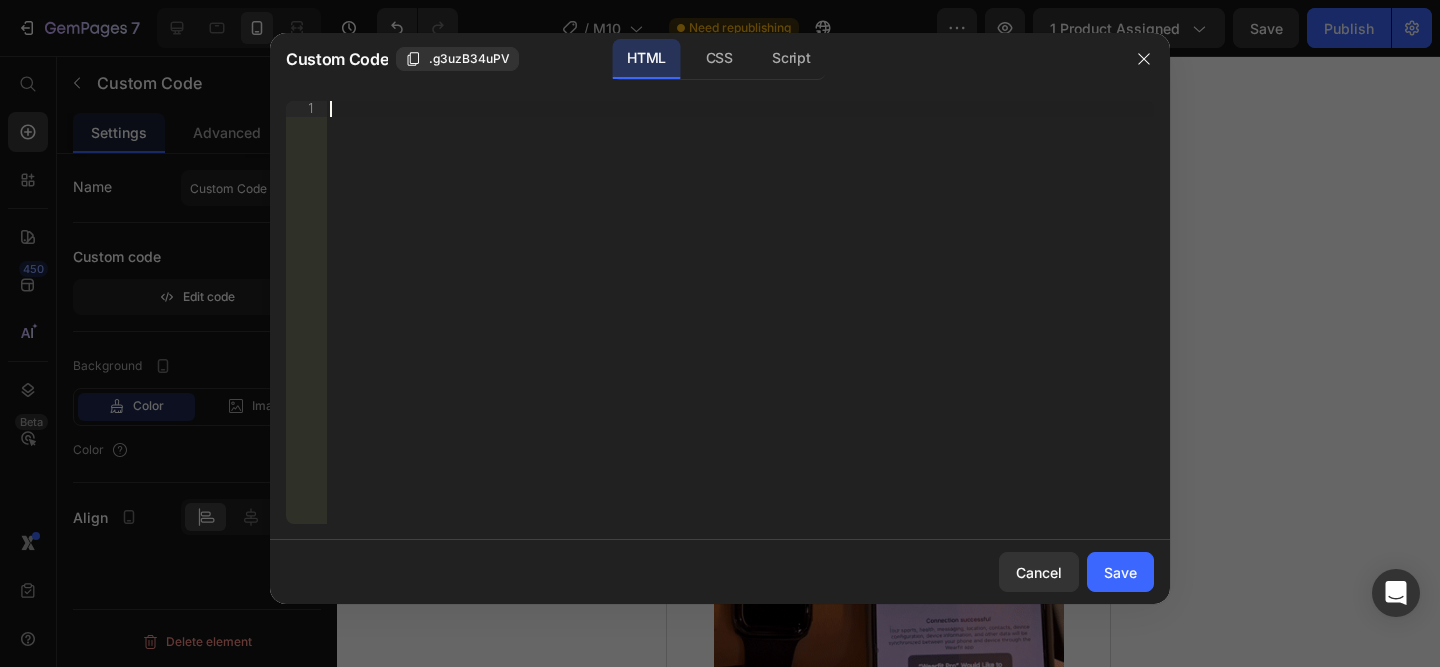 click on "Insert the 3rd-party installation code, HTML code, or Liquid code to display custom content." at bounding box center (740, 328) 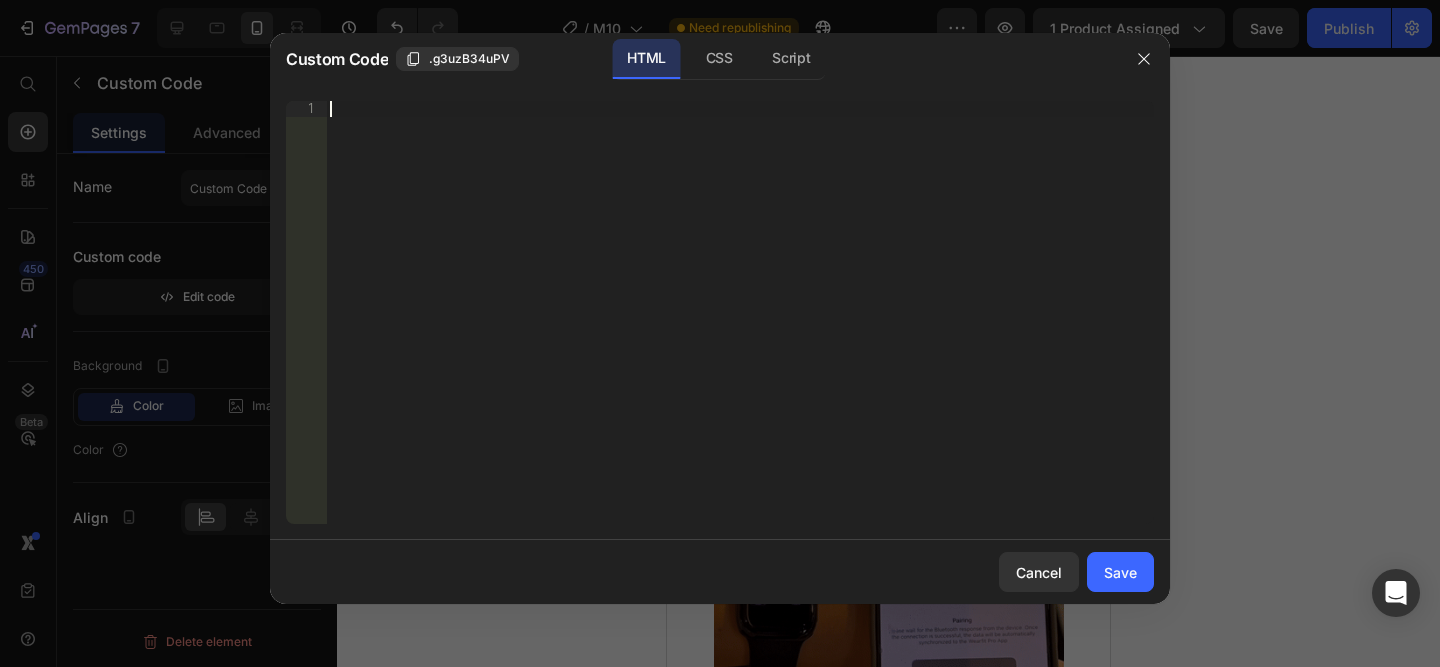 paste on "</script>" 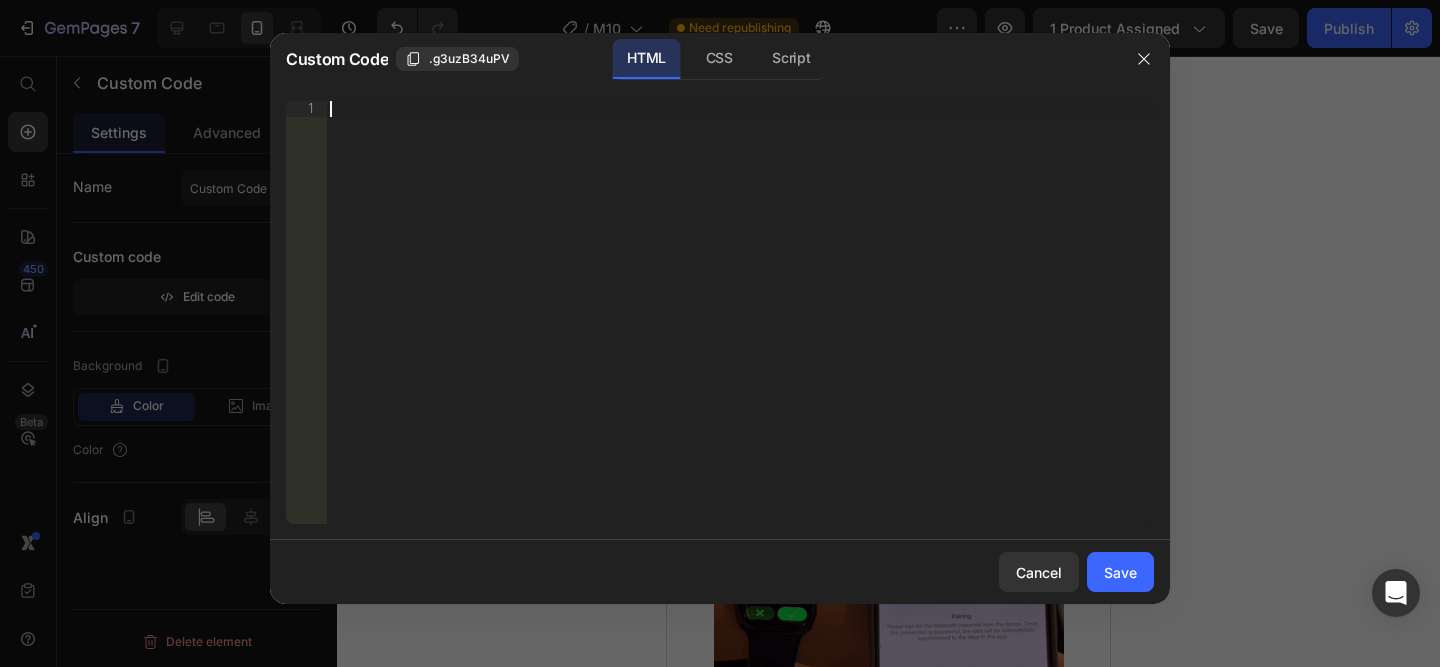type on "</script>" 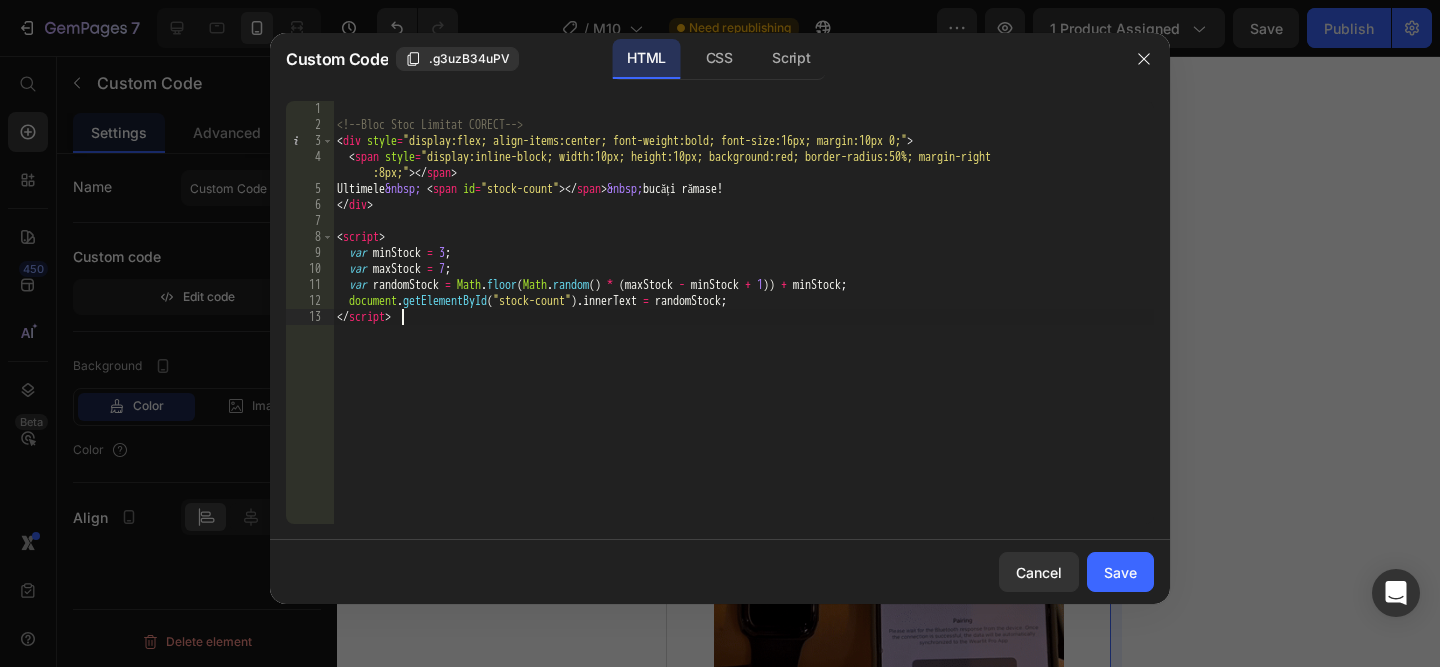 click on "Save" at bounding box center [1120, 572] 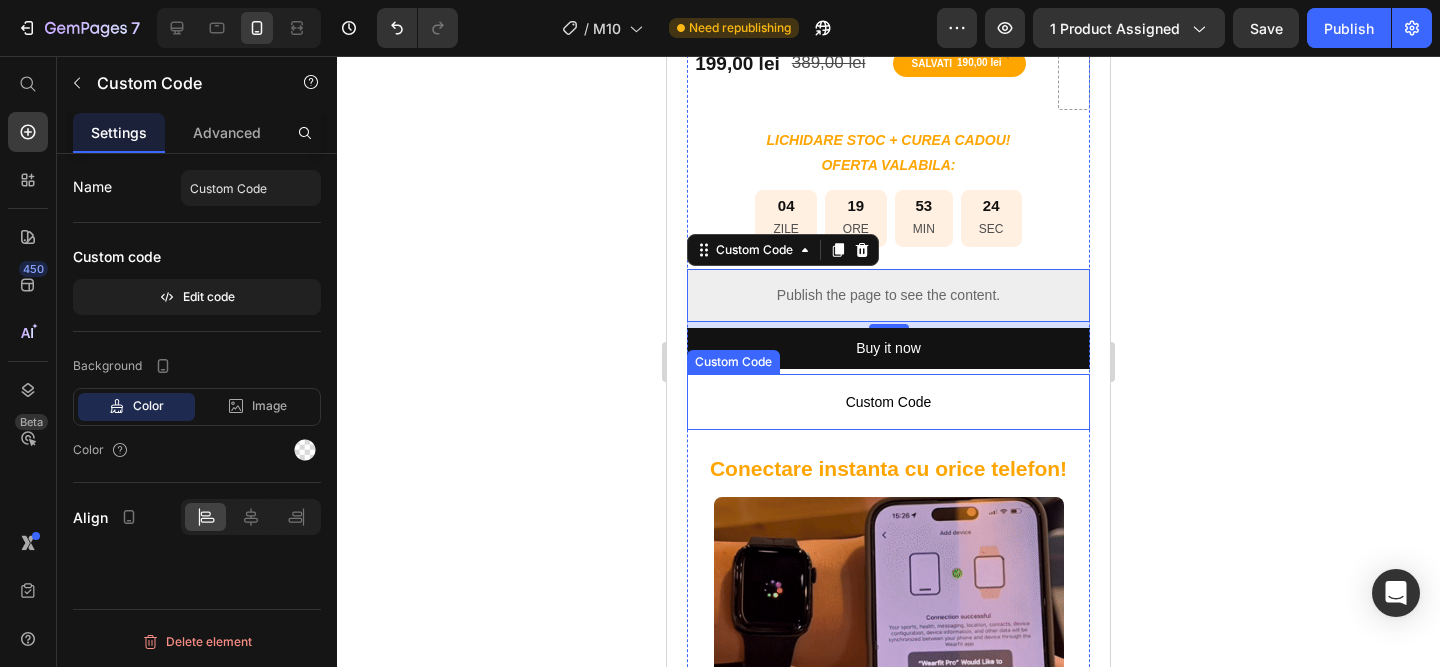 drag, startPoint x: 977, startPoint y: 388, endPoint x: 769, endPoint y: 382, distance: 208.08652 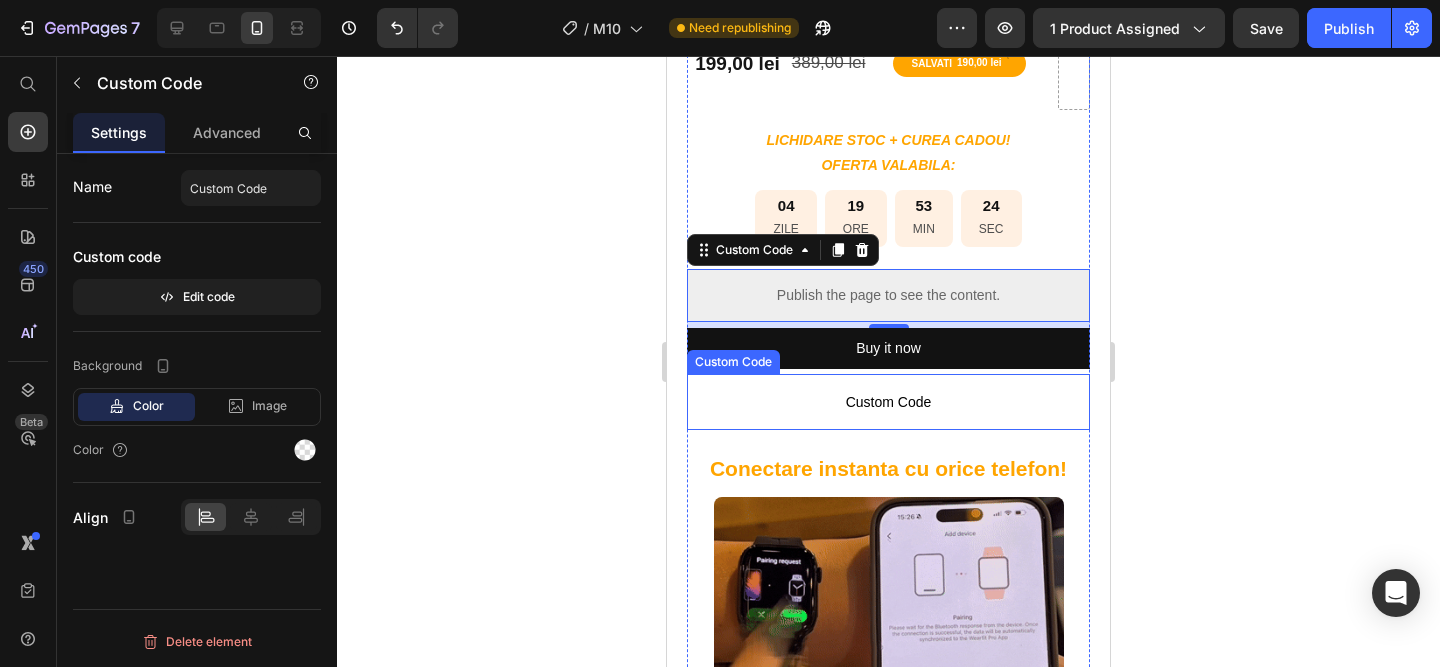 click on "Custom Code" at bounding box center [888, 402] 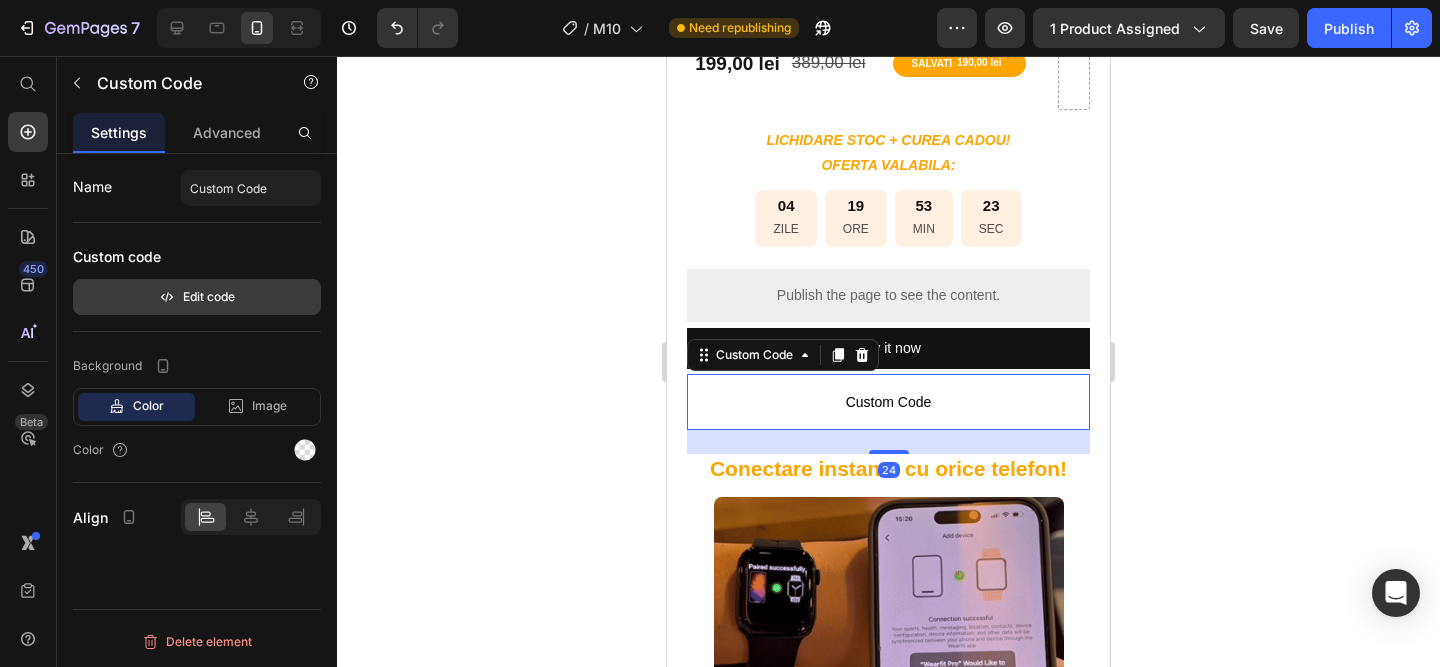 click on "Edit code" at bounding box center [197, 297] 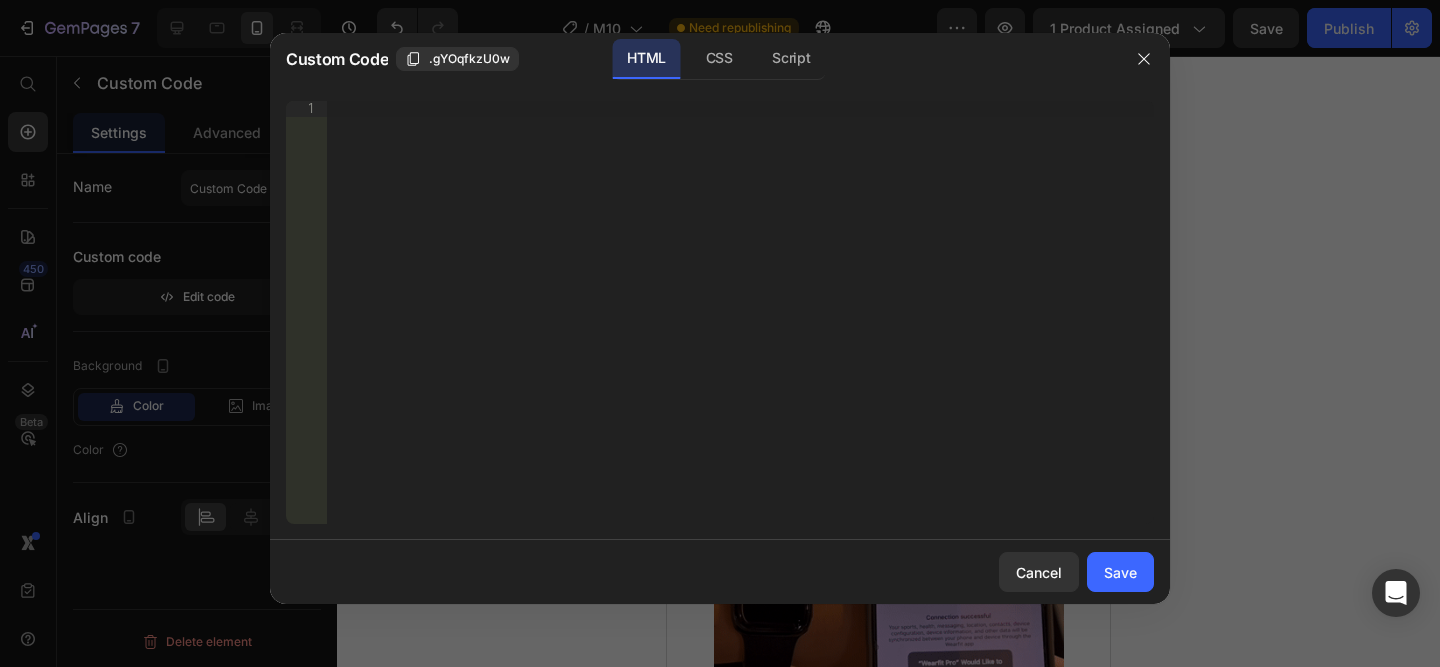 click on "Insert the 3rd-party installation code, HTML code, or Liquid code to display custom content." at bounding box center [740, 328] 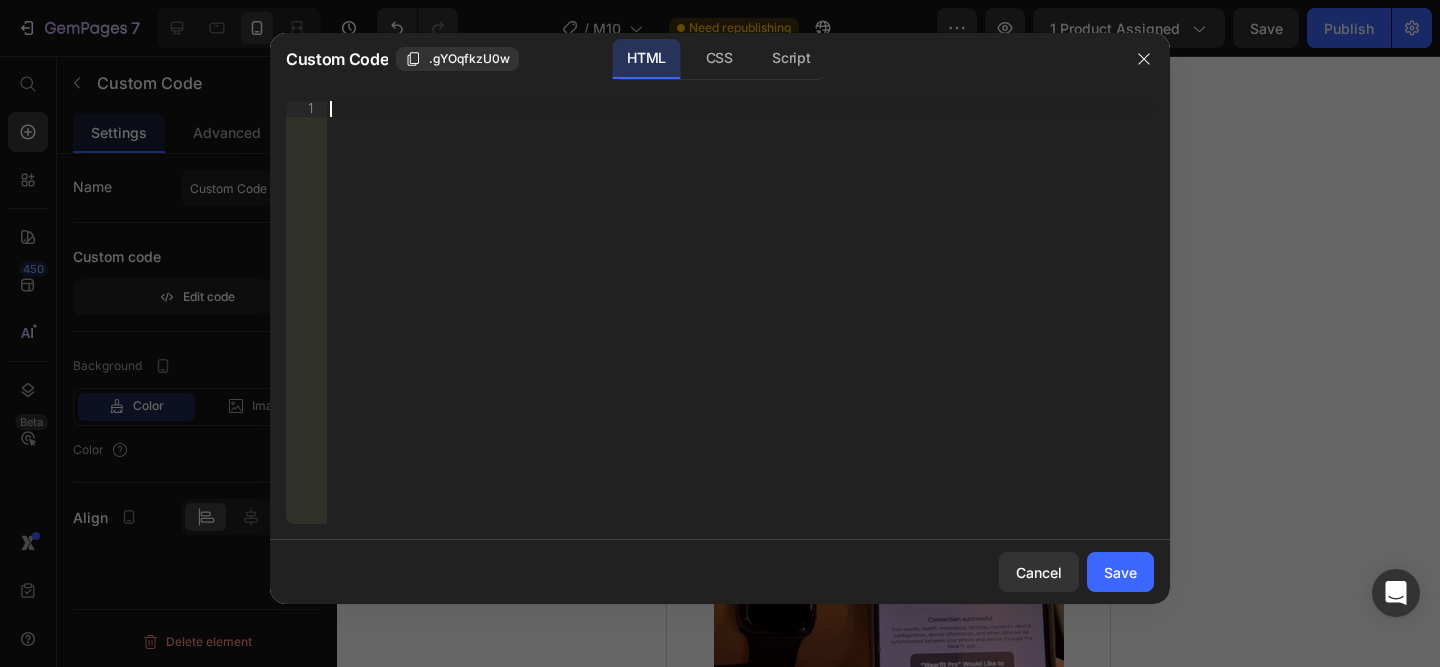 paste on "</script>" 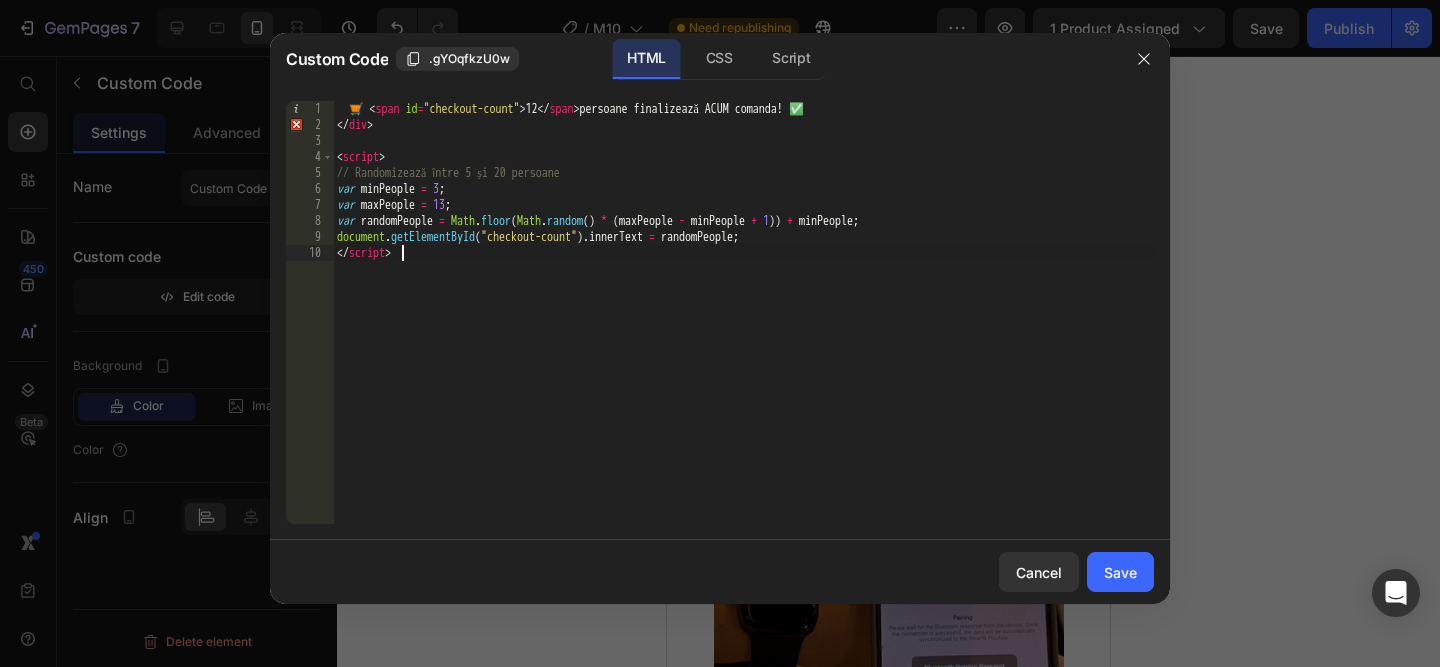 click on "🛒   < span   id = "checkout-count" > 12 </ span >  persoane finalizează ACUM comanda! ✅ </ div > < script > // Randomizează între 5 și 20 persoane var   minPeople   =   3 ; var   maxPeople   =   13 ; var   randomPeople   =   Math . floor ( Math . random ( )   *   ( maxPeople   -   minPeople   +   1 ))   +   minPeople ; document . getElementById ( "checkout-count" ) . innerText   =   randomPeople ; </ script >" at bounding box center [743, 328] 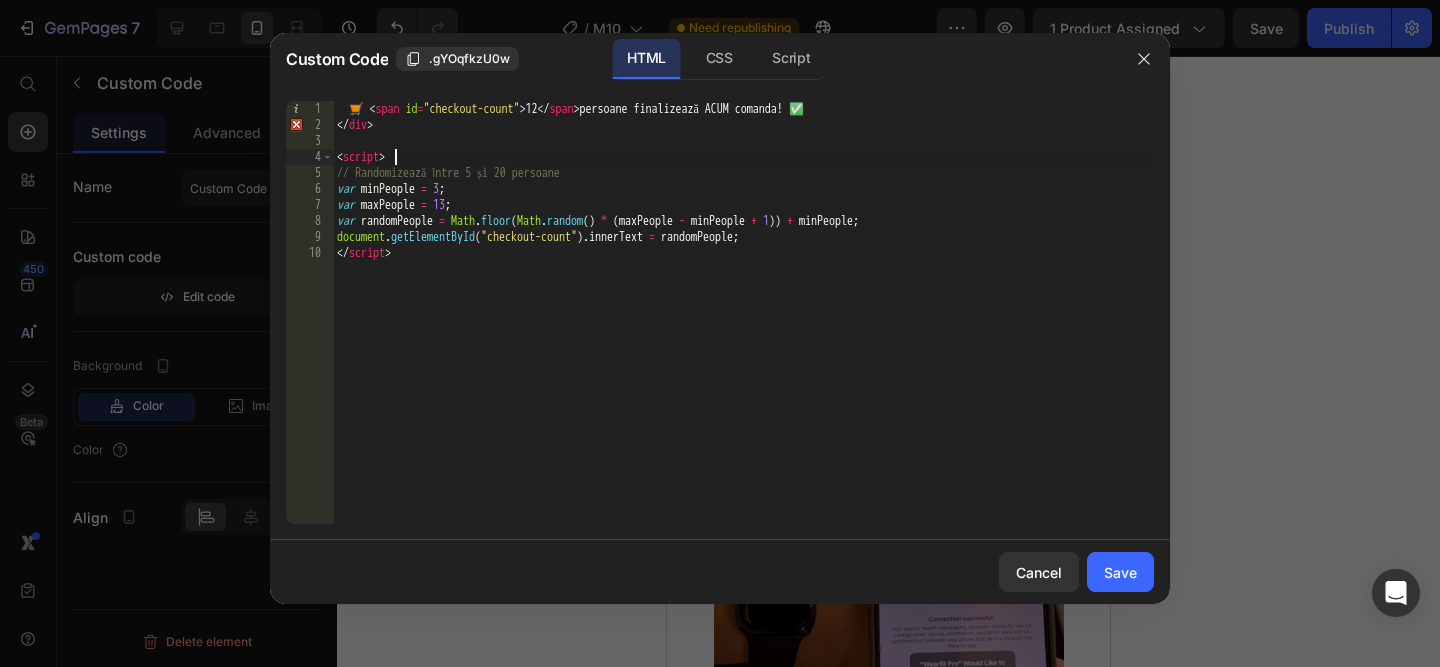 click on "🛒   < span   id = "checkout-count" > 12 </ span >  persoane finalizează ACUM comanda! ✅ </ div > < script > // Randomizează între 5 și 20 persoane var   minPeople   =   3 ; var   maxPeople   =   13 ; var   randomPeople   =   Math . floor ( Math . random ( )   *   ( maxPeople   -   minPeople   +   1 ))   +   minPeople ; document . getElementById ( "checkout-count" ) . innerText   =   randomPeople ; </ script >" at bounding box center (743, 328) 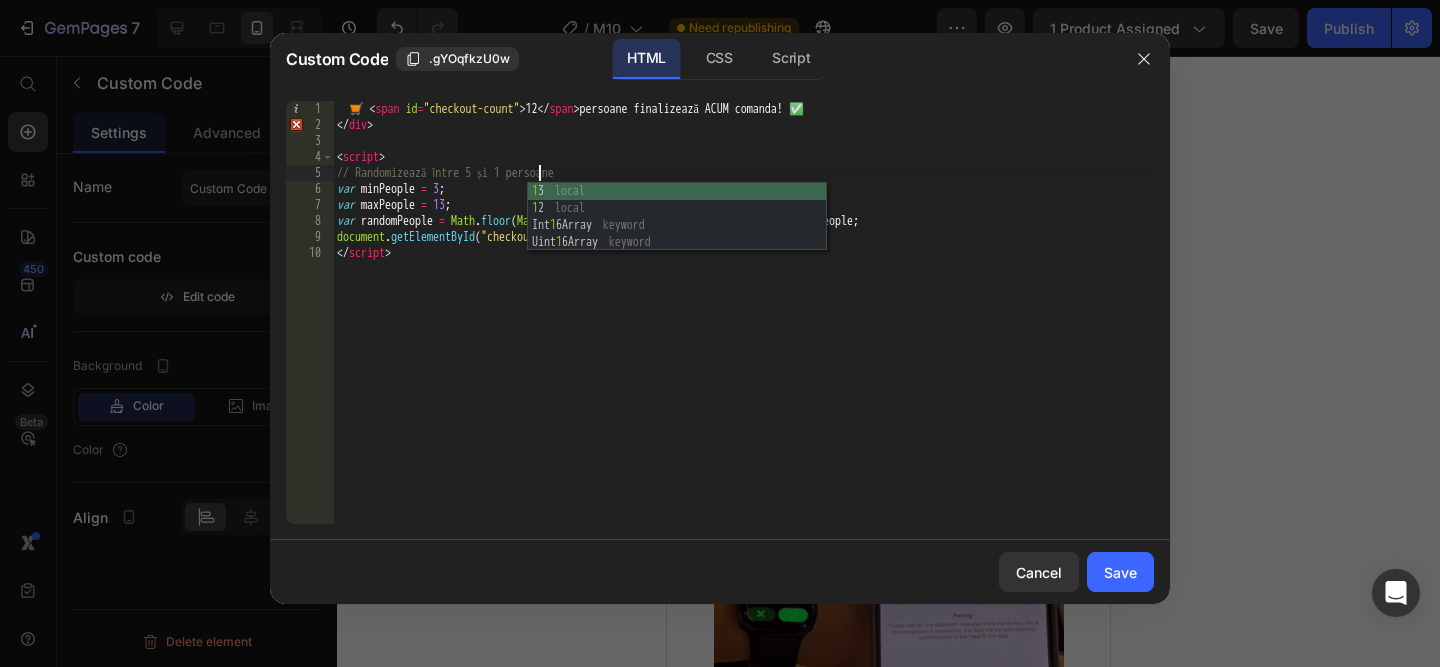 scroll, scrollTop: 0, scrollLeft: 17, axis: horizontal 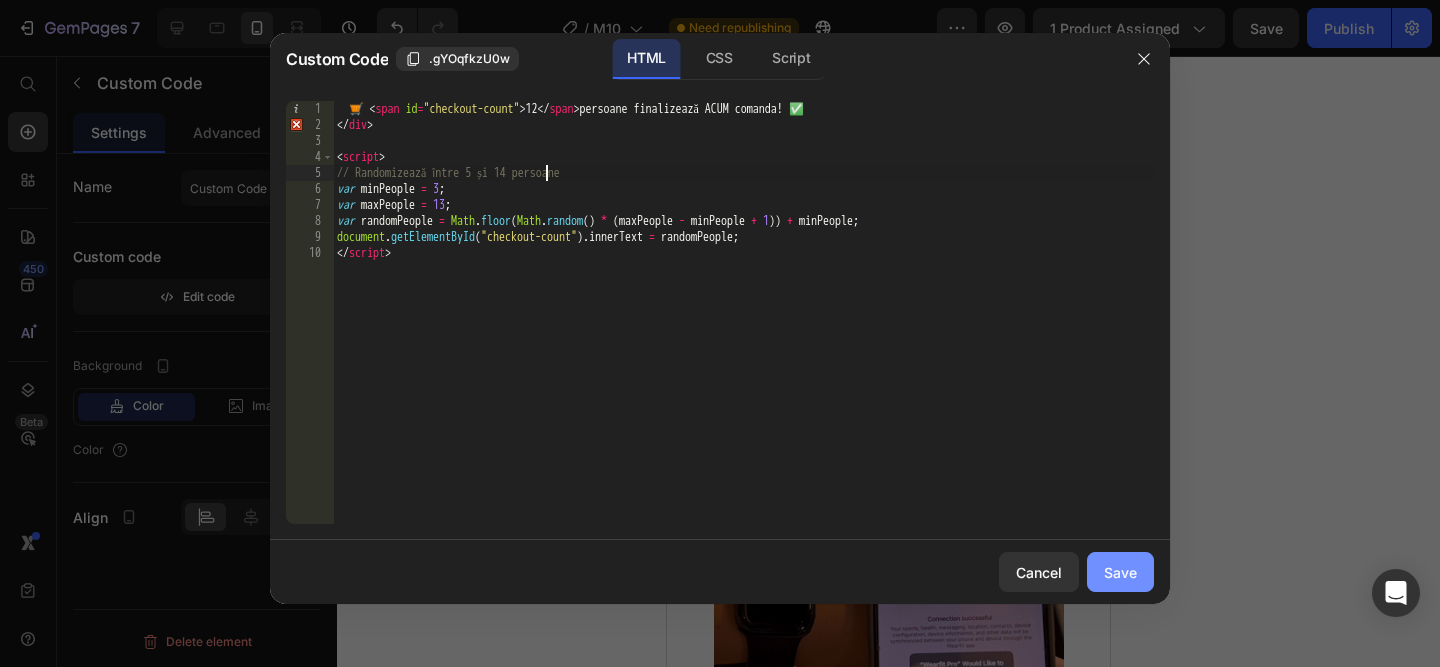 type on "// Randomizează între 5 și 14 persoane" 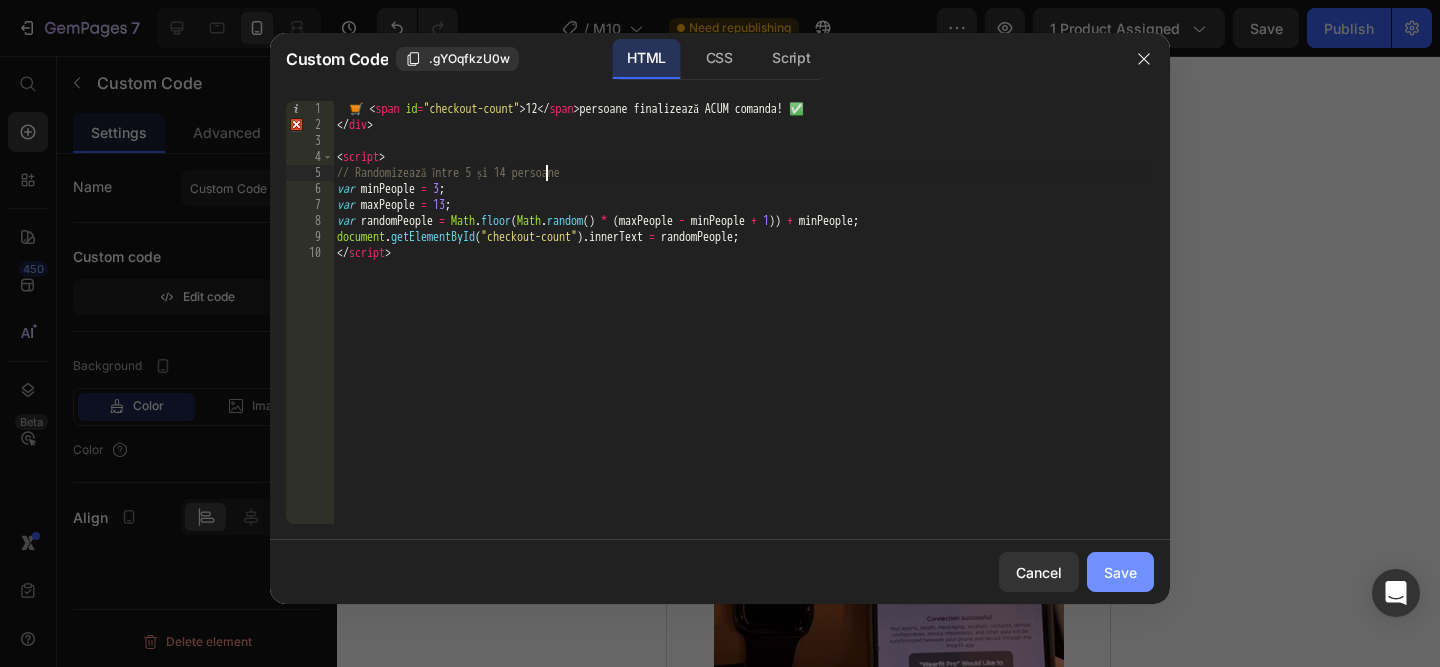 click on "Save" 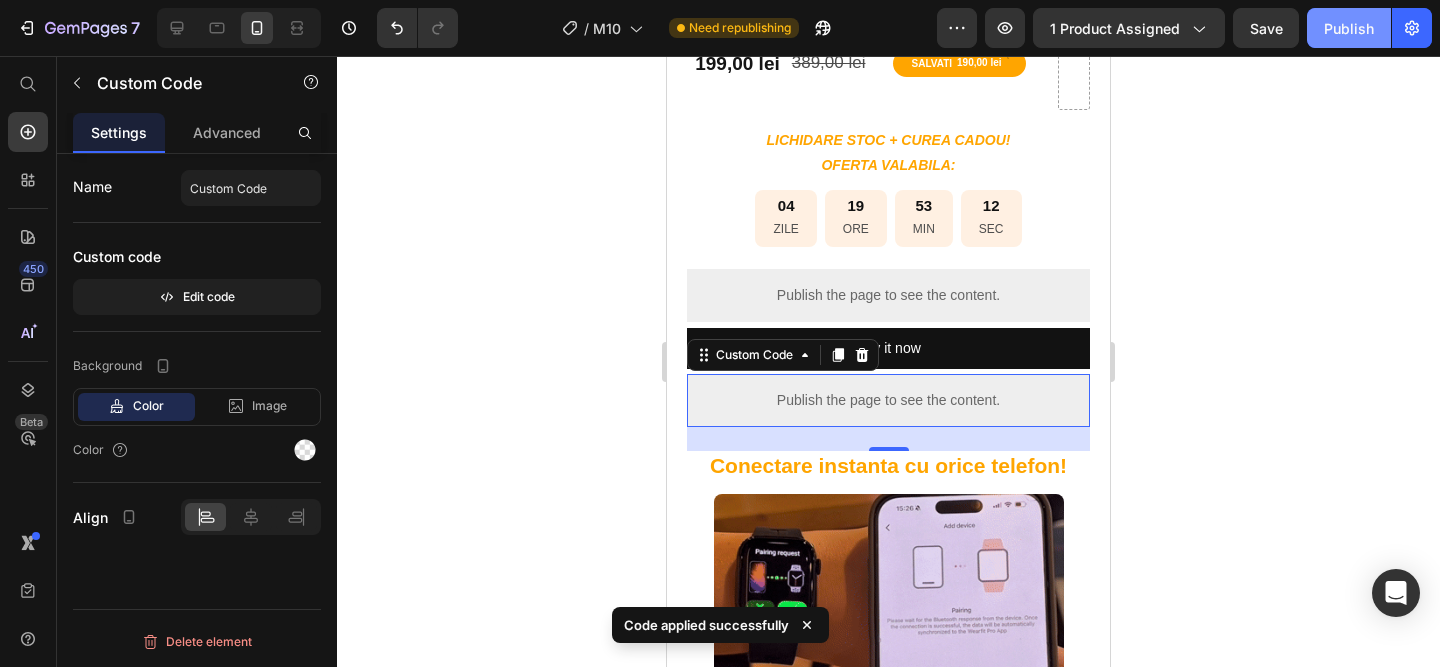 click on "Publish" at bounding box center (1349, 28) 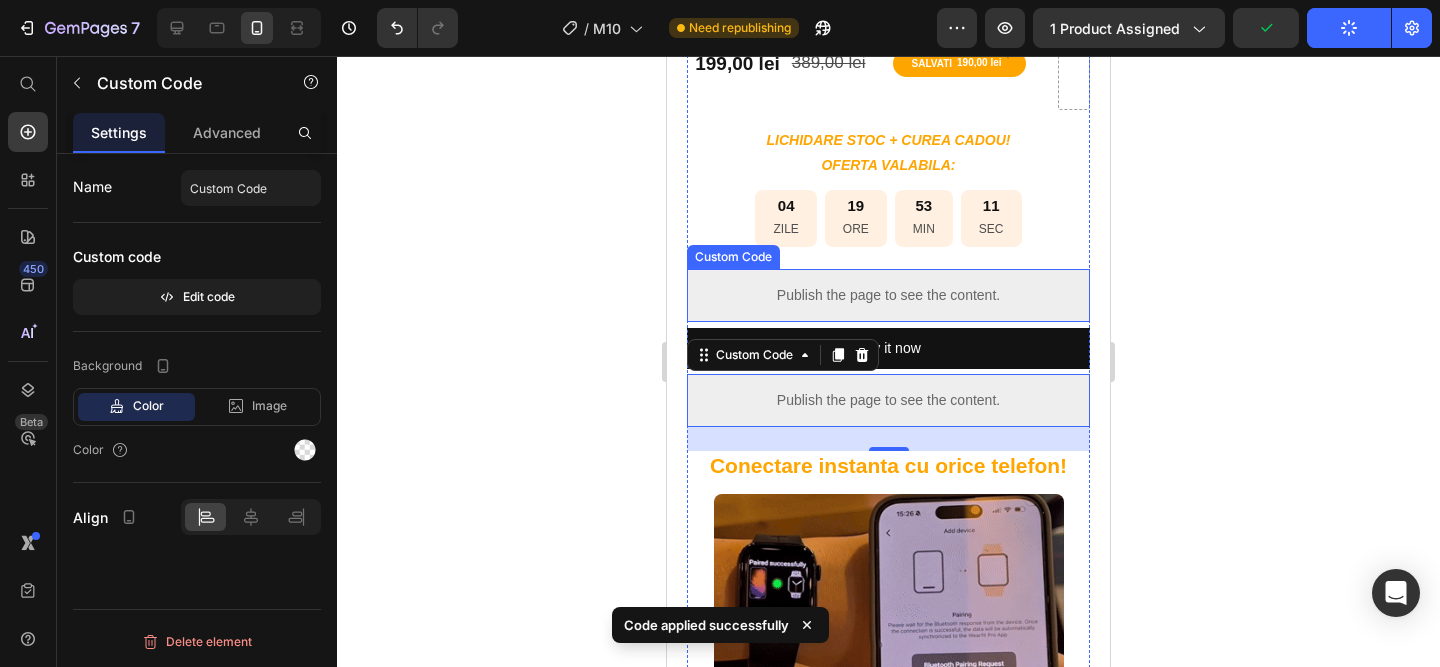 scroll, scrollTop: 485, scrollLeft: 0, axis: vertical 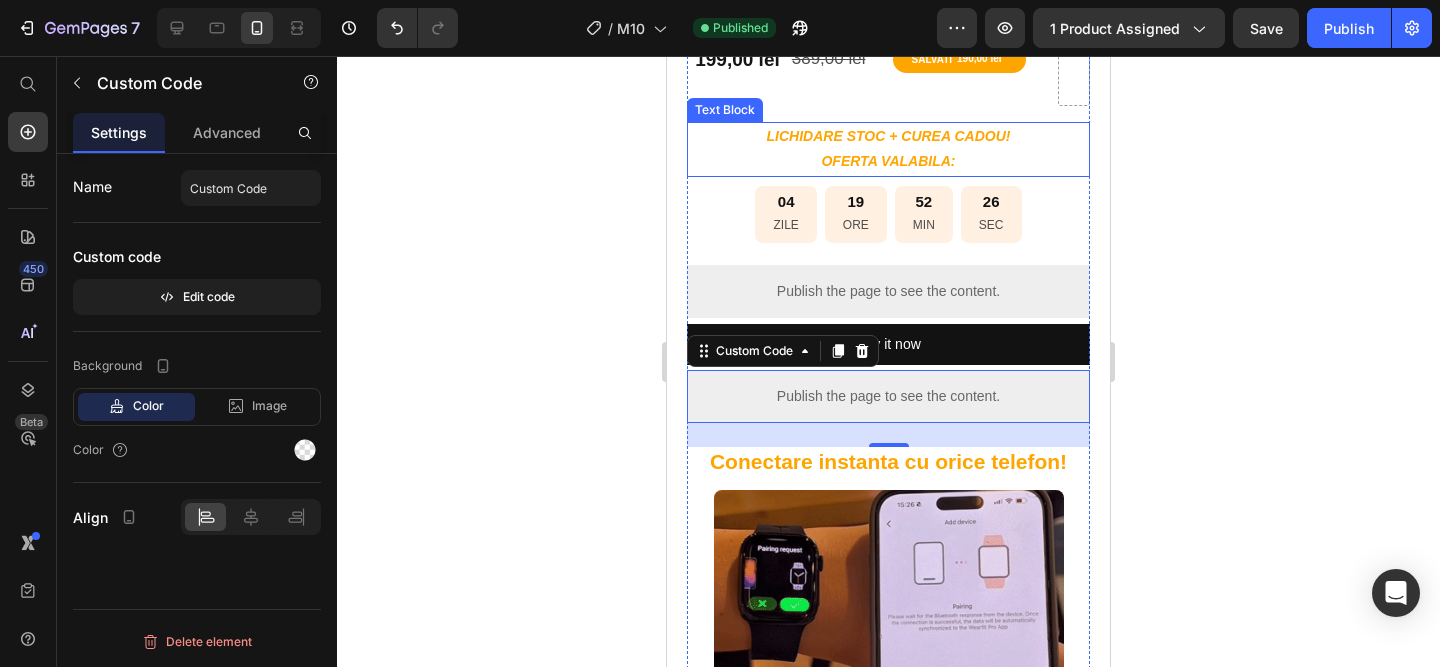 click on "LICHIDARE STOC + CUREA CADOU!" at bounding box center (889, 136) 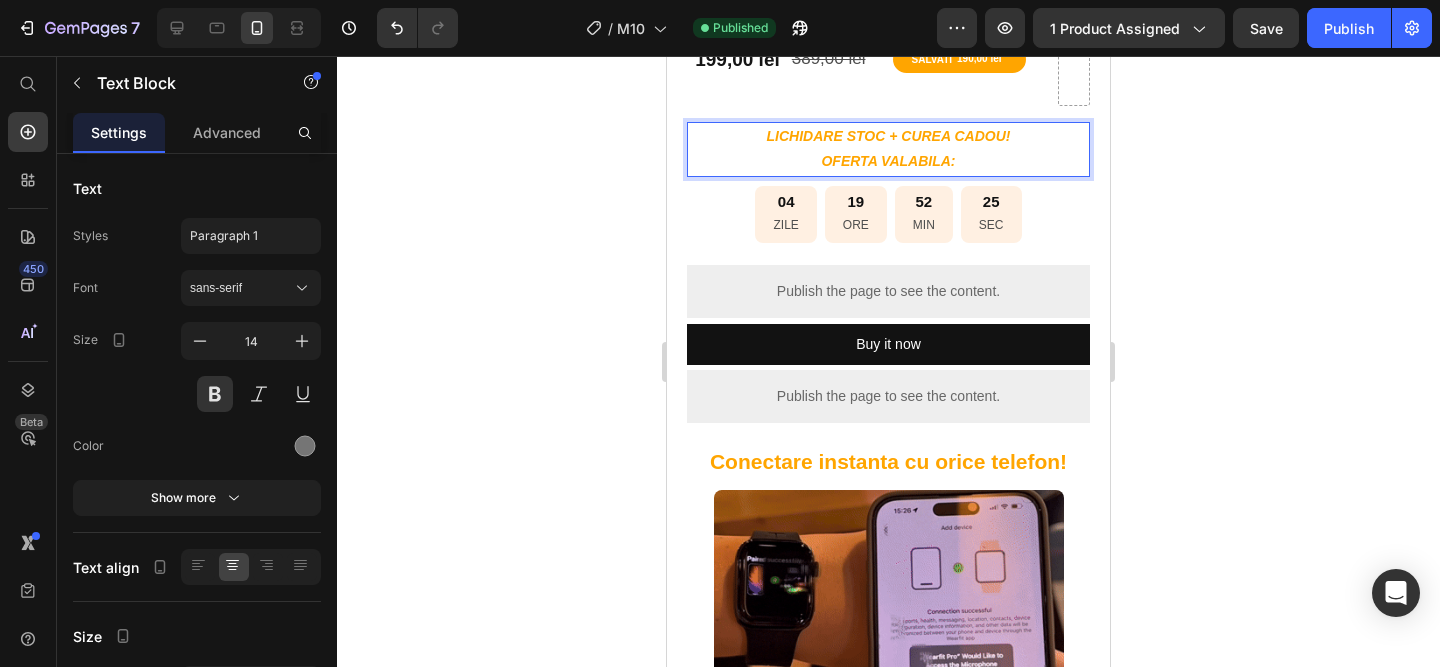 click on "LICHIDARE STOC + CUREA CADOU!" at bounding box center (889, 136) 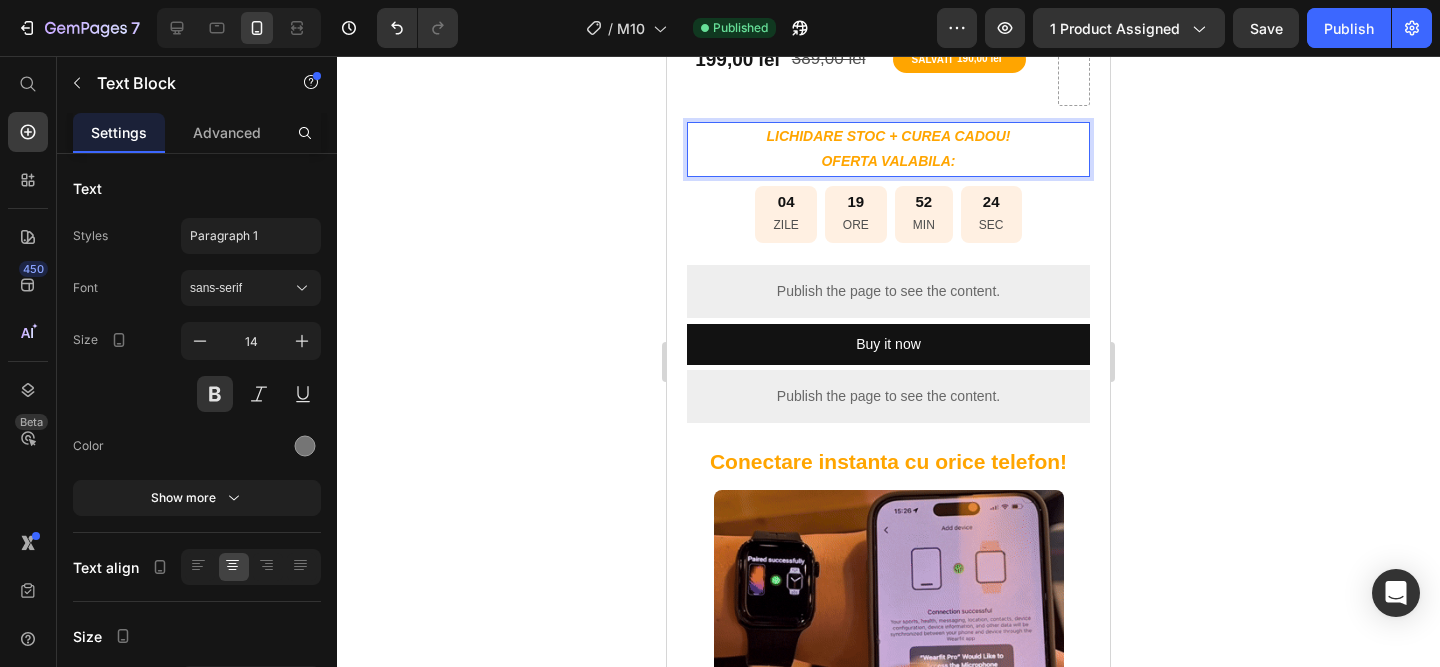 click on "LICHIDARE STOC + CUREA CADOU!" at bounding box center (888, 136) 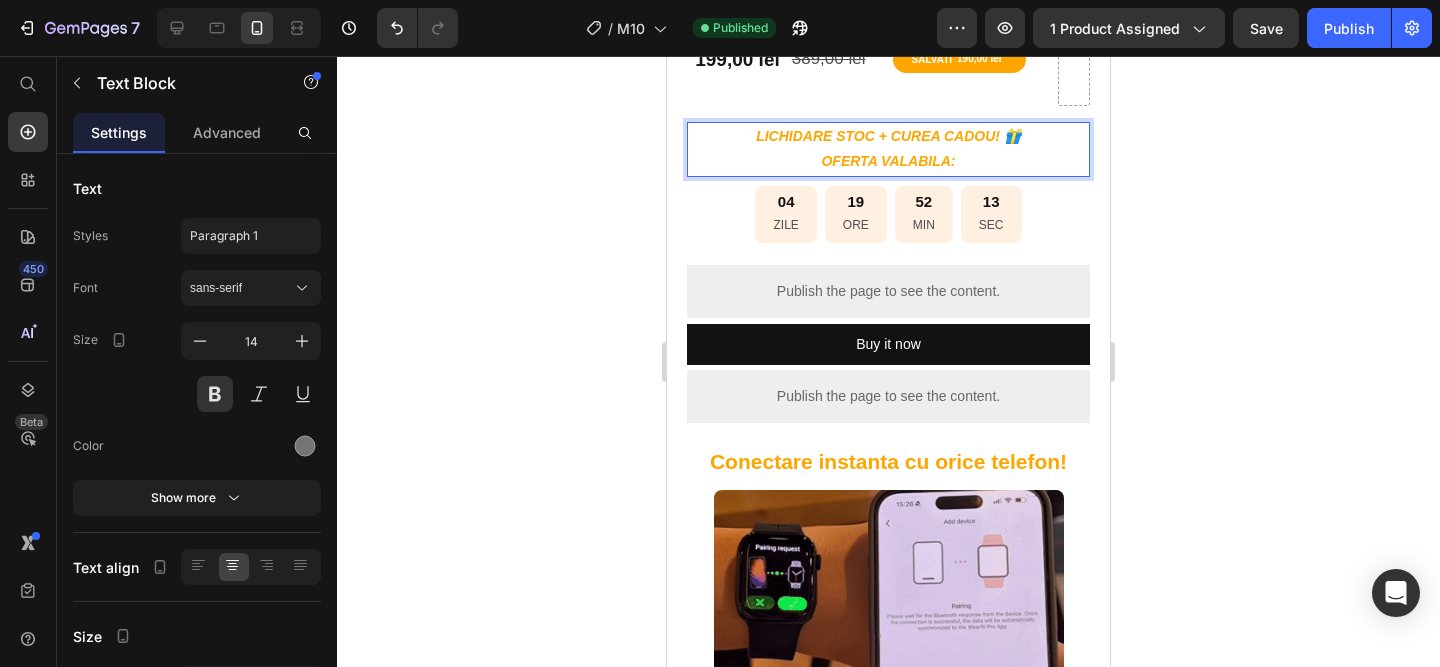 click on "OFERTA VALABILA:" at bounding box center [888, 161] 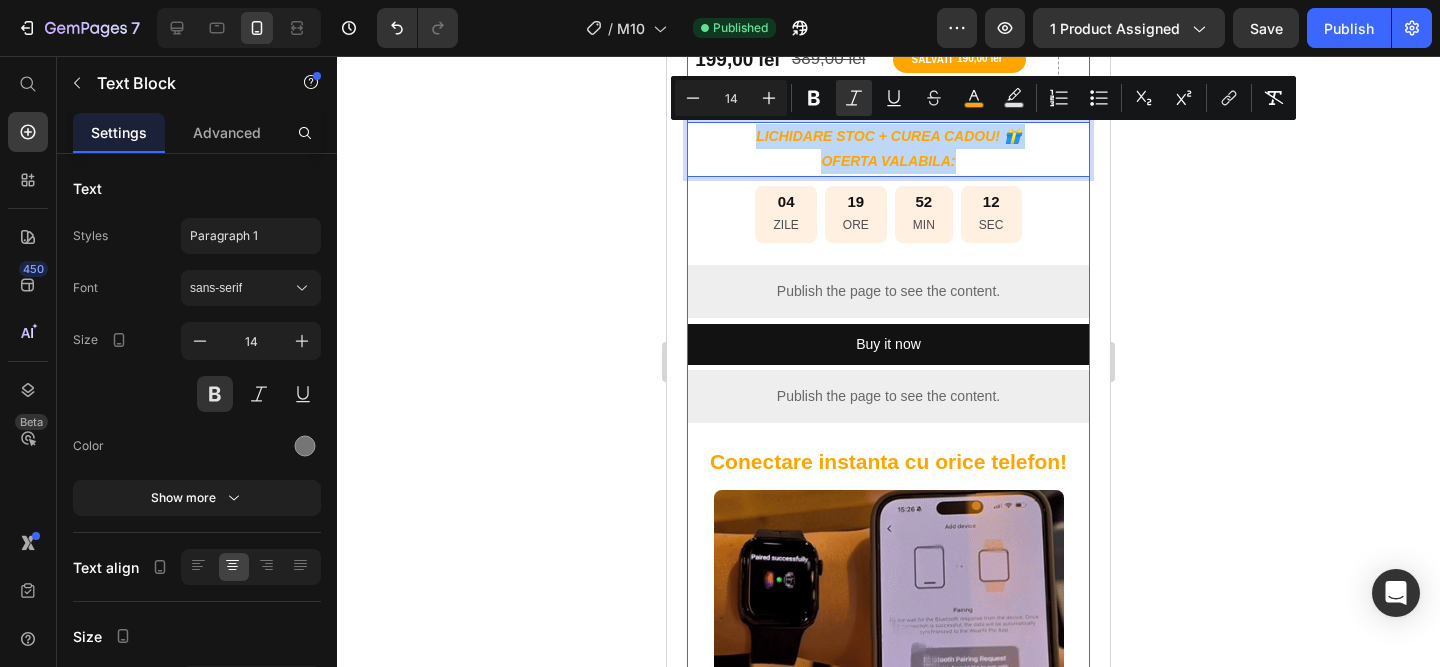 drag, startPoint x: 963, startPoint y: 162, endPoint x: 725, endPoint y: 123, distance: 241.17421 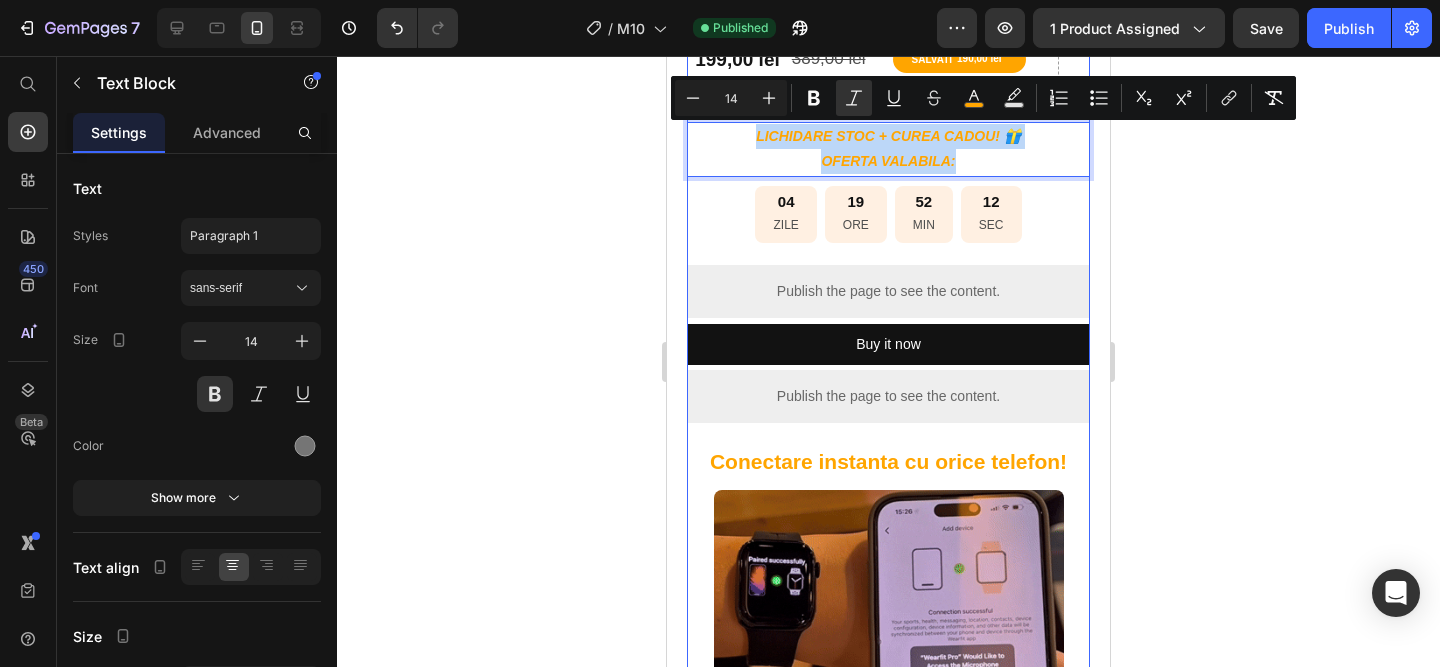 click on "LICHIDARE STOC + CUREA CADOU! 🎁 OFERTA VALABILA:" at bounding box center [888, 149] 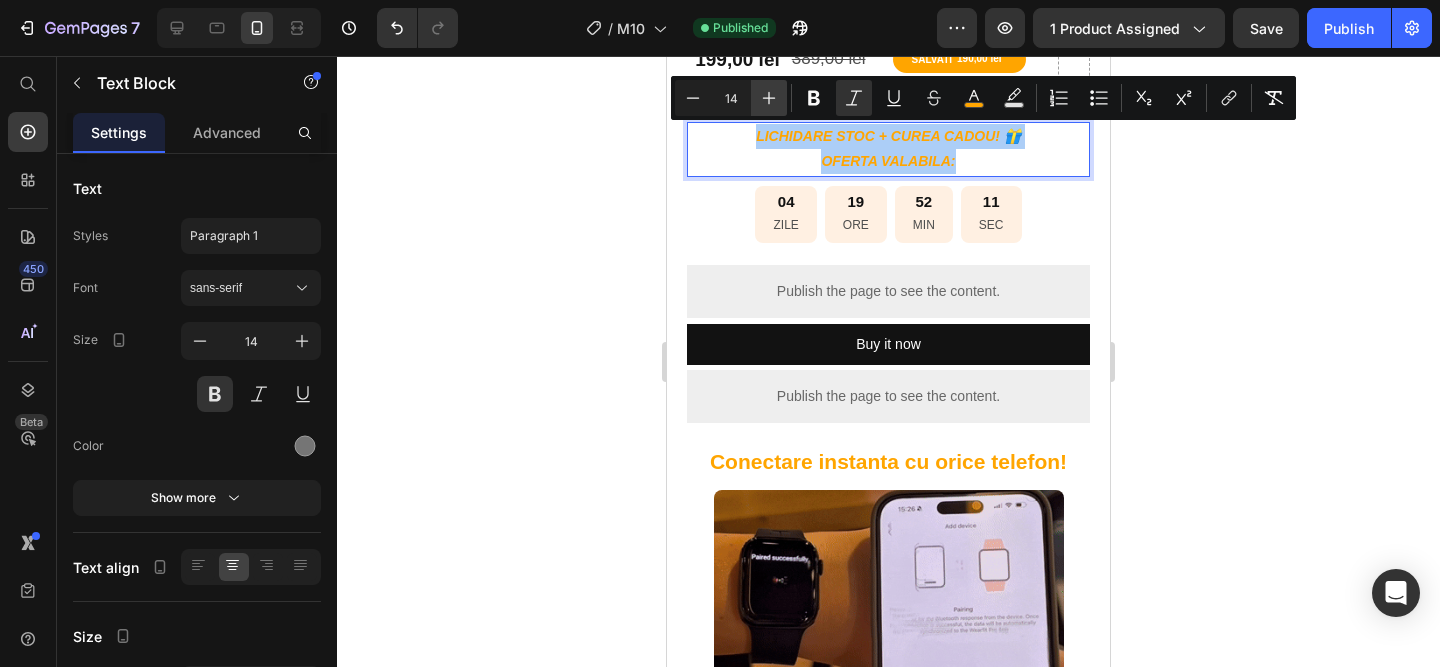click 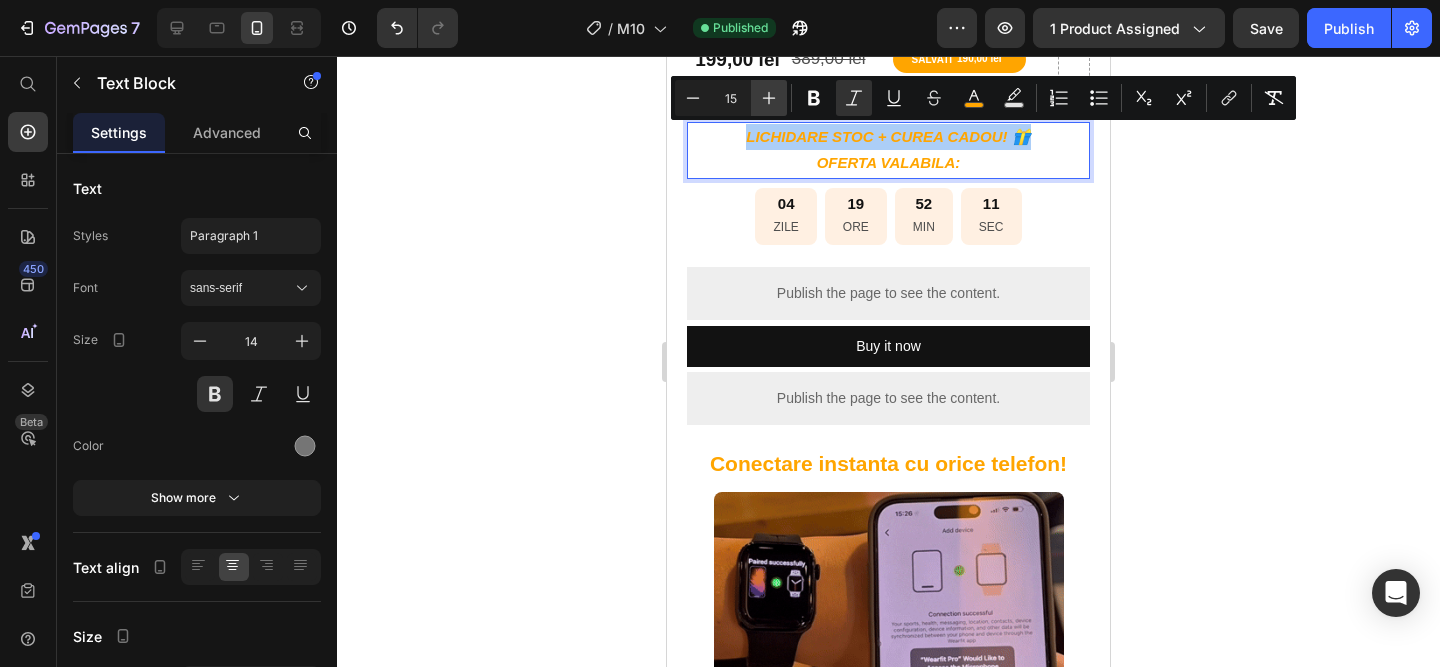click 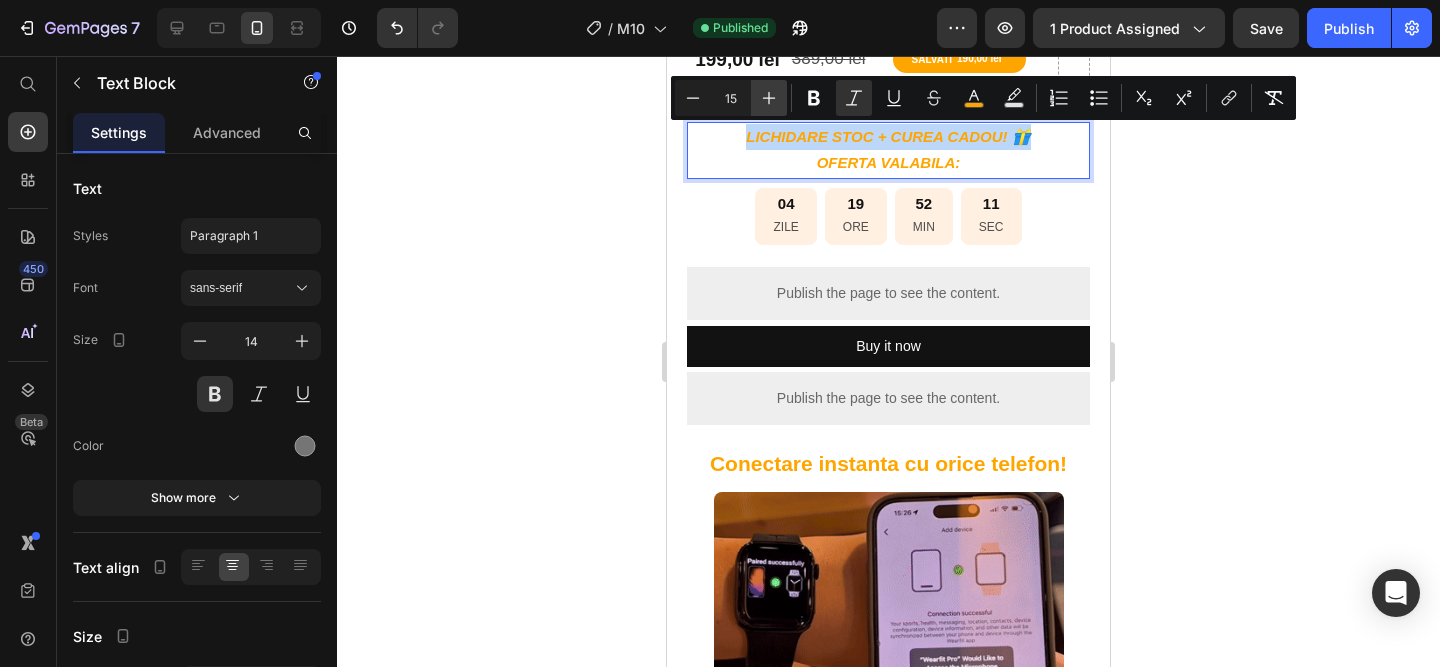 type on "16" 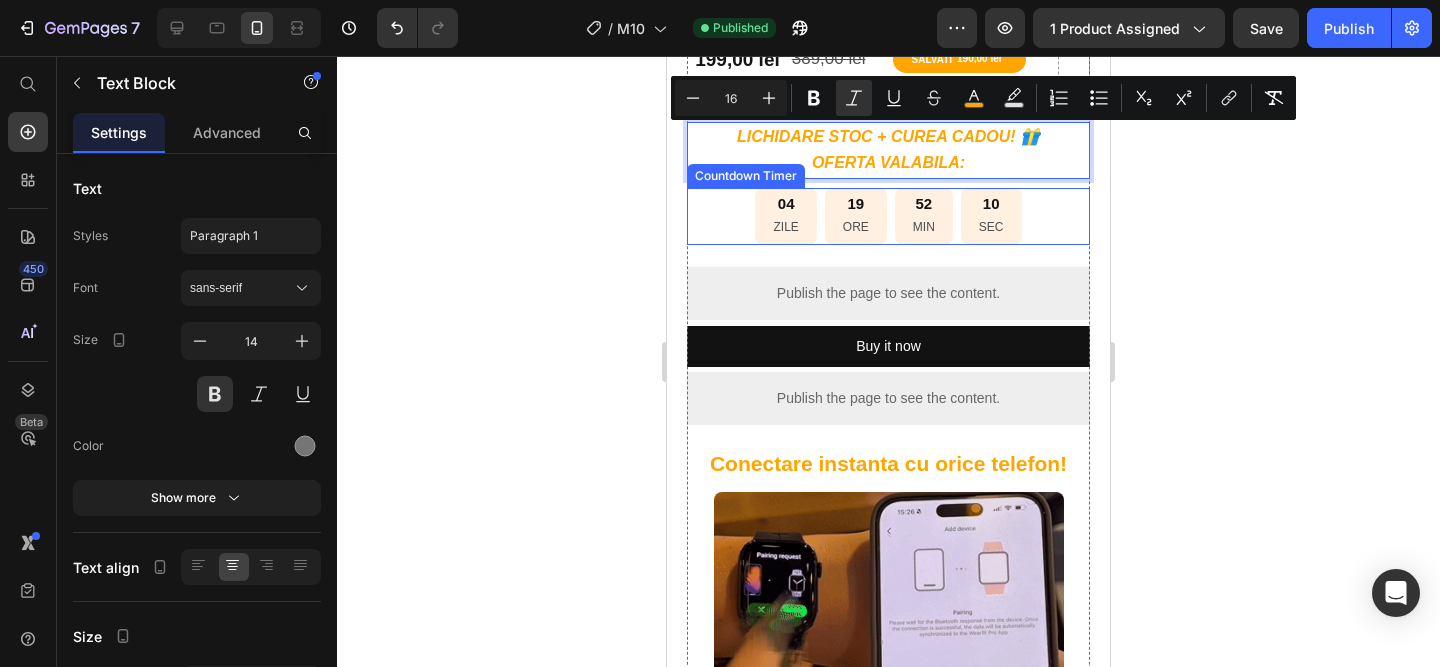 click 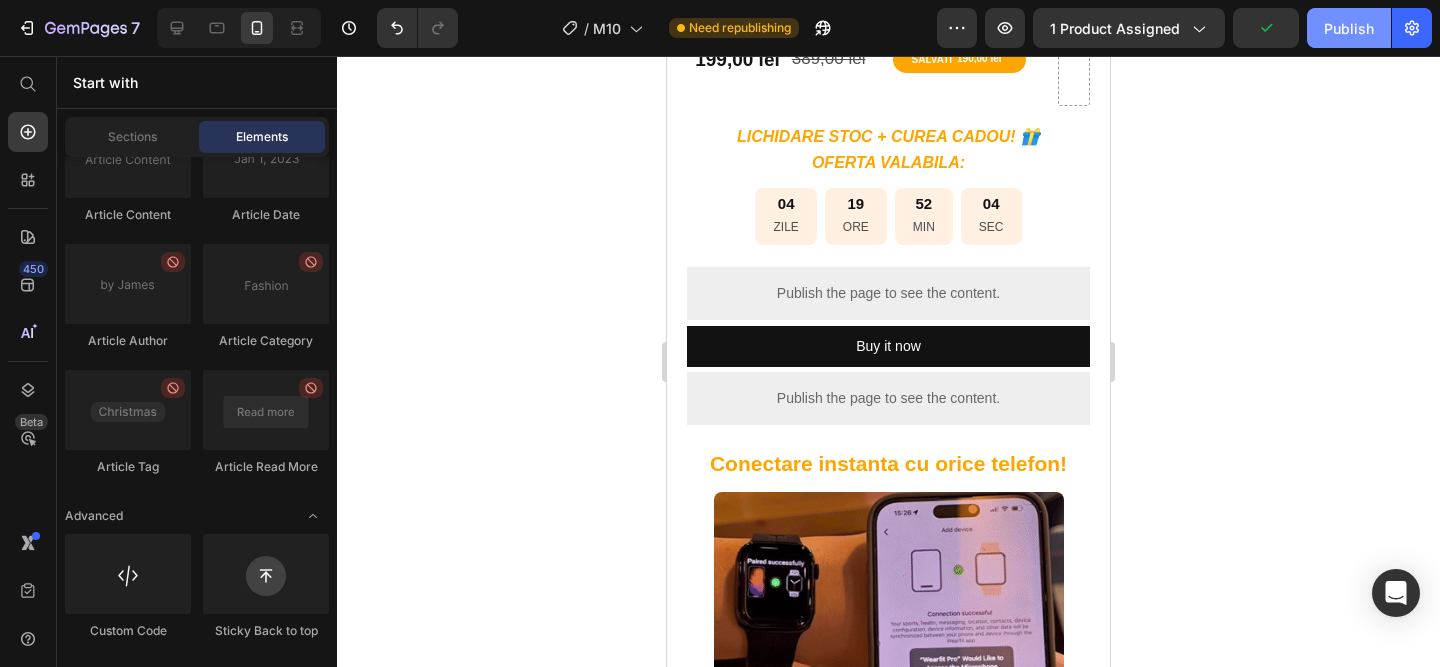click on "Publish" at bounding box center [1349, 28] 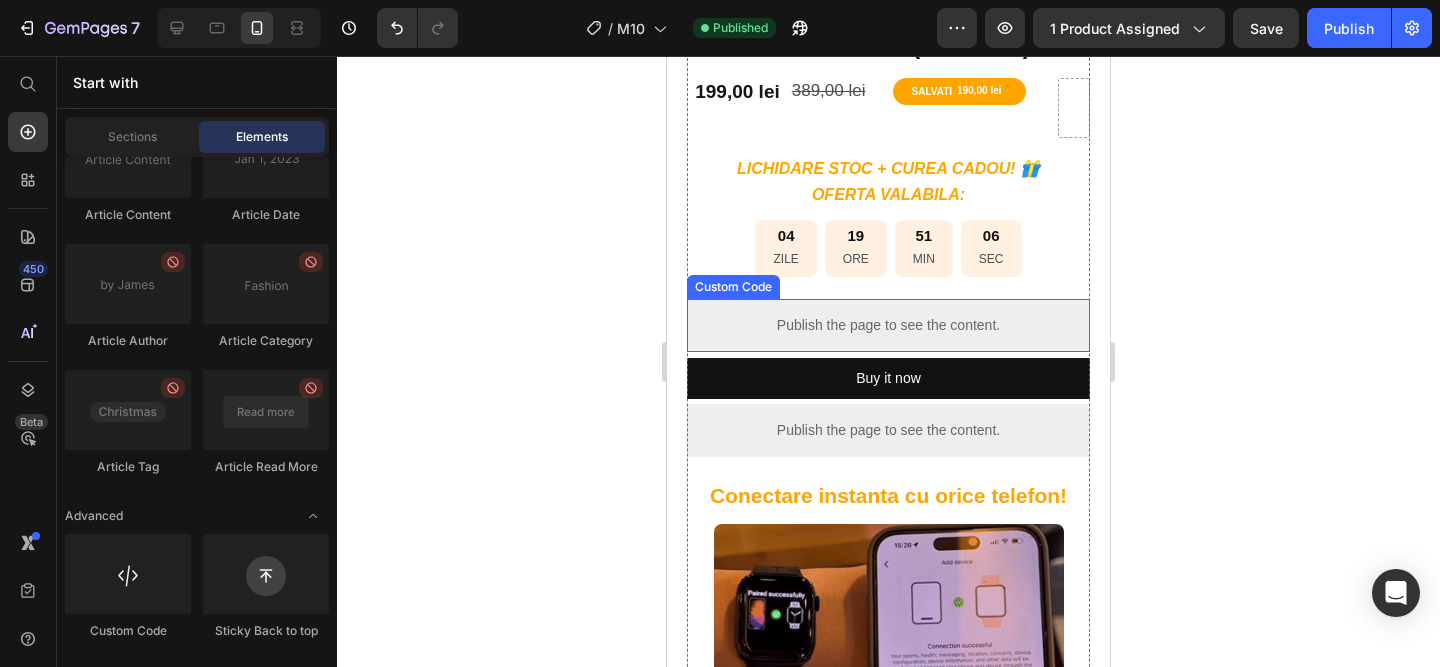 scroll, scrollTop: 446, scrollLeft: 0, axis: vertical 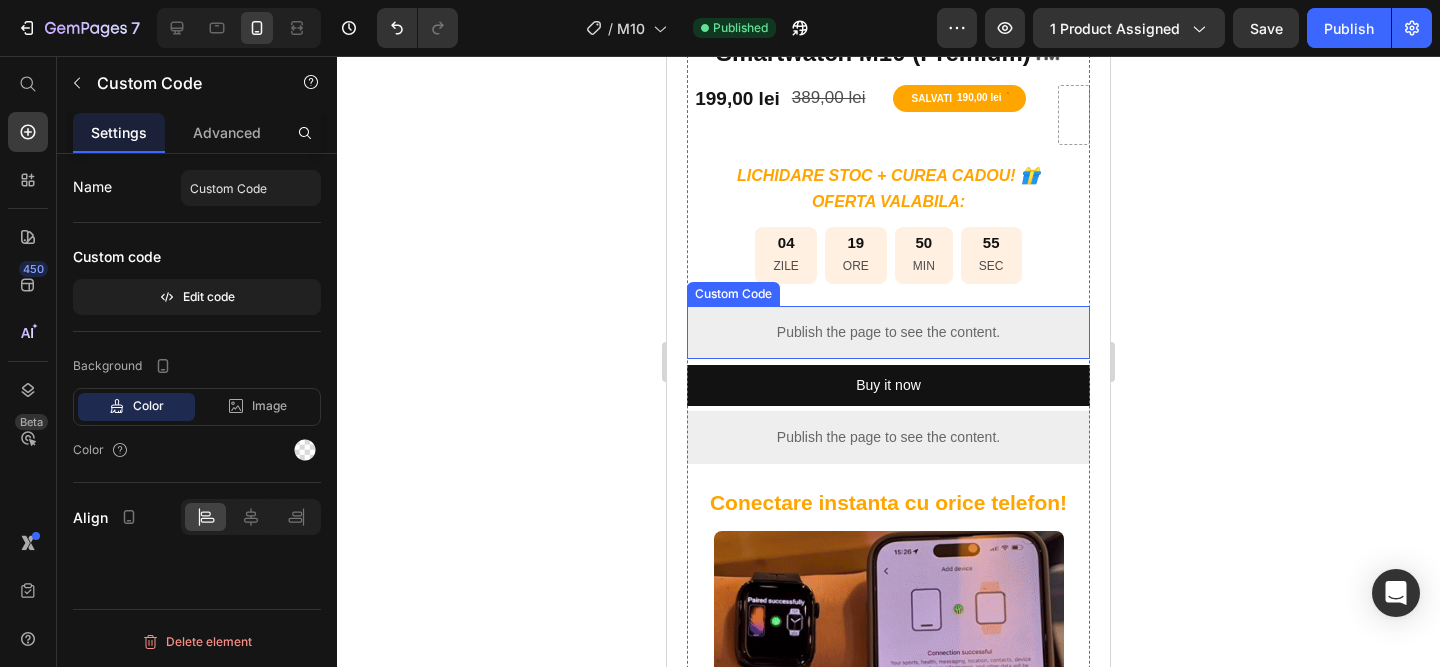 drag, startPoint x: 972, startPoint y: 333, endPoint x: 947, endPoint y: 343, distance: 26.925823 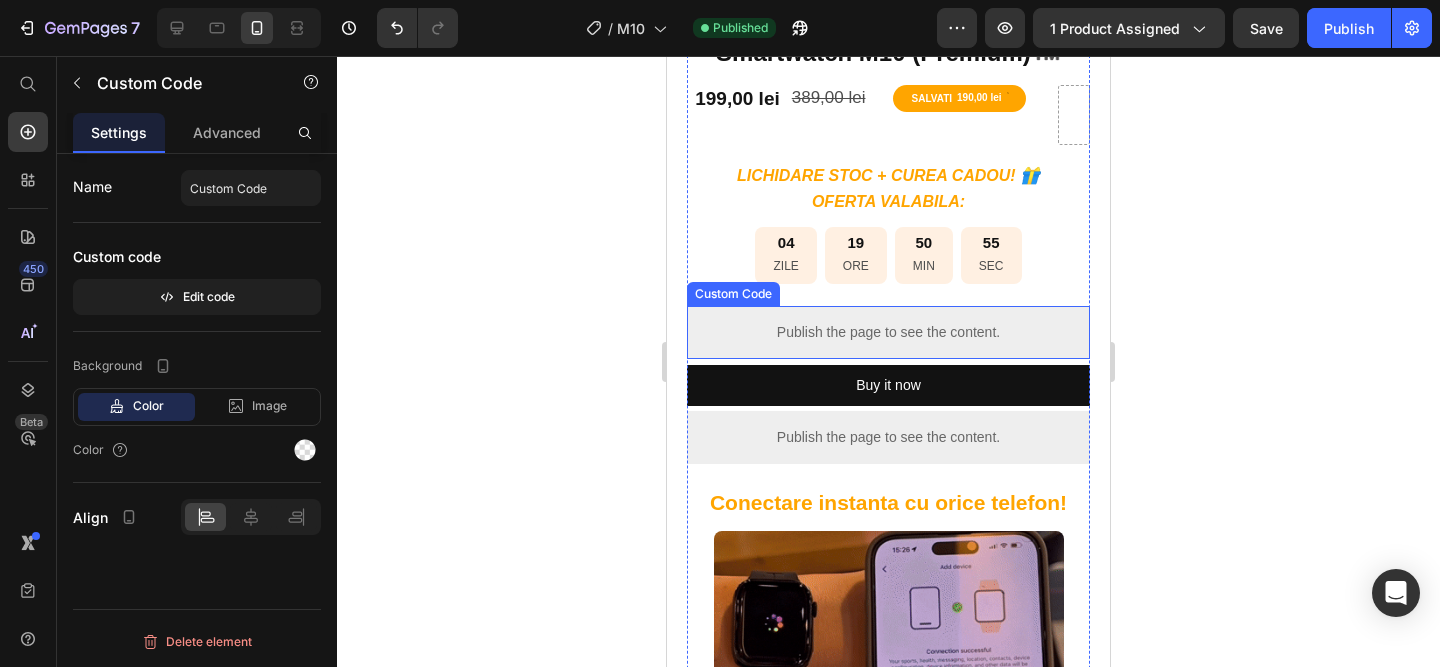 click on "Publish the page to see the content." at bounding box center [888, 332] 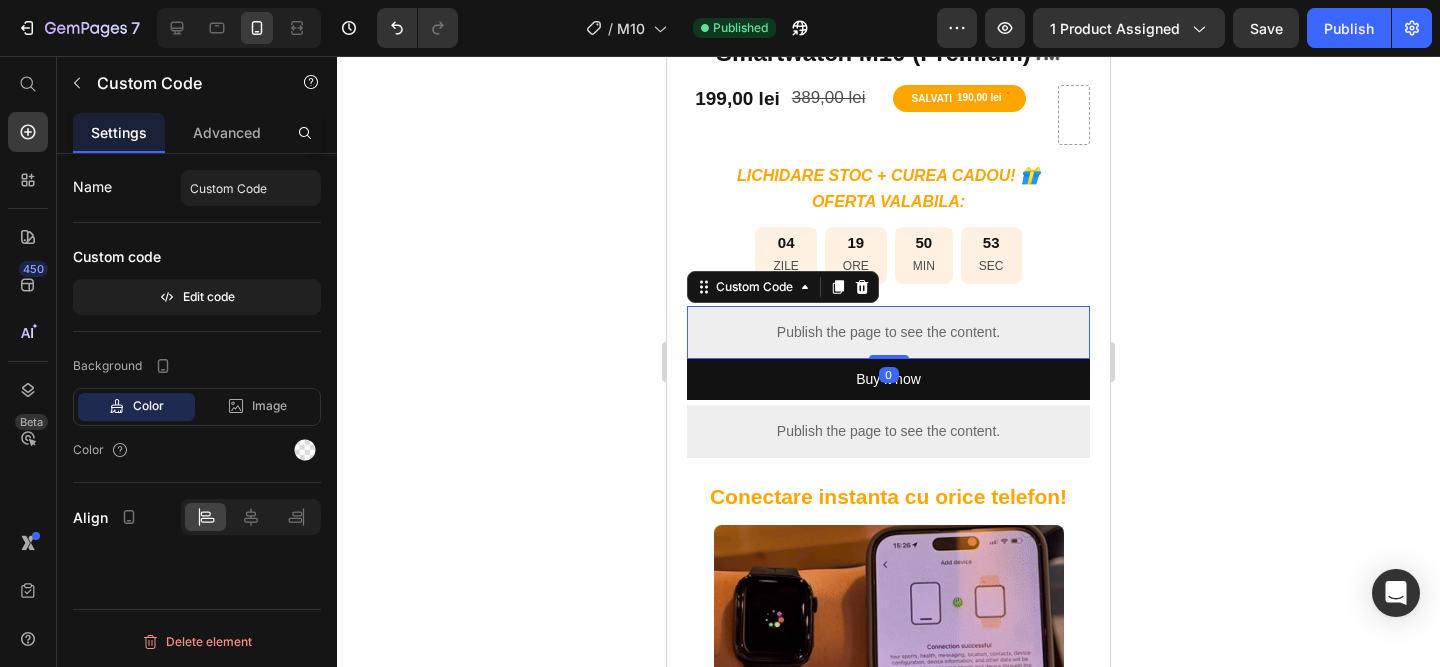 drag, startPoint x: 889, startPoint y: 361, endPoint x: 889, endPoint y: 329, distance: 32 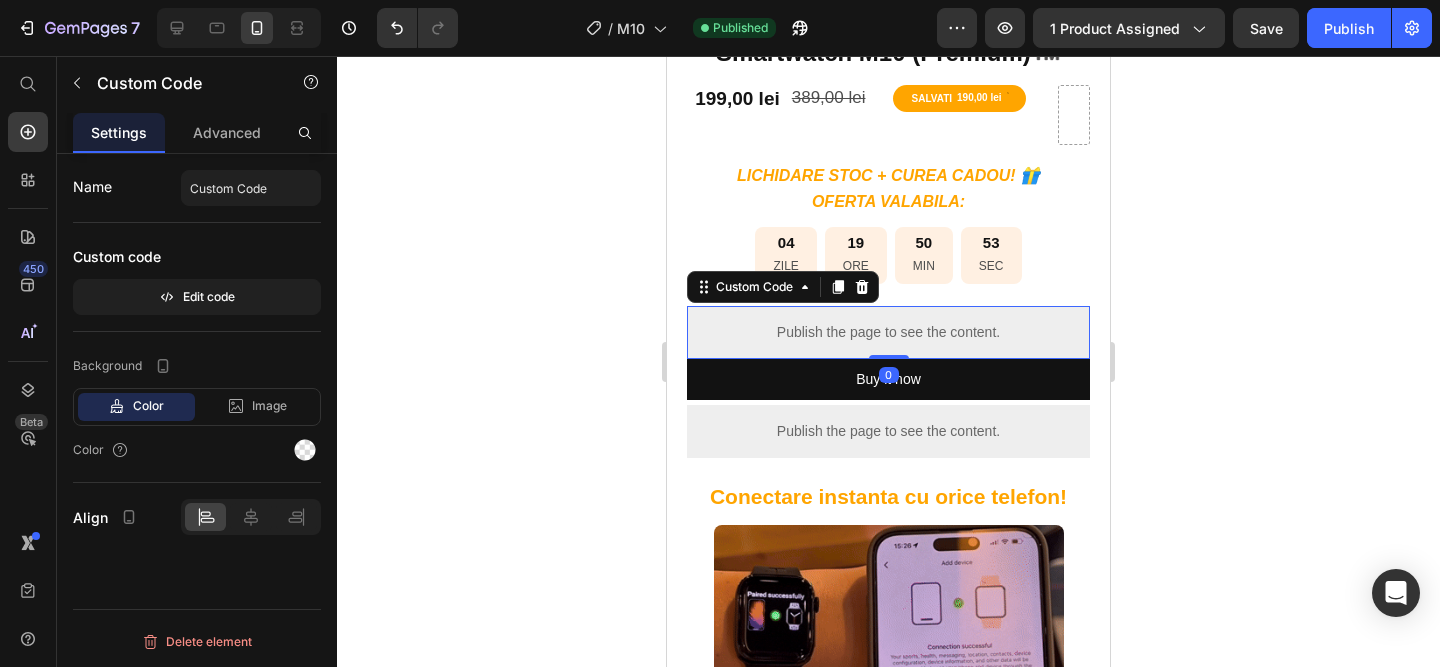 click on "Publish the page to see the content.
Custom Code   0" at bounding box center [888, 332] 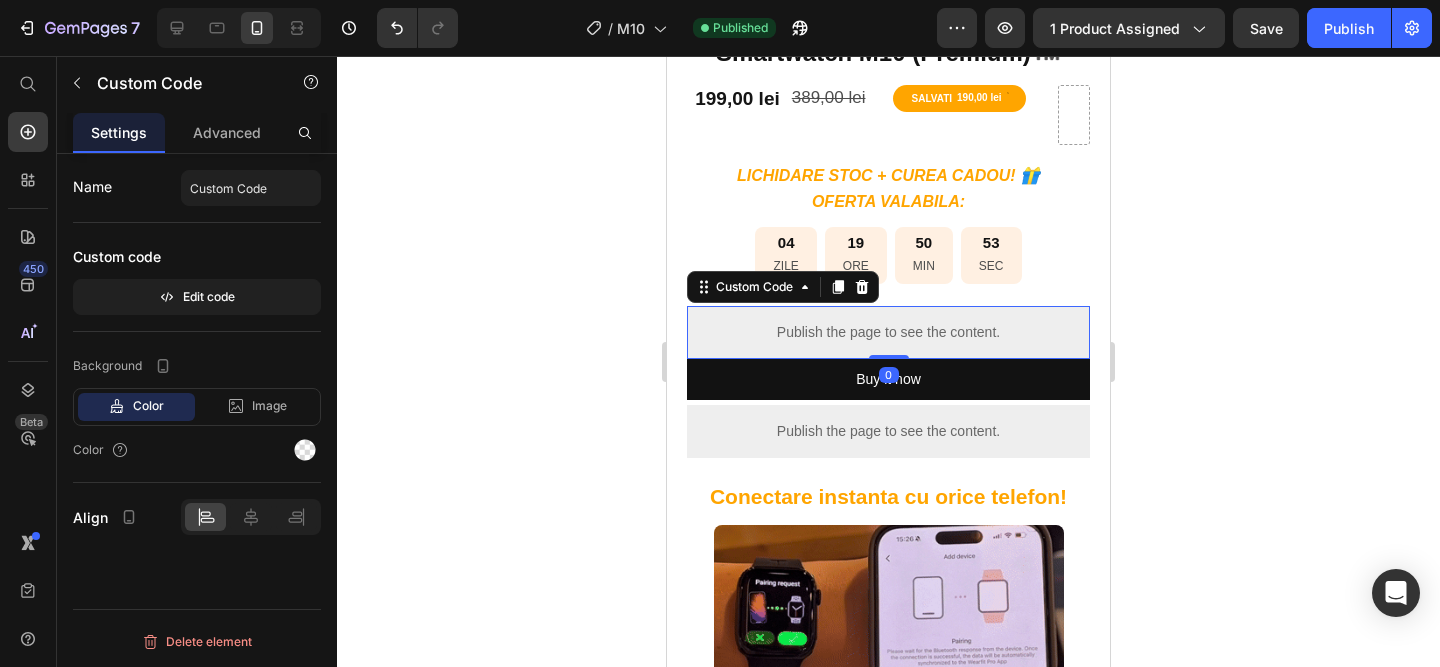 drag, startPoint x: 1353, startPoint y: 23, endPoint x: 1233, endPoint y: 106, distance: 145.9075 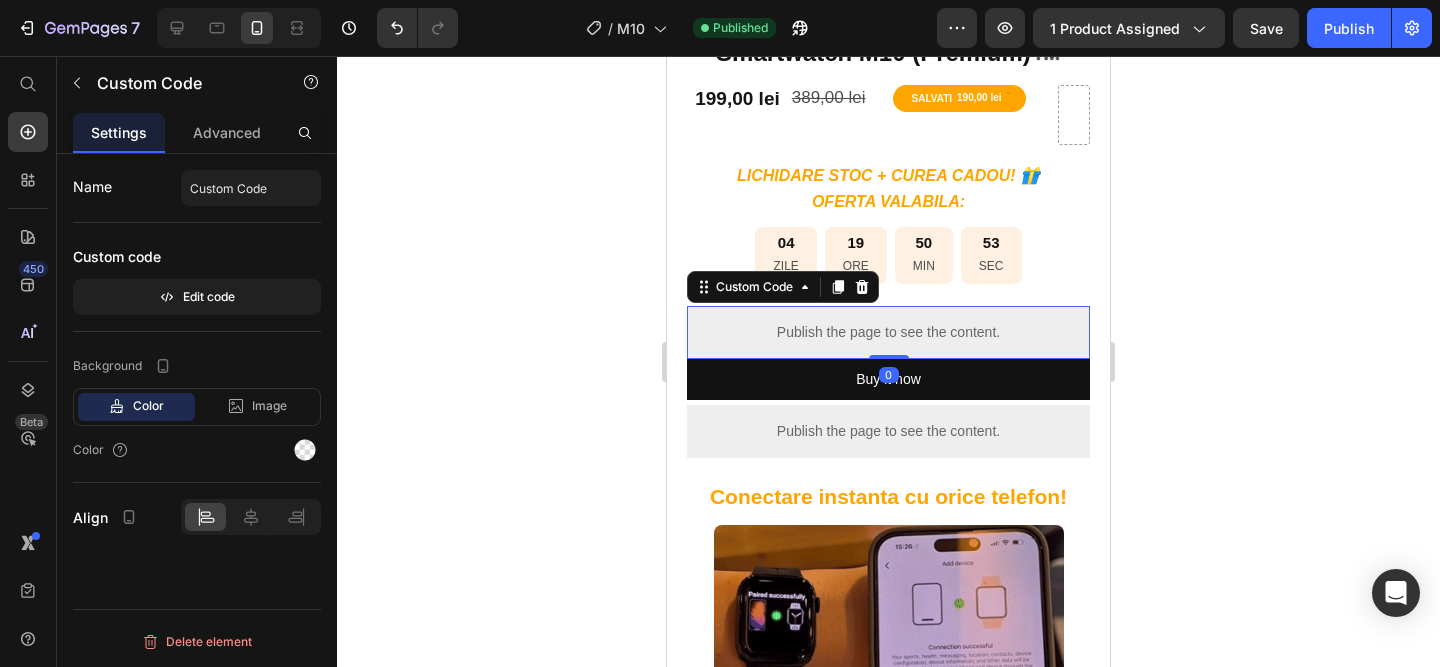 click on "Publish" at bounding box center [1349, 28] 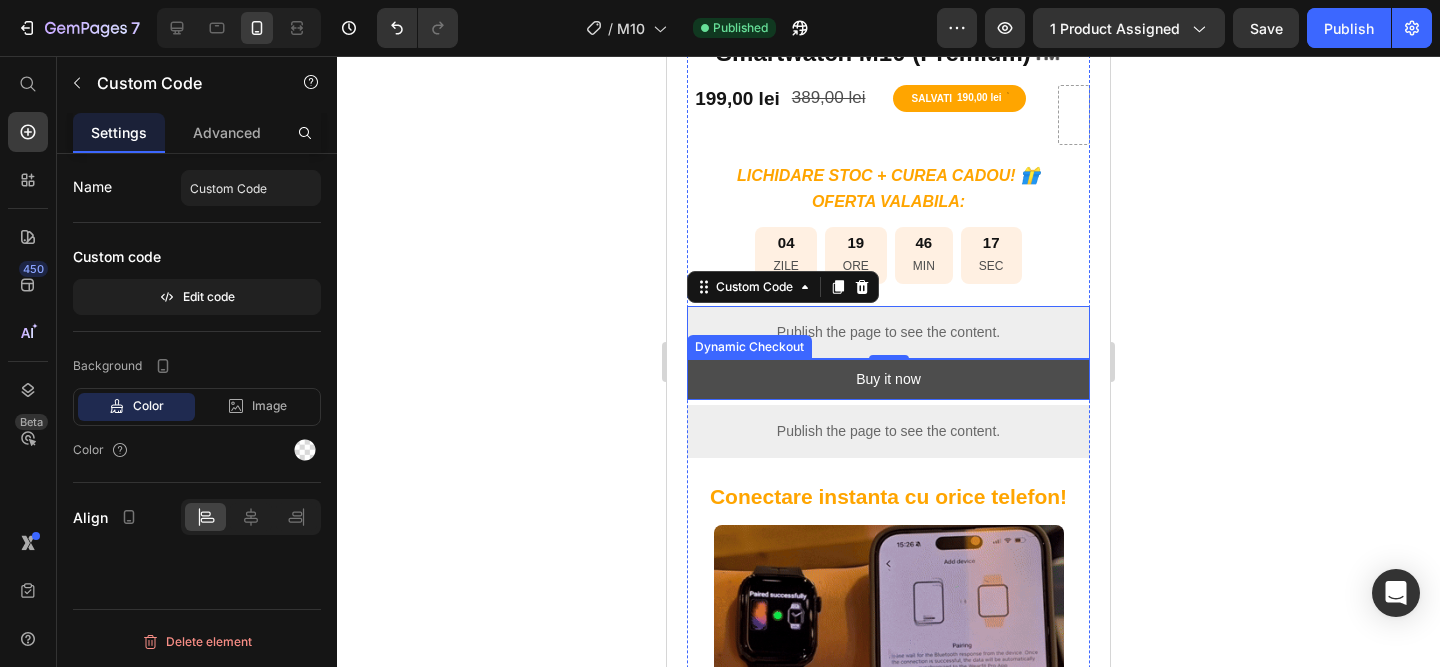 scroll, scrollTop: 0, scrollLeft: 0, axis: both 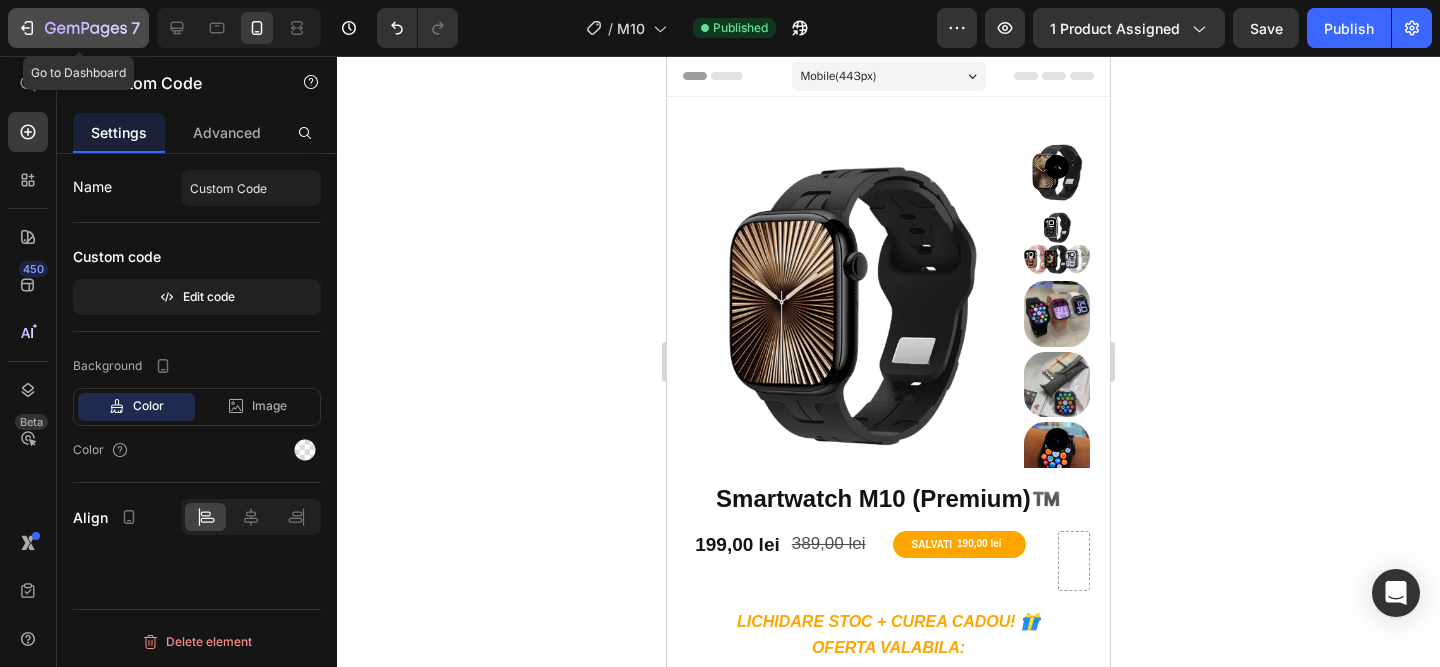 click 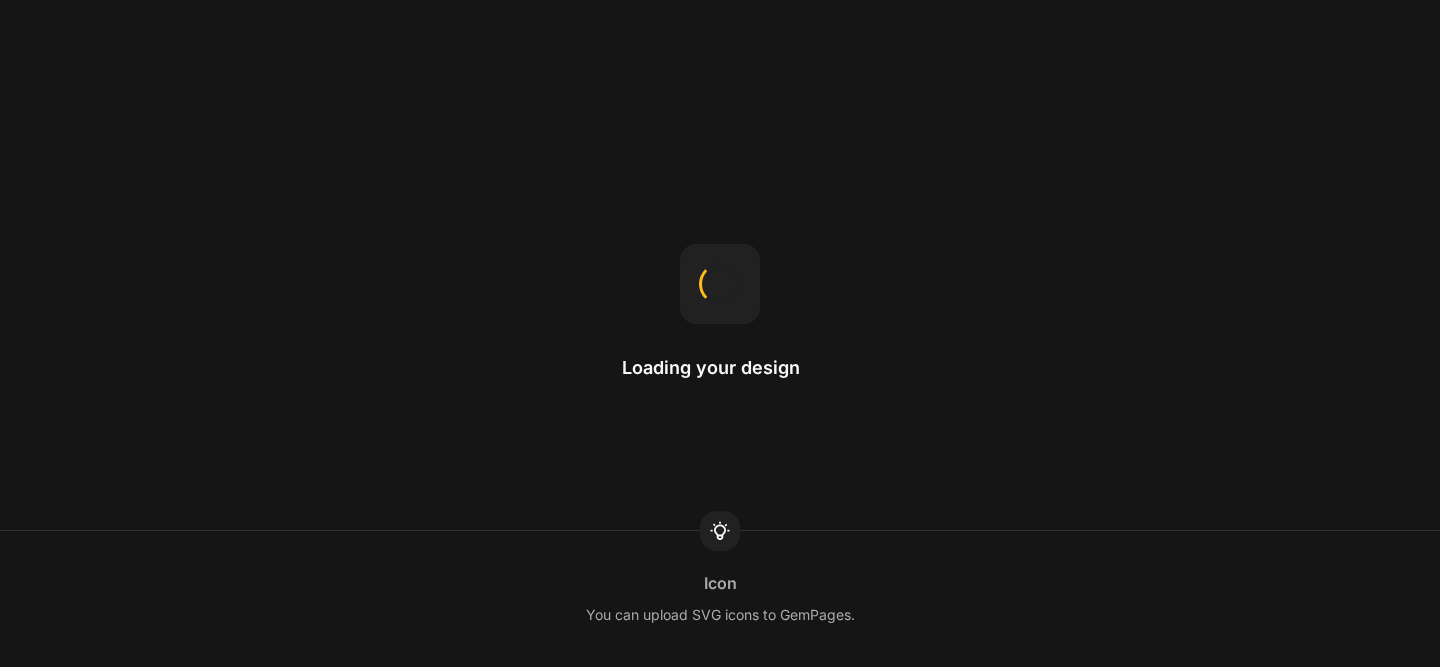 scroll, scrollTop: 0, scrollLeft: 0, axis: both 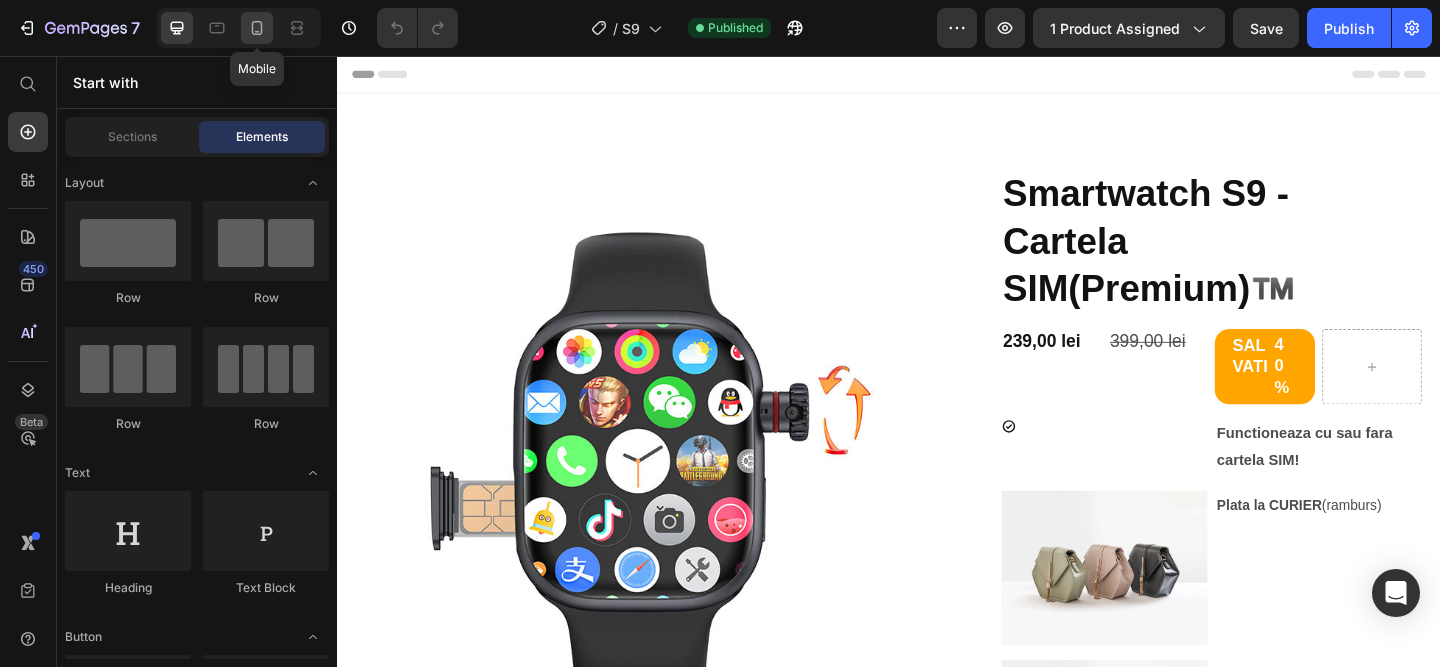 click 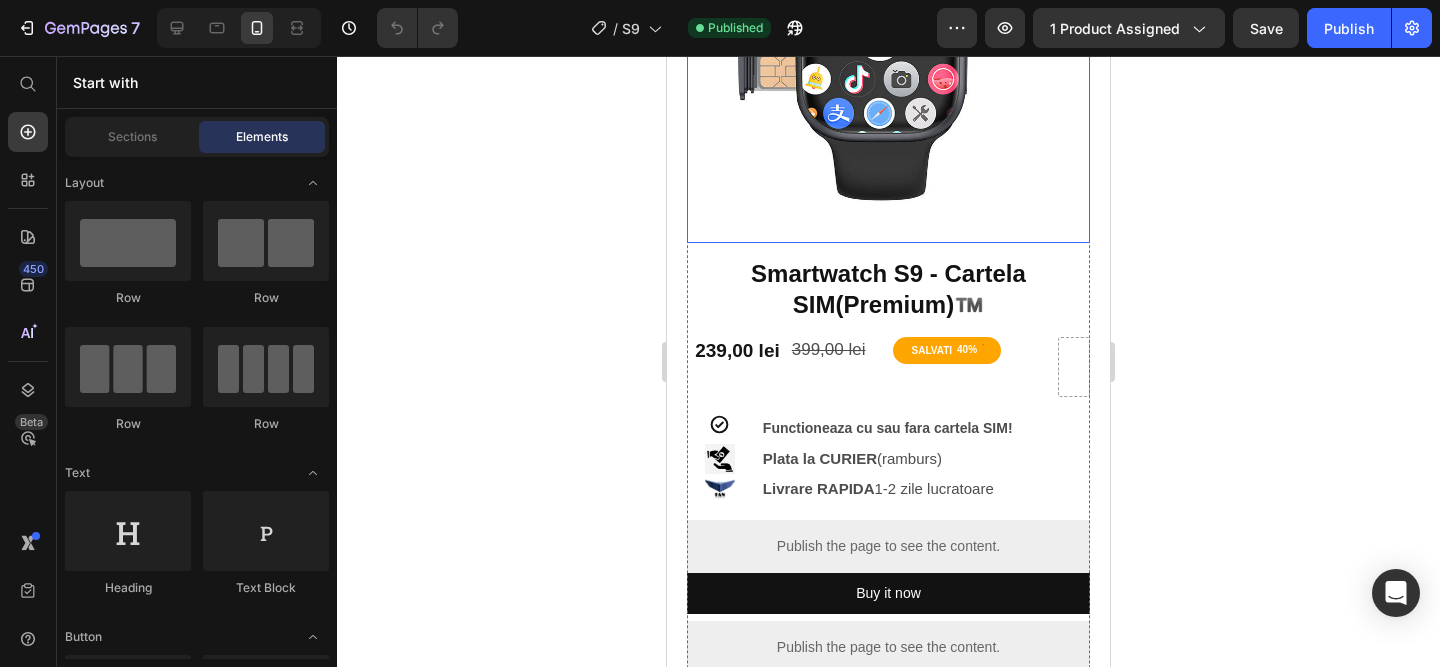 scroll, scrollTop: 301, scrollLeft: 0, axis: vertical 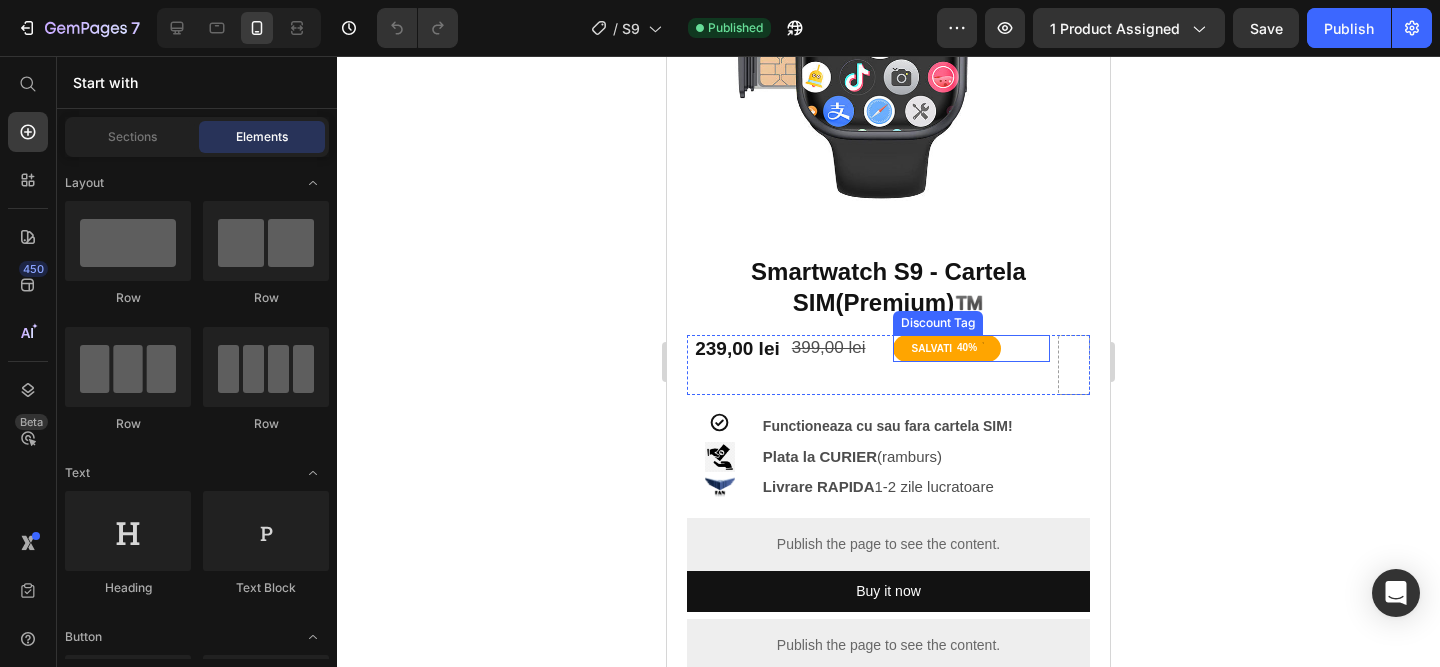 click on "SALVATI" at bounding box center [932, 348] 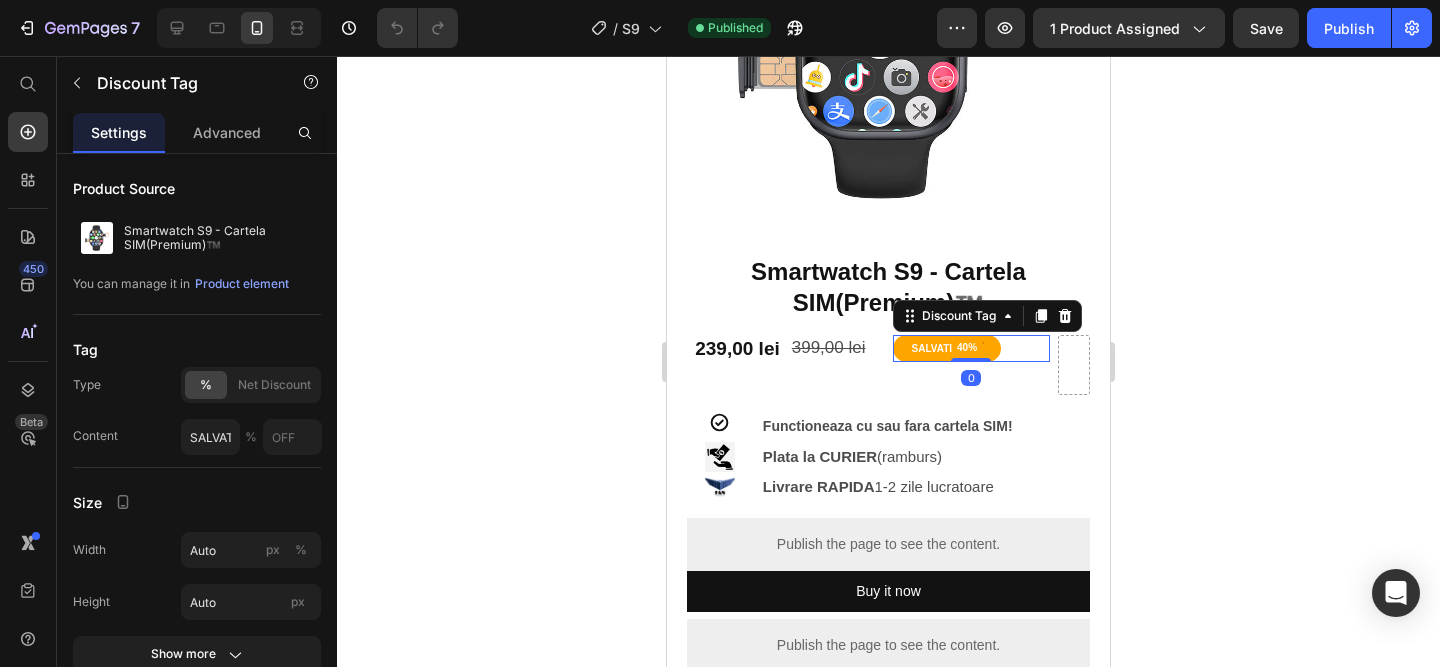 click on "SALVATI 40%" at bounding box center (947, 348) 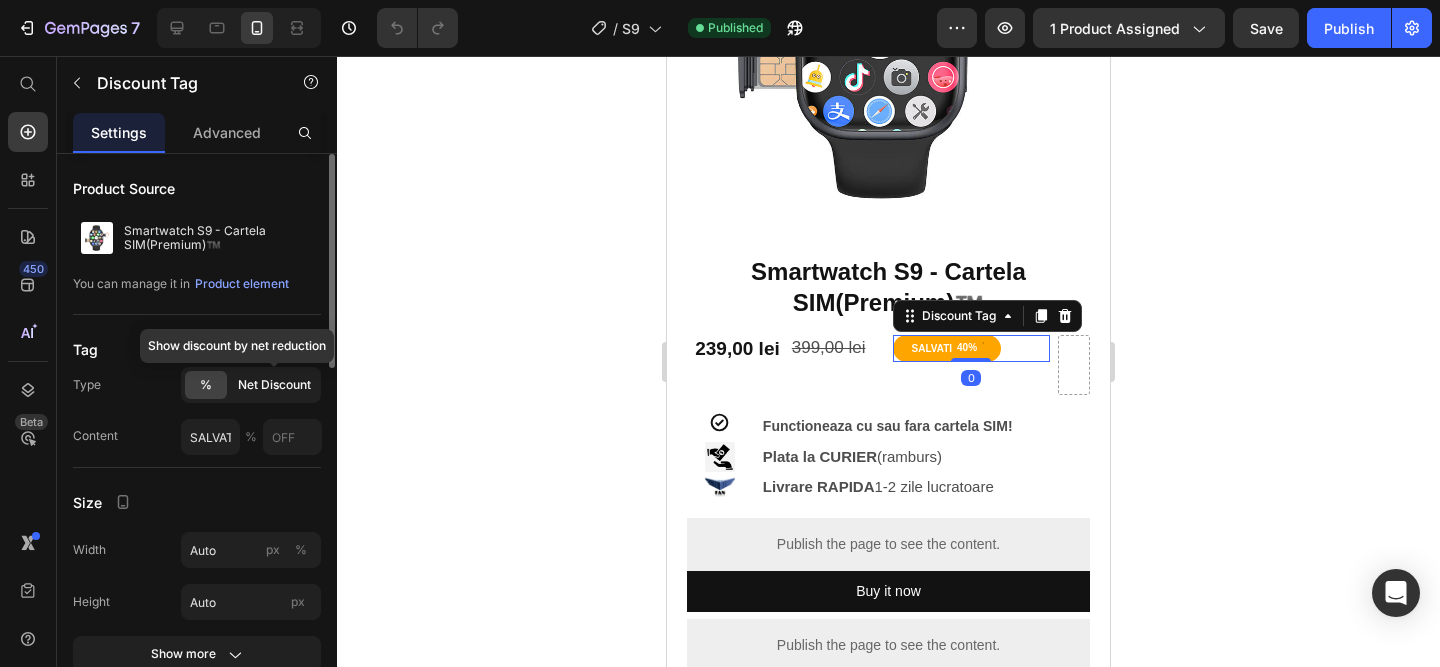 click on "Net Discount" 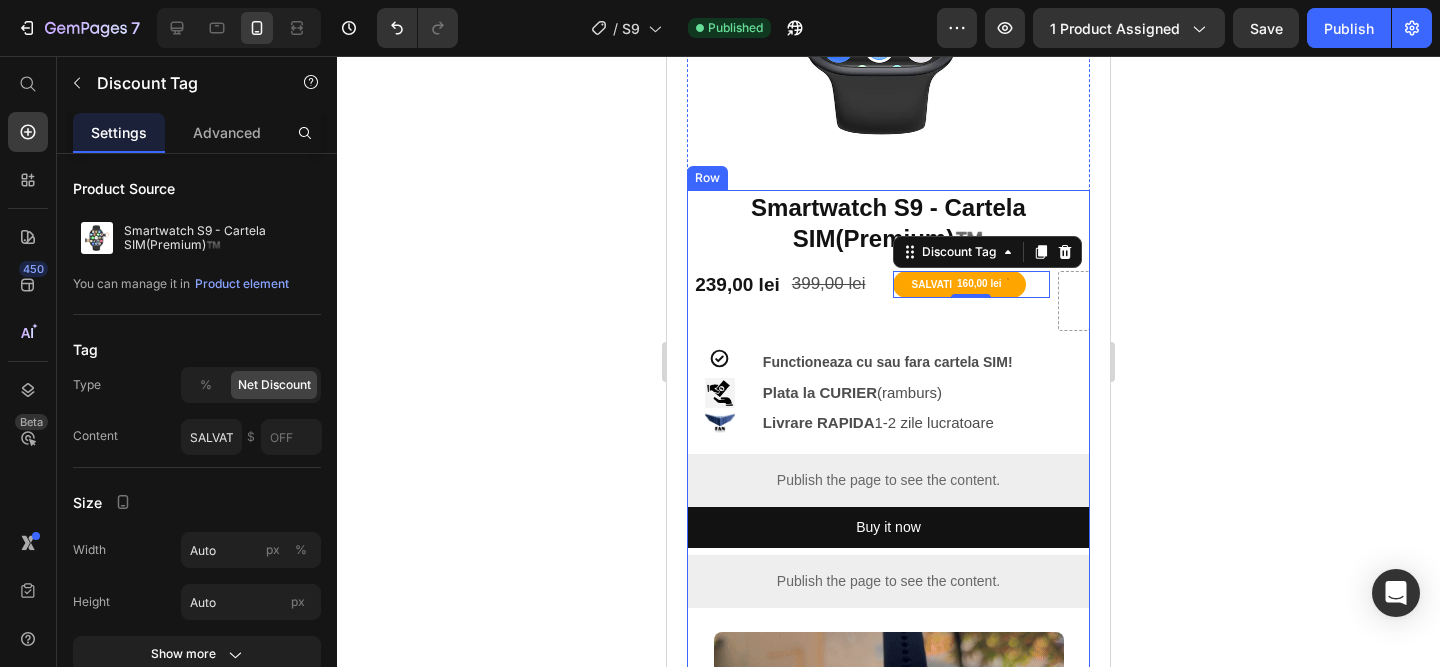scroll, scrollTop: 375, scrollLeft: 0, axis: vertical 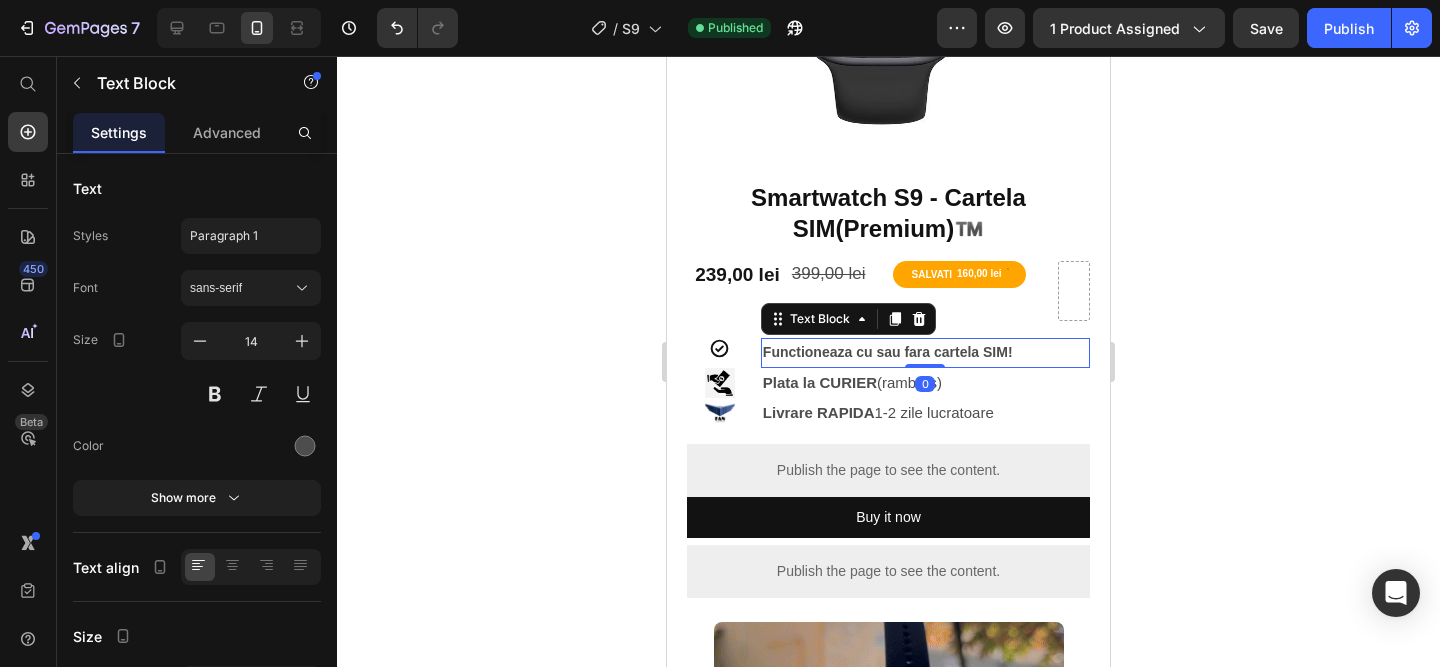 click on "Functioneaza cu sau fara cartela SIM!" at bounding box center (925, 352) 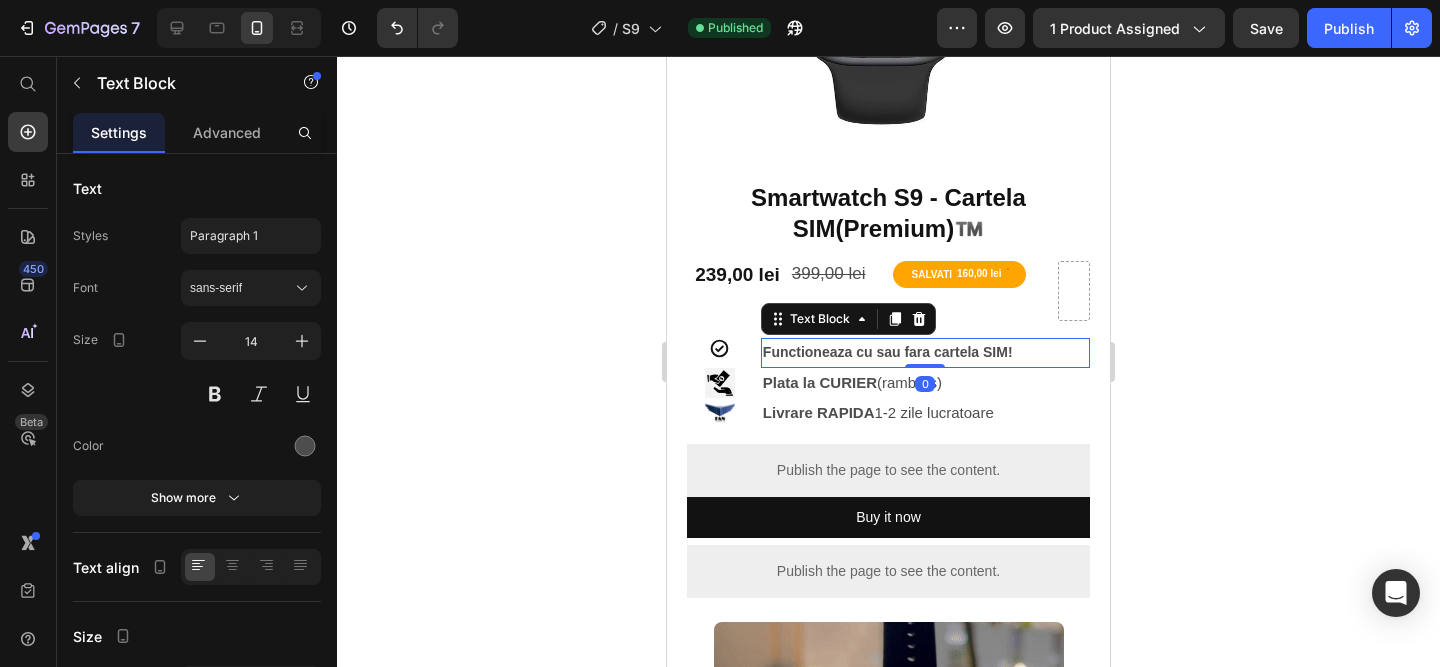 click on "Functioneaza cu sau fara cartela SIM!" at bounding box center [925, 352] 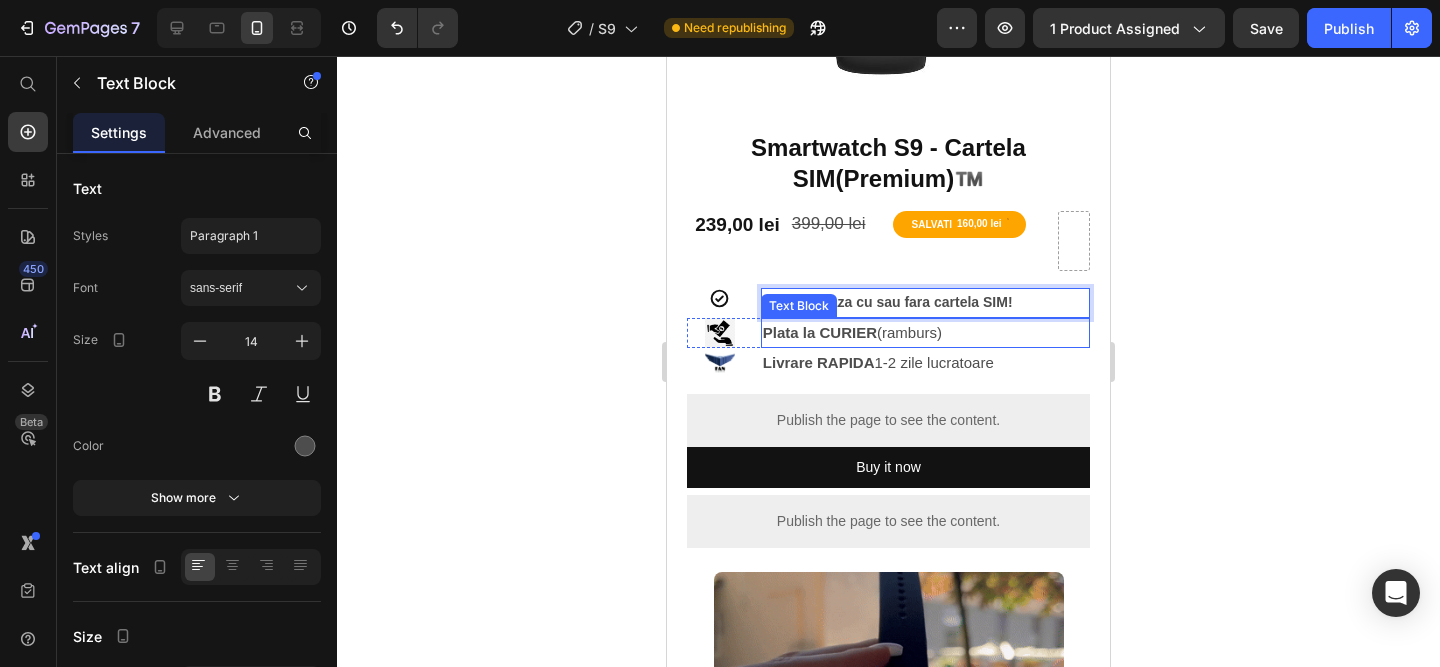 scroll, scrollTop: 428, scrollLeft: 0, axis: vertical 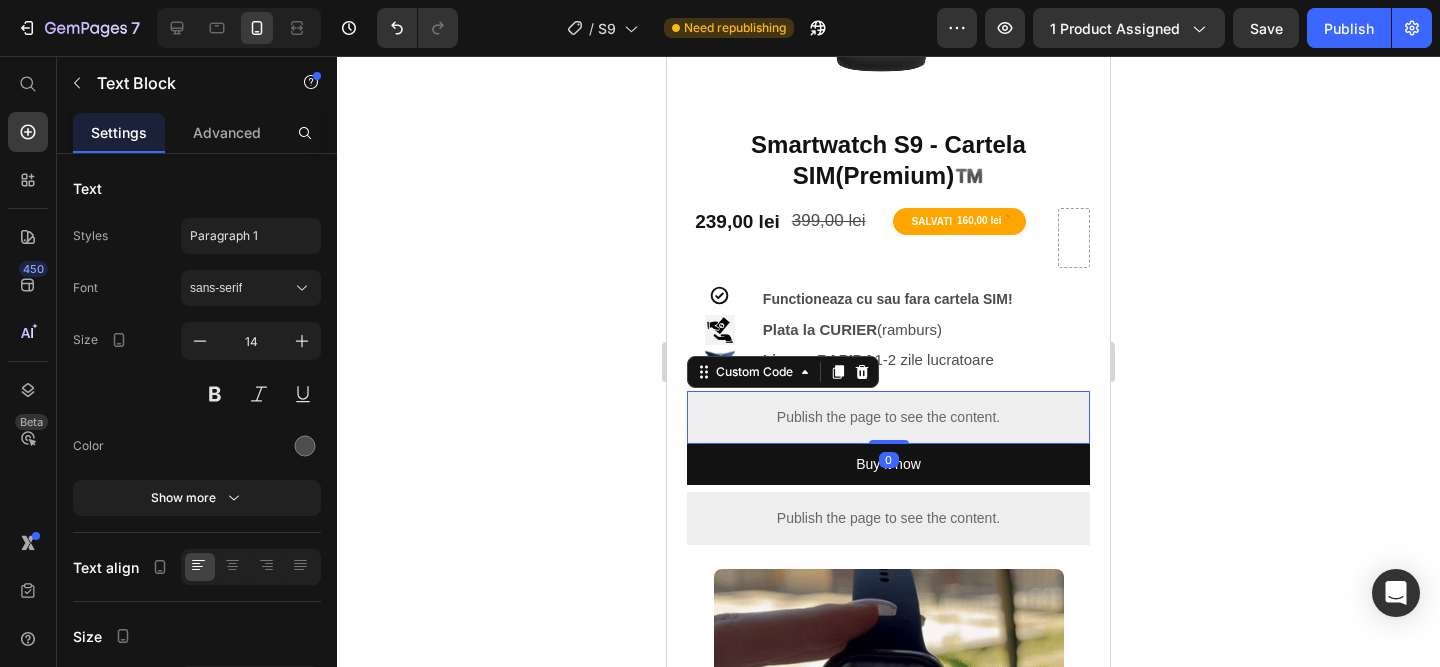 click on "Publish the page to see the content." at bounding box center [888, 417] 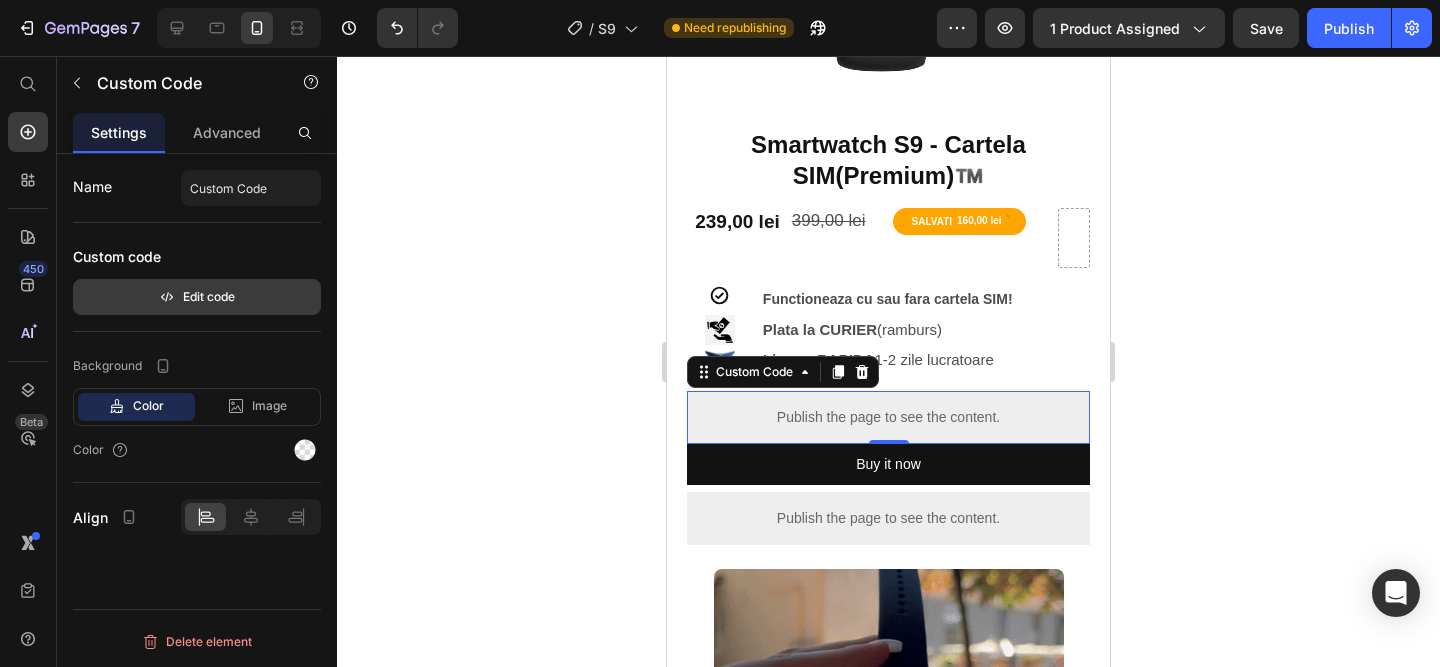 click on "Edit code" at bounding box center [197, 297] 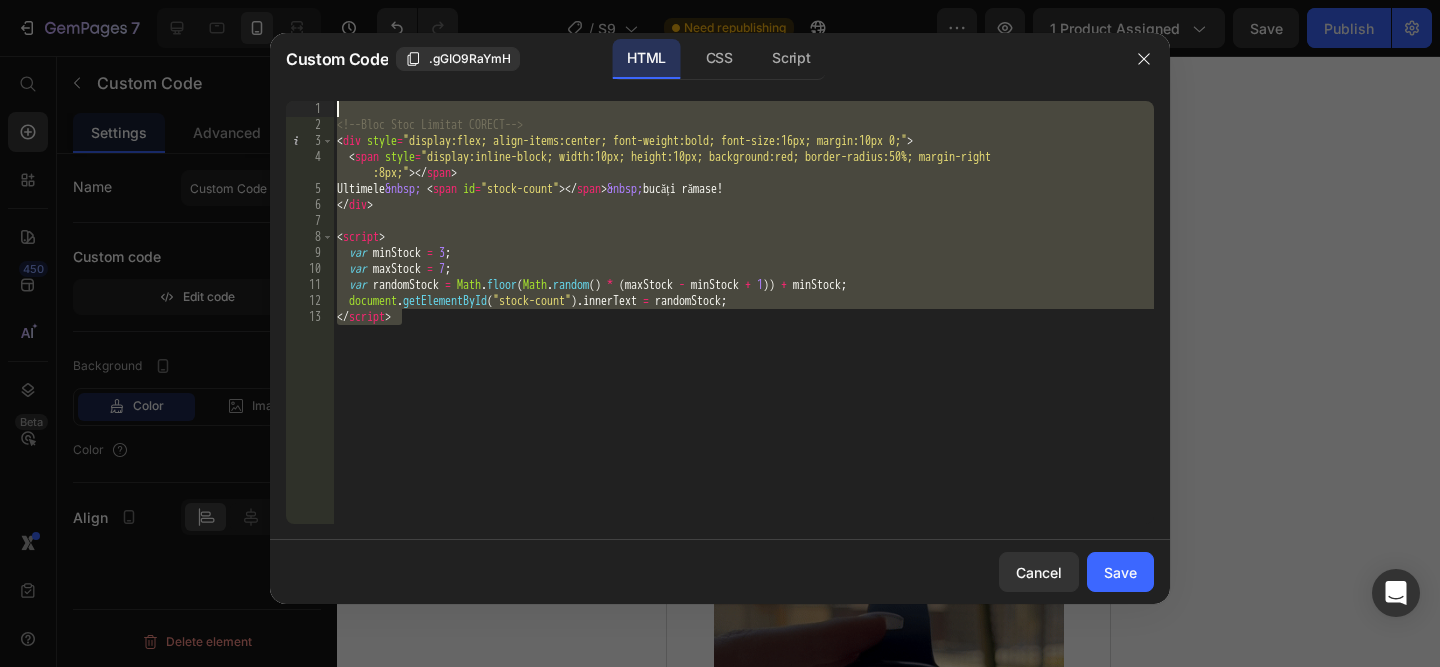 drag, startPoint x: 505, startPoint y: 361, endPoint x: 275, endPoint y: 100, distance: 347.88074 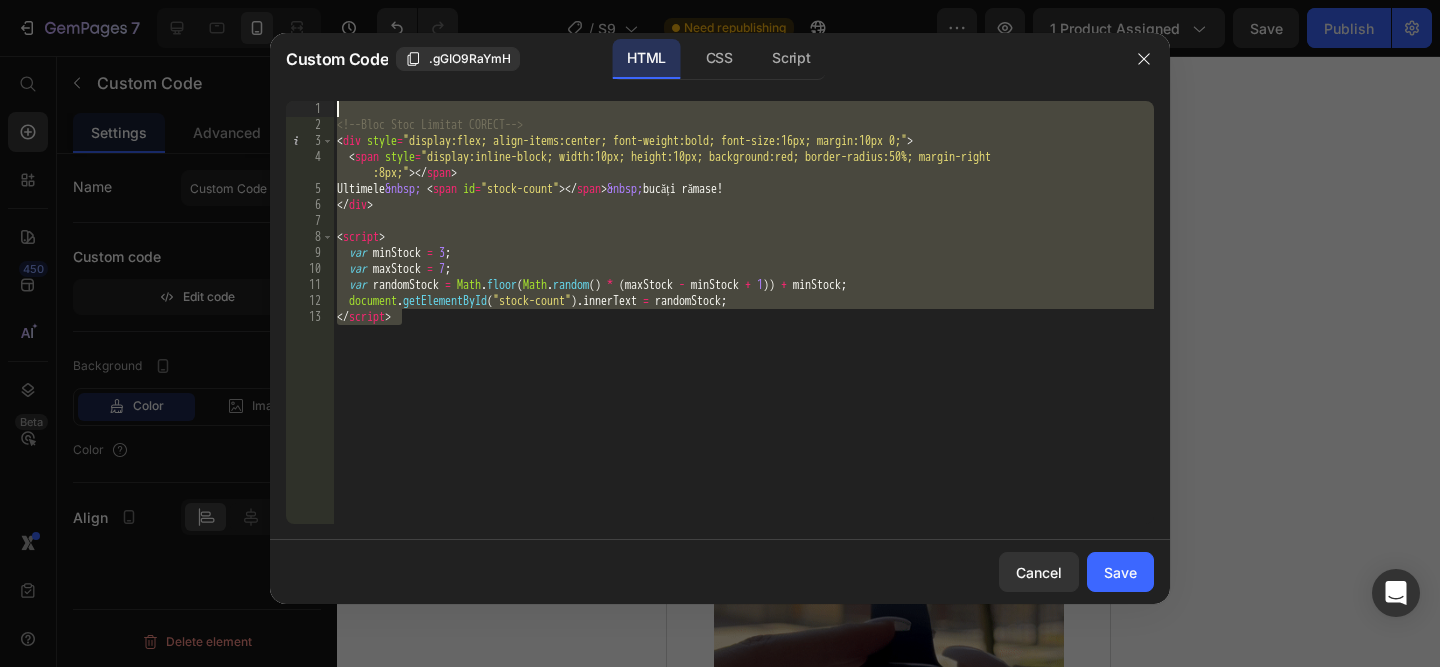 click on "</script> 1 2 3 4 5 6 7 8 9 10 11 12 13 <!--  Bloc Stoc Limitat CORECT  --> < div   style = "display:flex; align-items:center; font-weight:bold; font-size:16px; margin:10px 0;" >    < span   style = "display:inline-block; width:10px; height:10px; background:red; border-radius:50%; margin-right        :8px;" > </ span >   Ultimele &nbsp;   < span   id = "stock-count" > </ span > &nbsp; bucăți rămase! </ div > < script >    var   minStock   =   3 ;    var   maxStock   =   7 ;    var   randomStock   =   Math . floor ( Math . random ( )   *   ( maxStock   -   minStock   +   1 ))   +   minStock ;    document . getElementById ( "stock-count" ) . innerText   =   randomStock ; </ script >     XXXXXXXXXXXXXXXXXXXXXXXXXXXXXXXXXXXXXXXXXXXXXXXXXXXXXXXXXXXXXXXXXXXXXXXXXXXXXXXXXXXXXXXXXXXXXXXXXXXXXXXXXXXXXXXXXXXXXXXXXXXXXXXXXXXXXXXXXXXXXXXXXXXXXXXXXXXXXXXXXXXXXXXXXXXXXXXXXXXXXXXXXXXXXXXXXXXXXXXXXXXXXXXXXXXXXXXXXXXXXXXXXXXXXXXXXXXXXXXXXXXXXXXXXXXXXXXX" 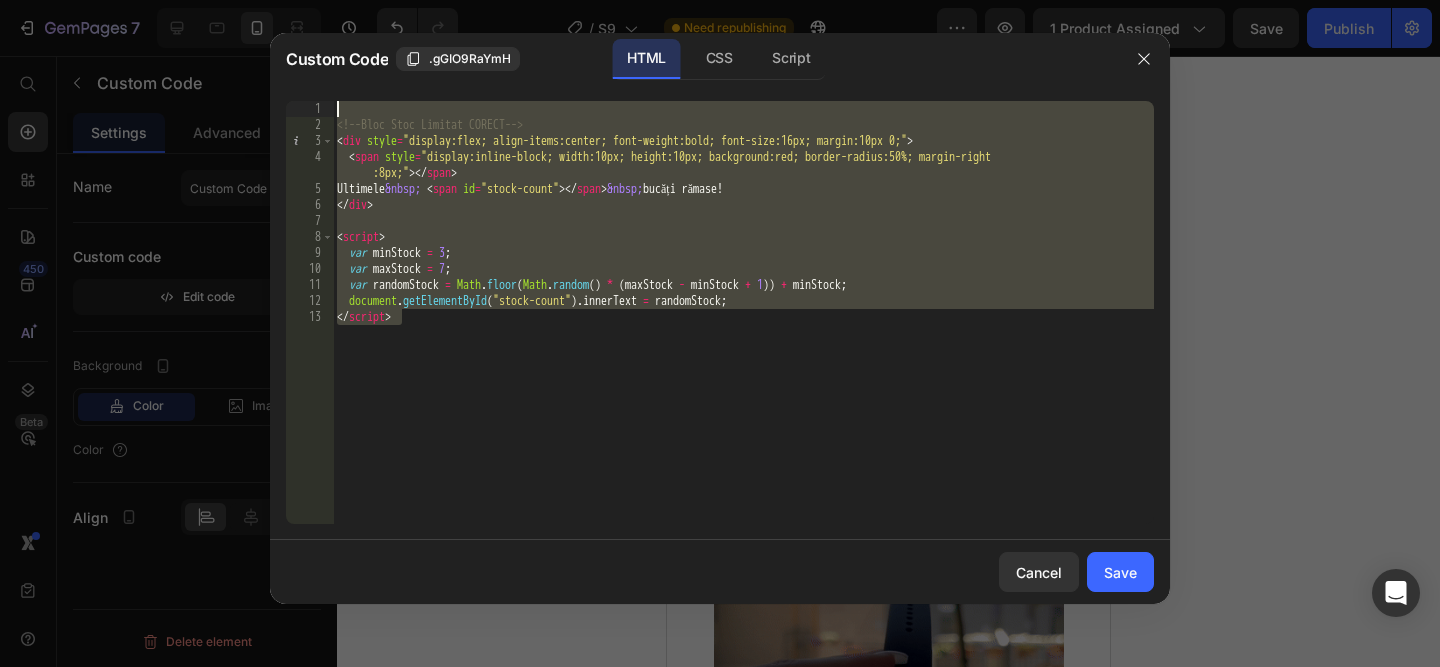 type on "<!-- Bloc Stoc Limitat CORECT -->" 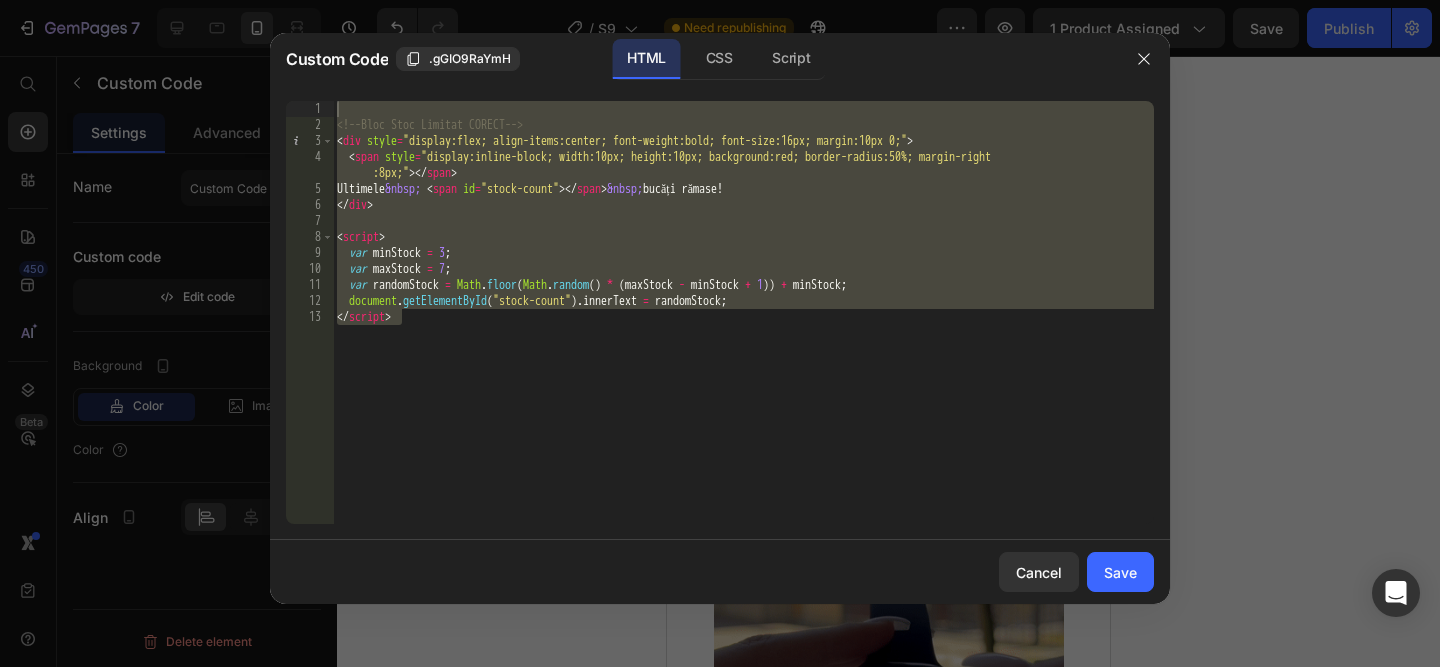 drag, startPoint x: 1244, startPoint y: 517, endPoint x: 1148, endPoint y: 520, distance: 96.04687 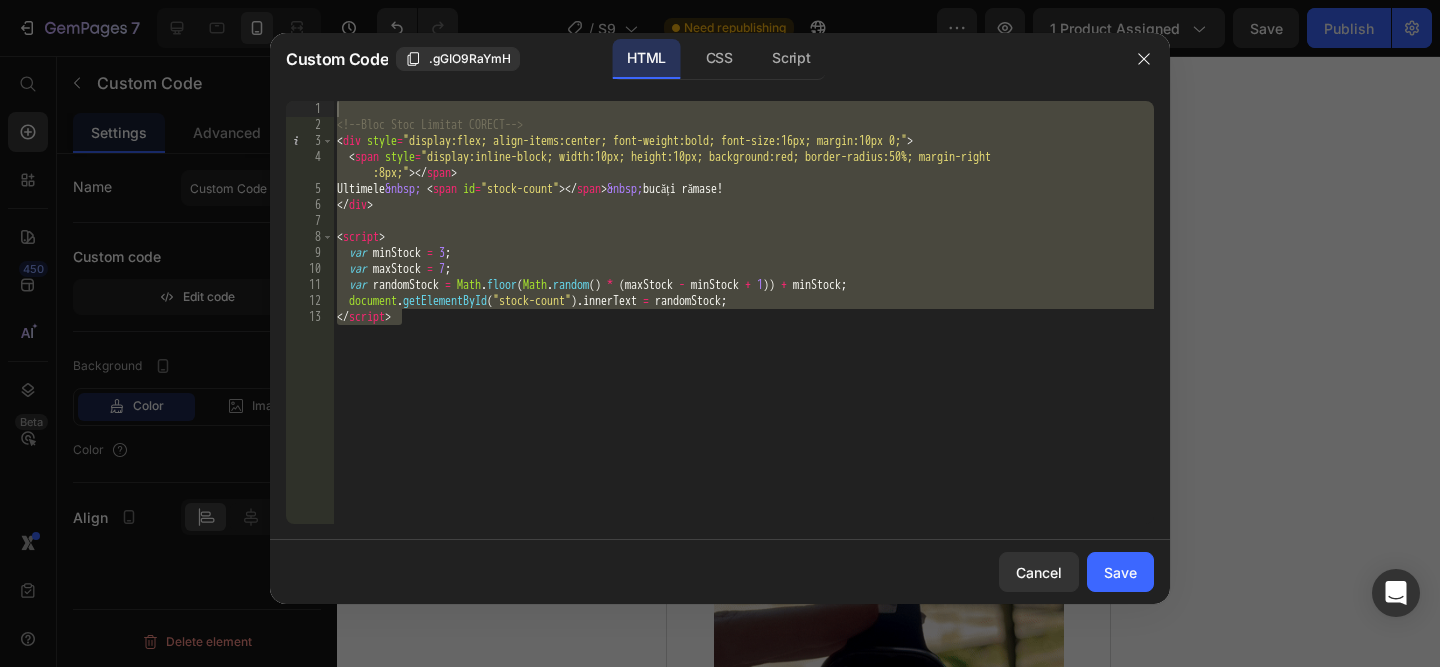 click at bounding box center [720, 333] 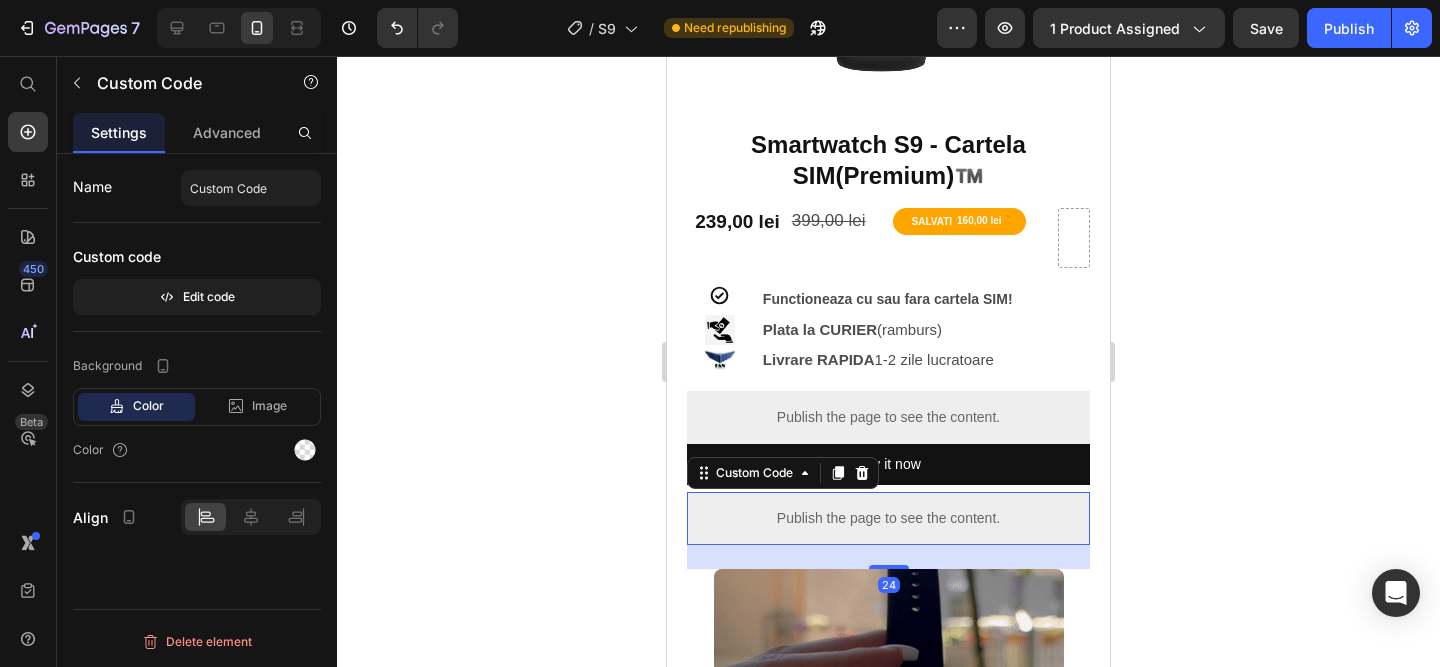 drag, startPoint x: 904, startPoint y: 523, endPoint x: 817, endPoint y: 489, distance: 93.40771 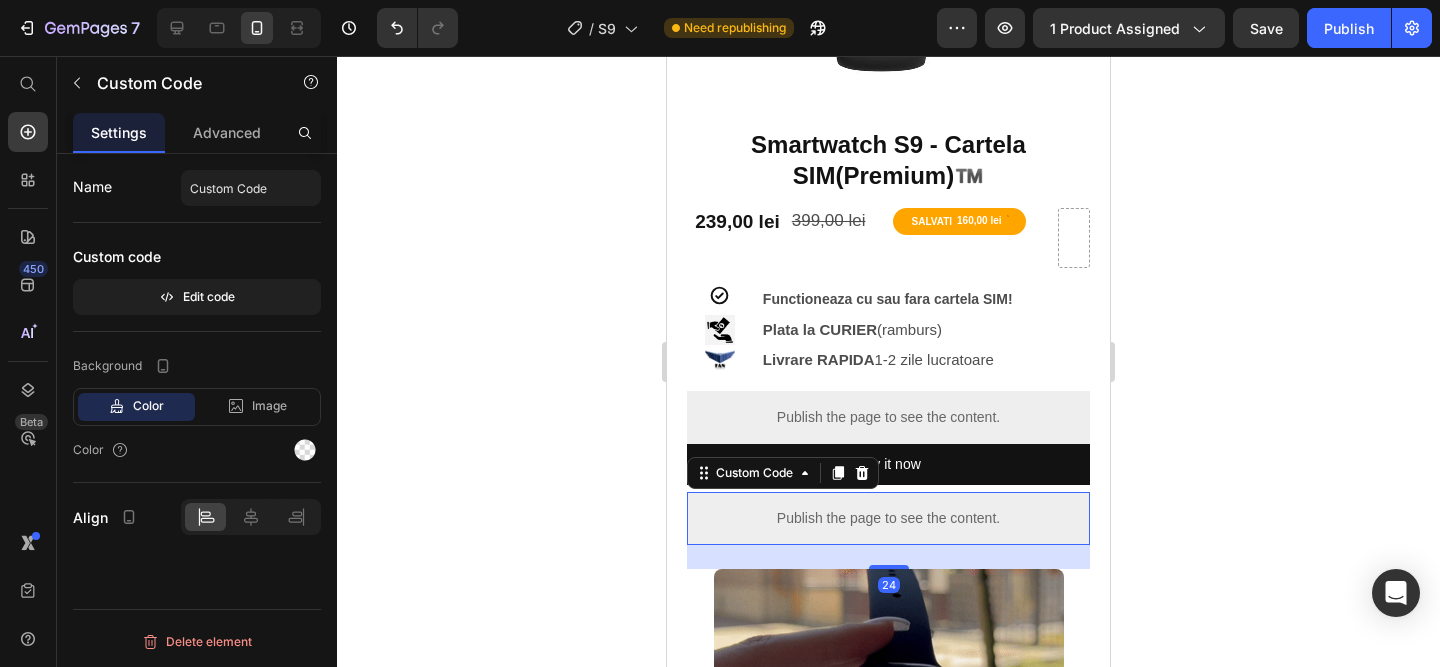 click on "Publish the page to see the content." at bounding box center (888, 518) 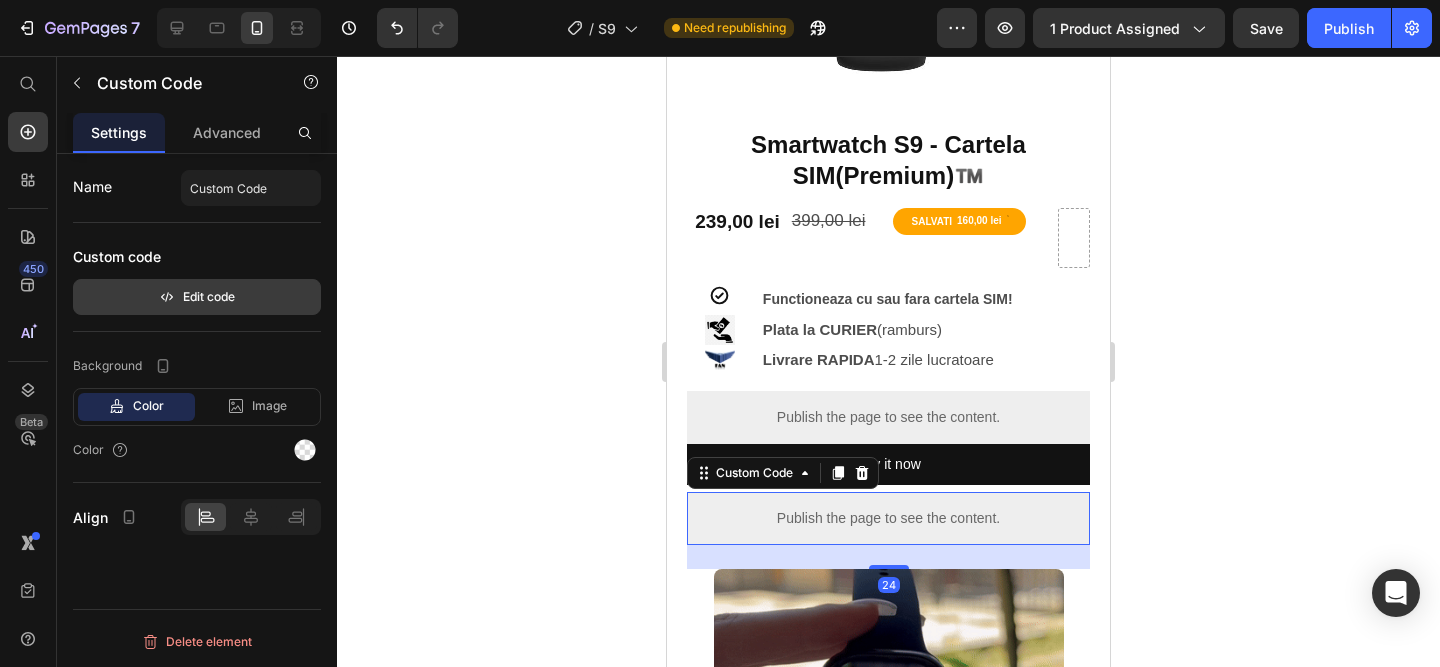 click on "Edit code" at bounding box center [197, 297] 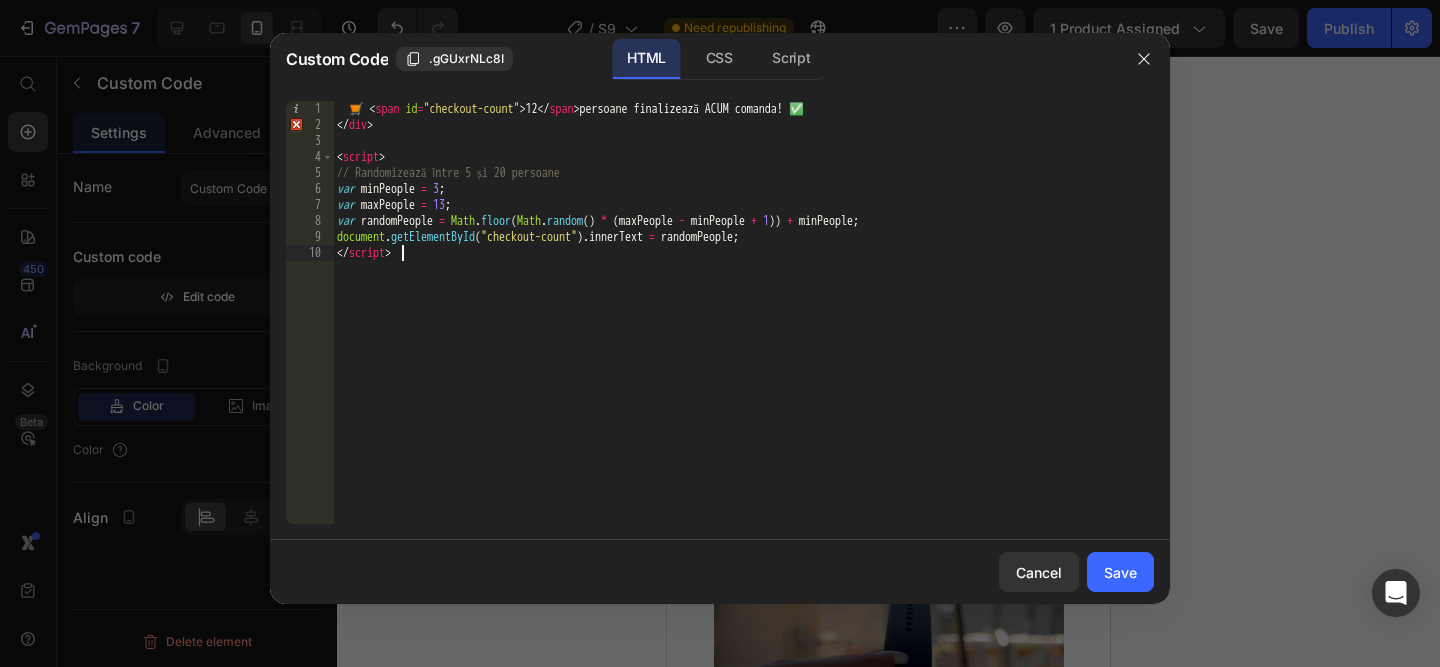 drag, startPoint x: 546, startPoint y: 245, endPoint x: 287, endPoint y: 69, distance: 313.14053 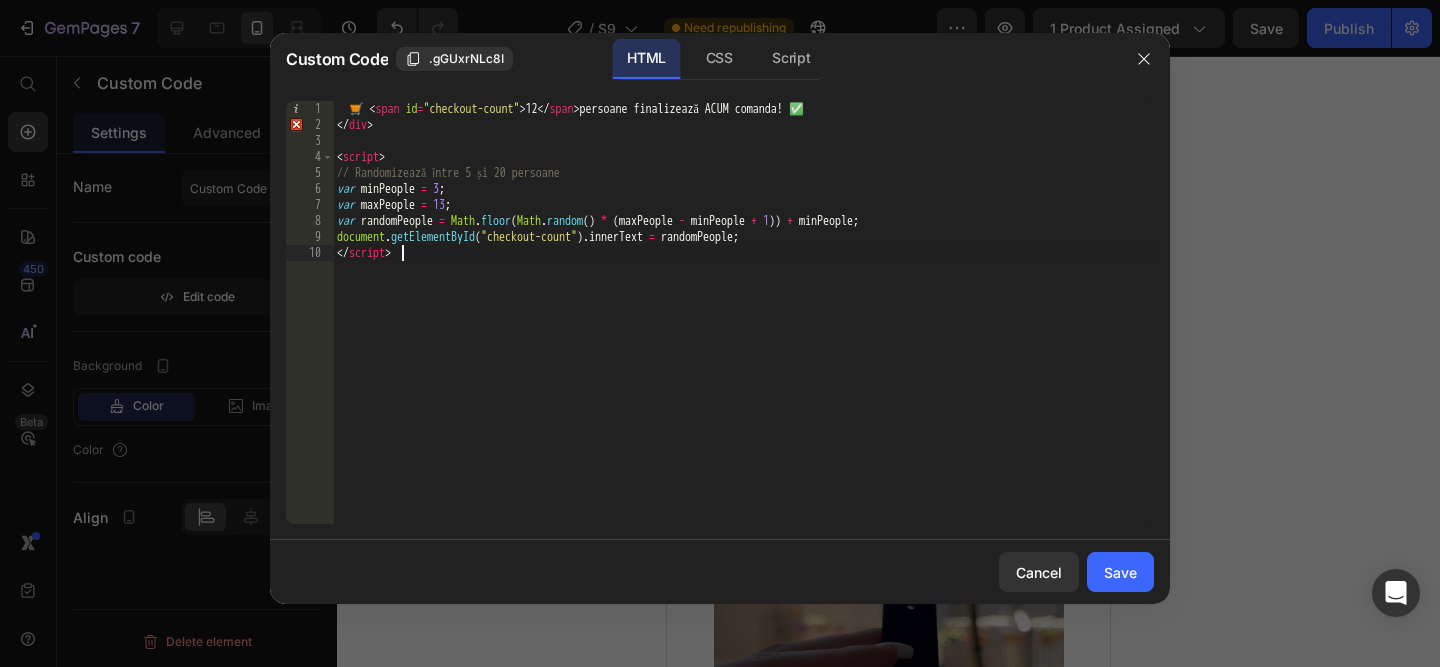 click on "Custom Code .gGUxrNLc8I HTML CSS Script </script> 1 2 3 4 5 6 7 8 9 10    🛒   < span   id = "checkout-count" > 12 </ span >  persoane finalizează ACUM comanda! ✅ </ div > < script > // Randomizează între 5 și 20 persoane var   minPeople   =   3 ; var   maxPeople   =   13 ; var   randomPeople   =   Math . floor ( Math . random ( )   *   ( maxPeople   -   minPeople   +   1 ))   +   minPeople ; document . getElementById ( "checkout-count" ) . innerText   =   randomPeople ; </ script >     הההההההההההההההההההההההההההההההההההההההההההההההההההההההההההההההההההההההההההההההההההההההההההההההההההההההההההההההההההההההההההההההההההההההההההההההההההההההההההההההההההההההההההההההההההההההההההההההההההההההההההההההההההההההההההההההההההההההההההההההההההההההההההההההה Cancel" at bounding box center (720, 318) 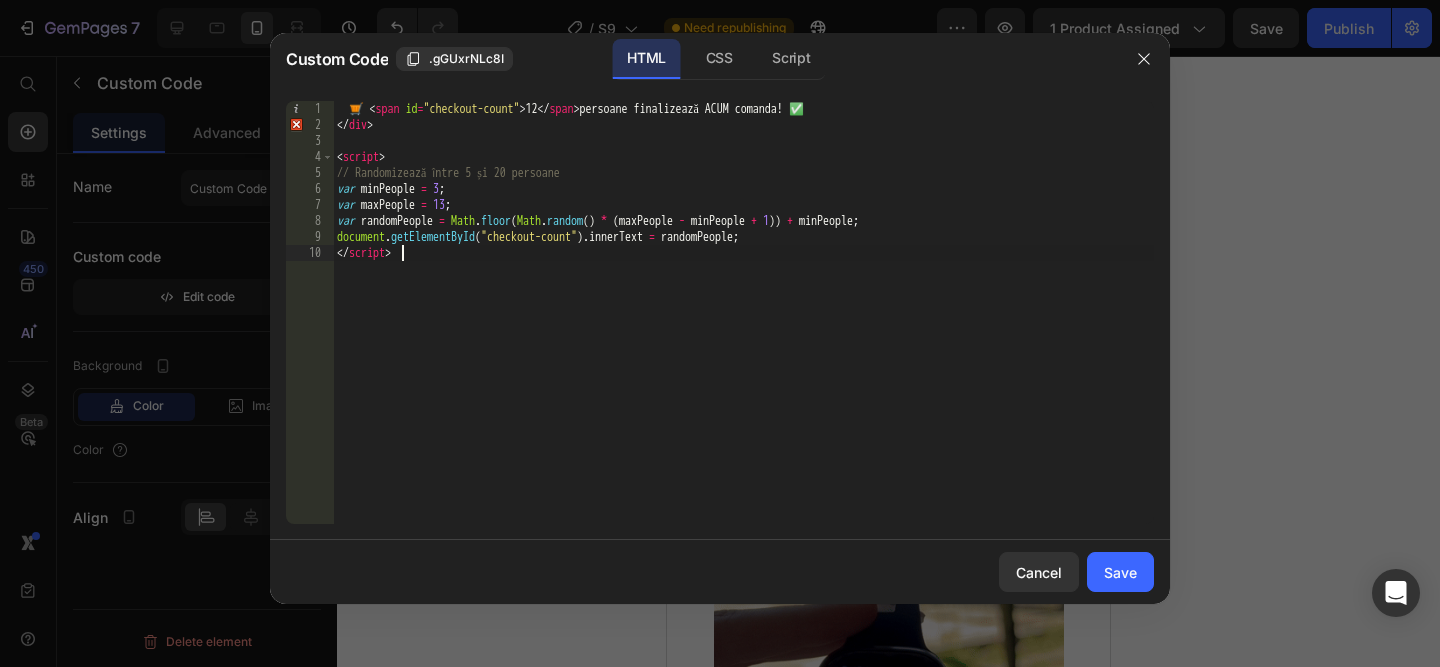 type on "🛒 <span id="checkout-count">12</span> persoane finalizează ACUM comanda! ✅
</div>" 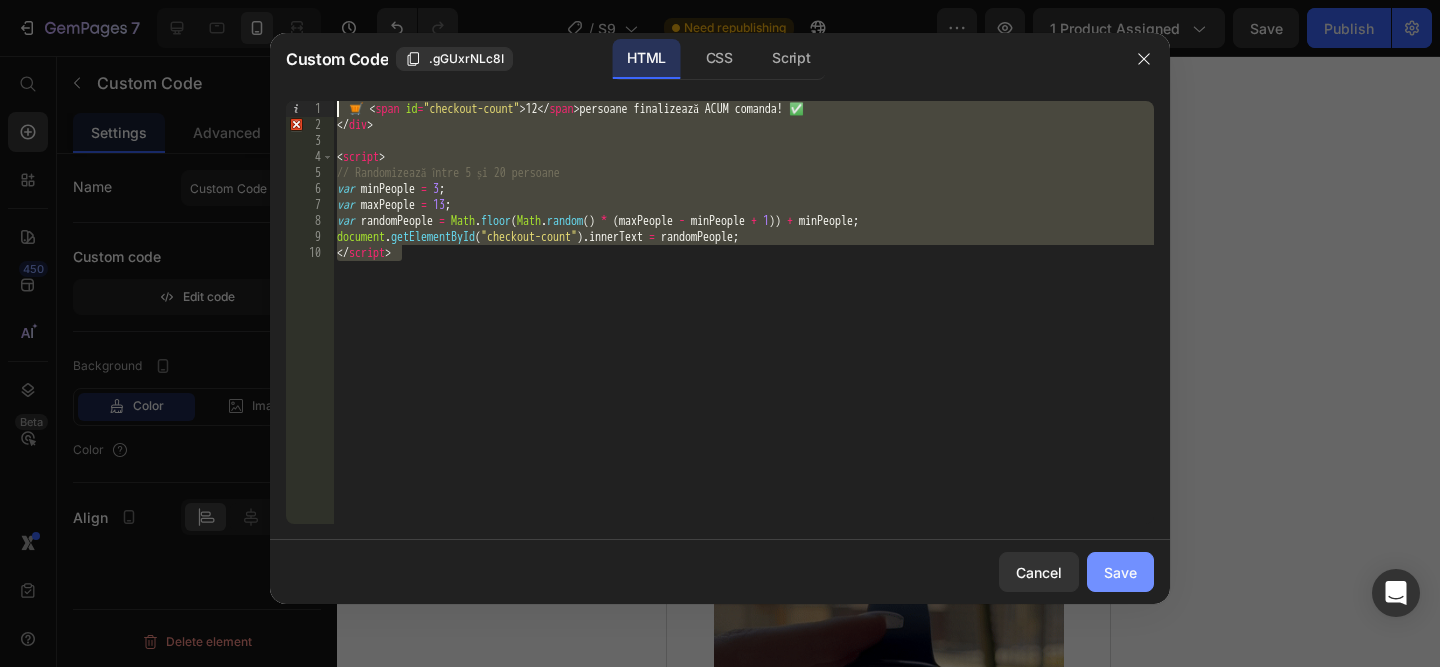 click on "Save" at bounding box center (1120, 572) 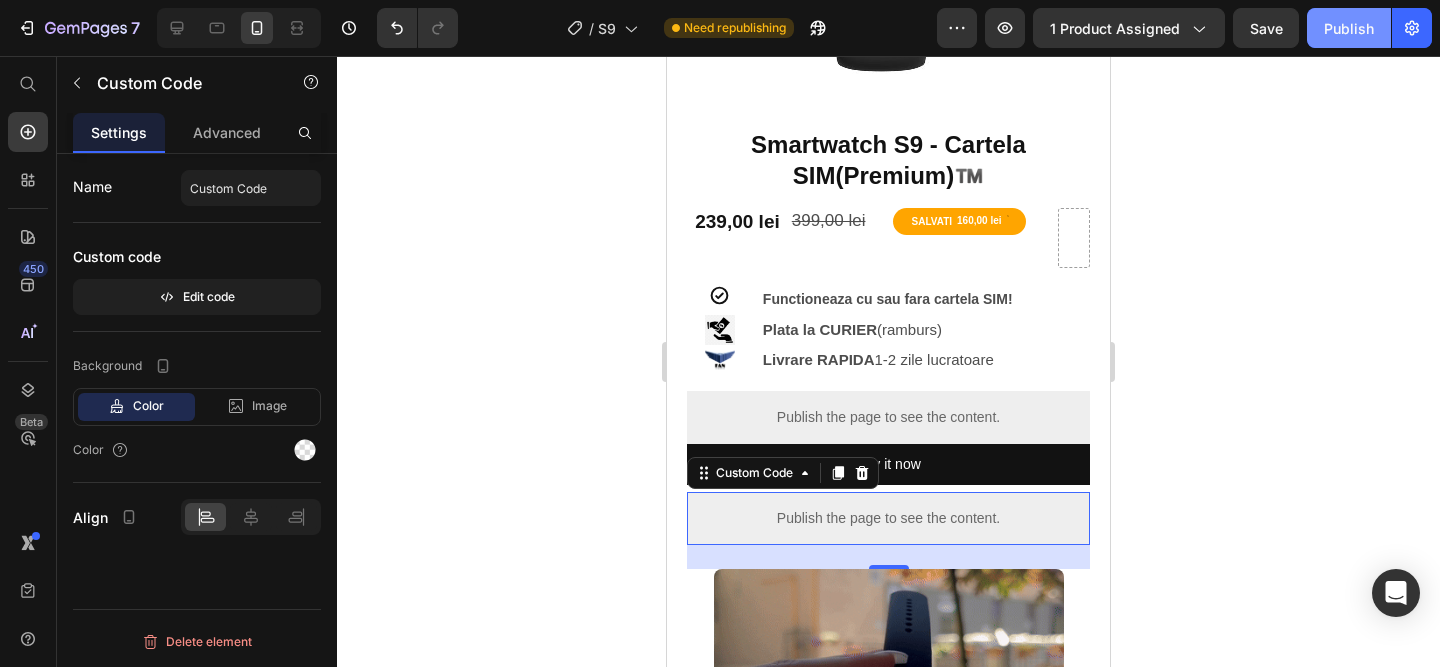 click on "Publish" 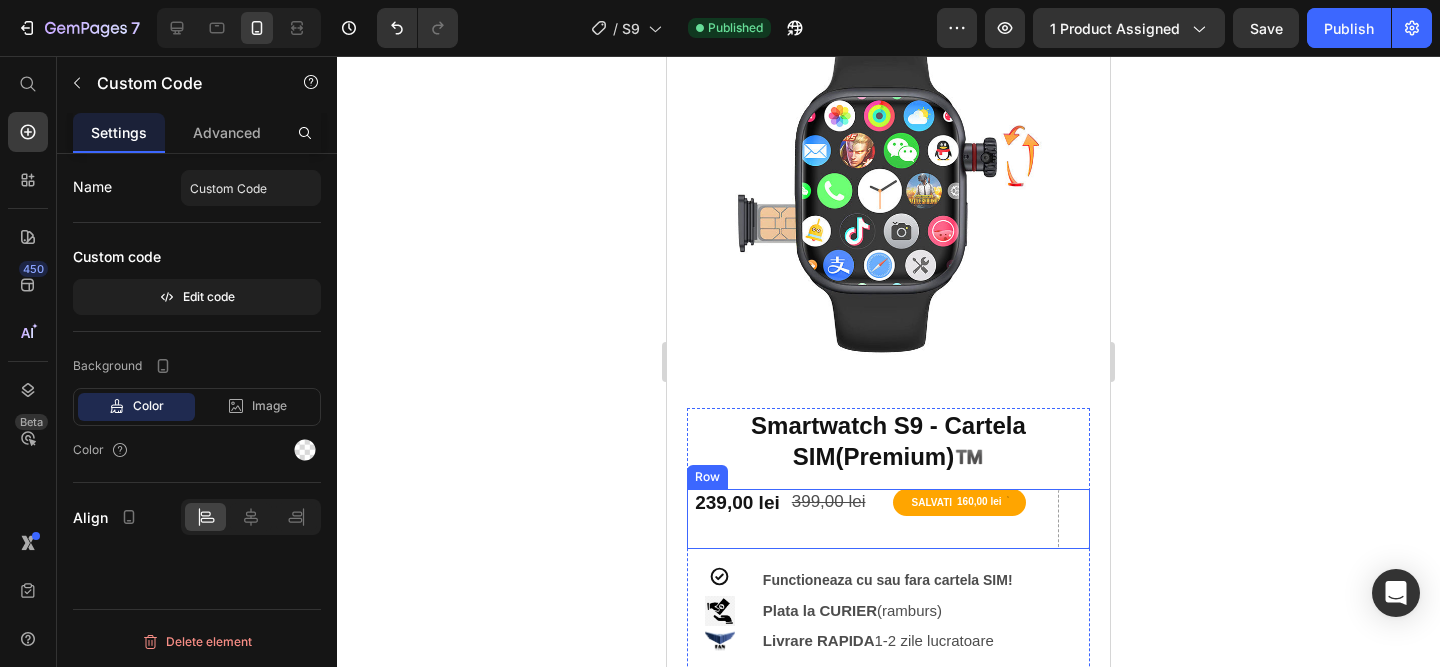 scroll, scrollTop: 0, scrollLeft: 0, axis: both 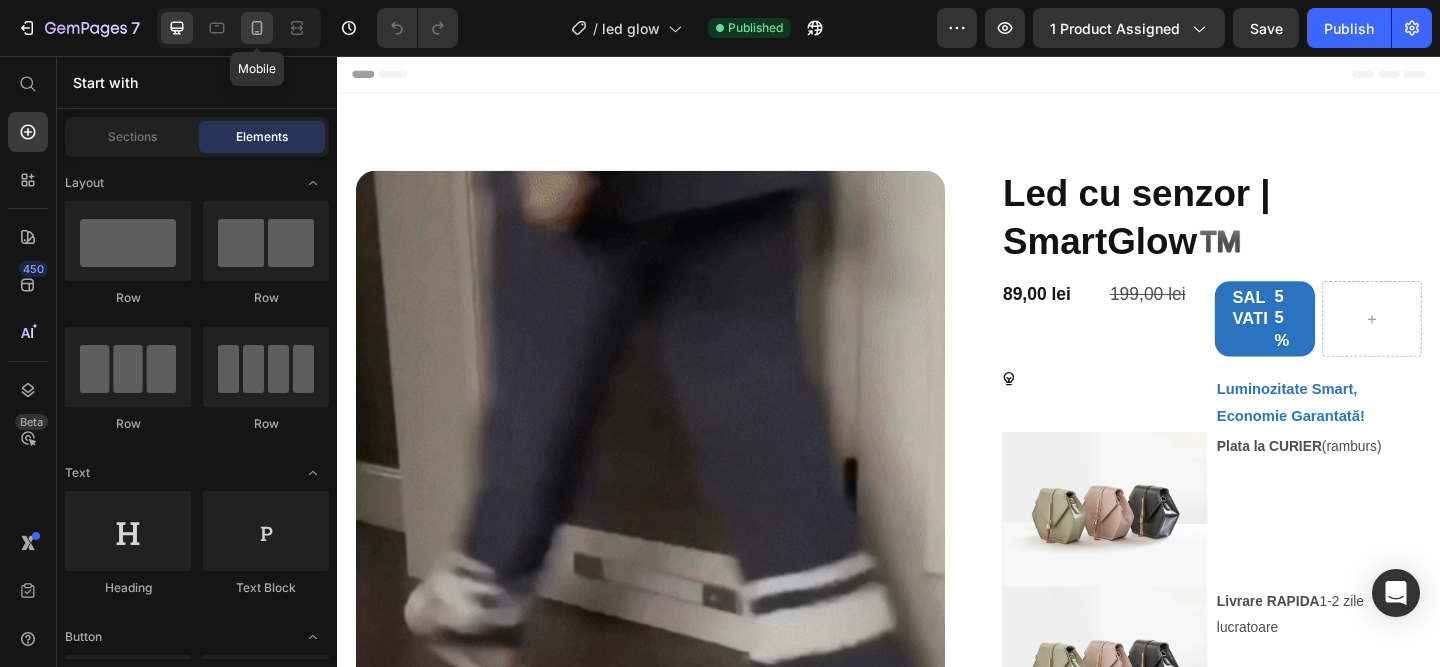 click 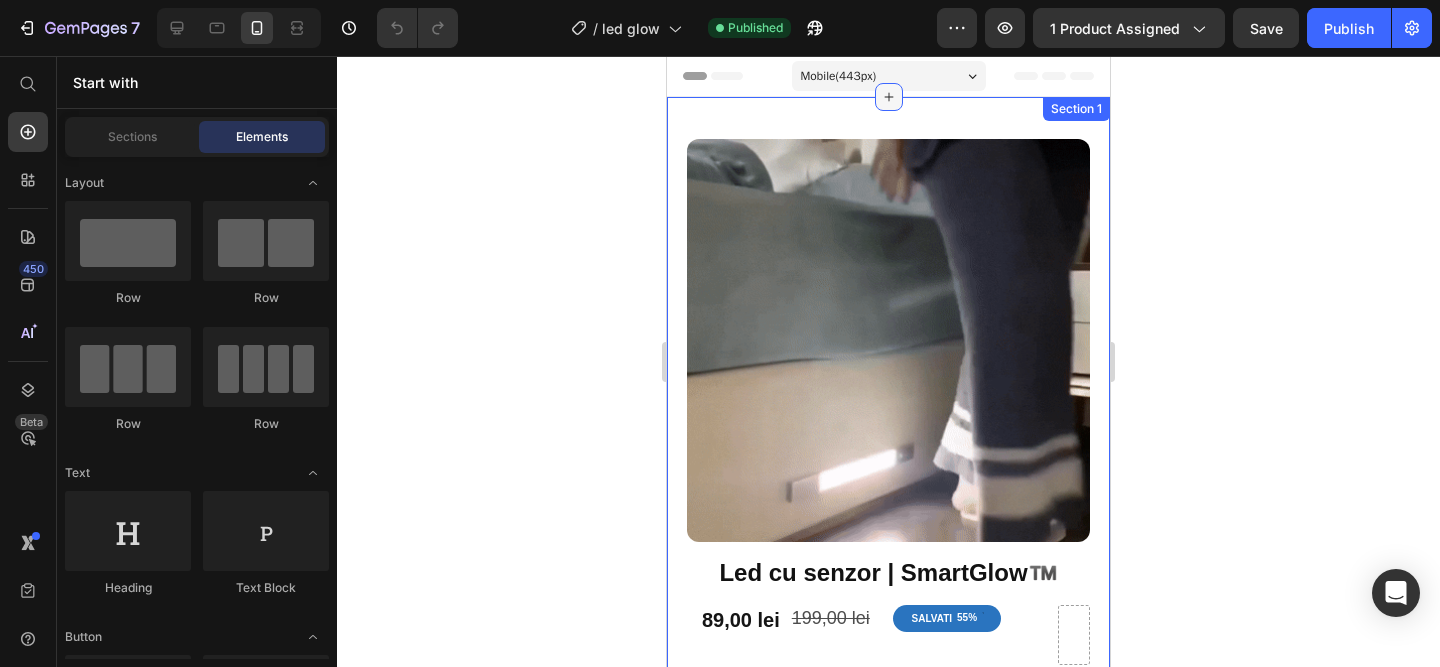 click 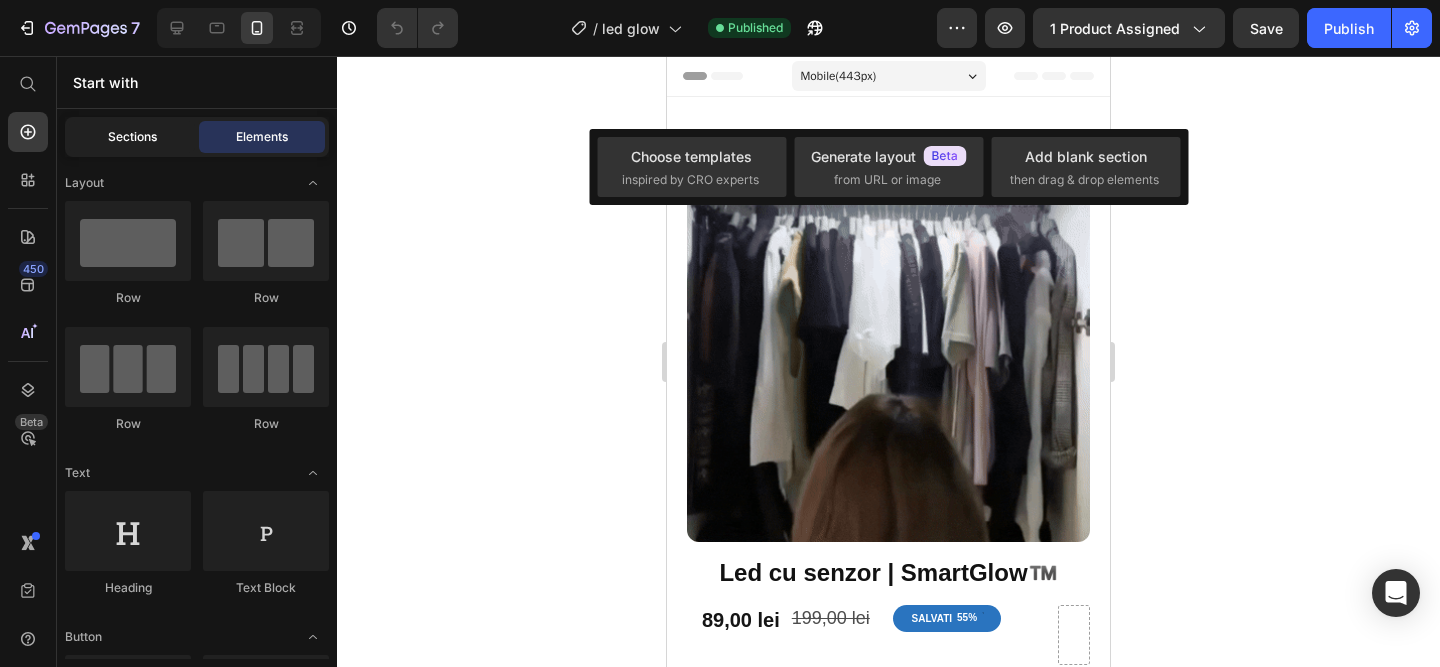 click on "Sections" 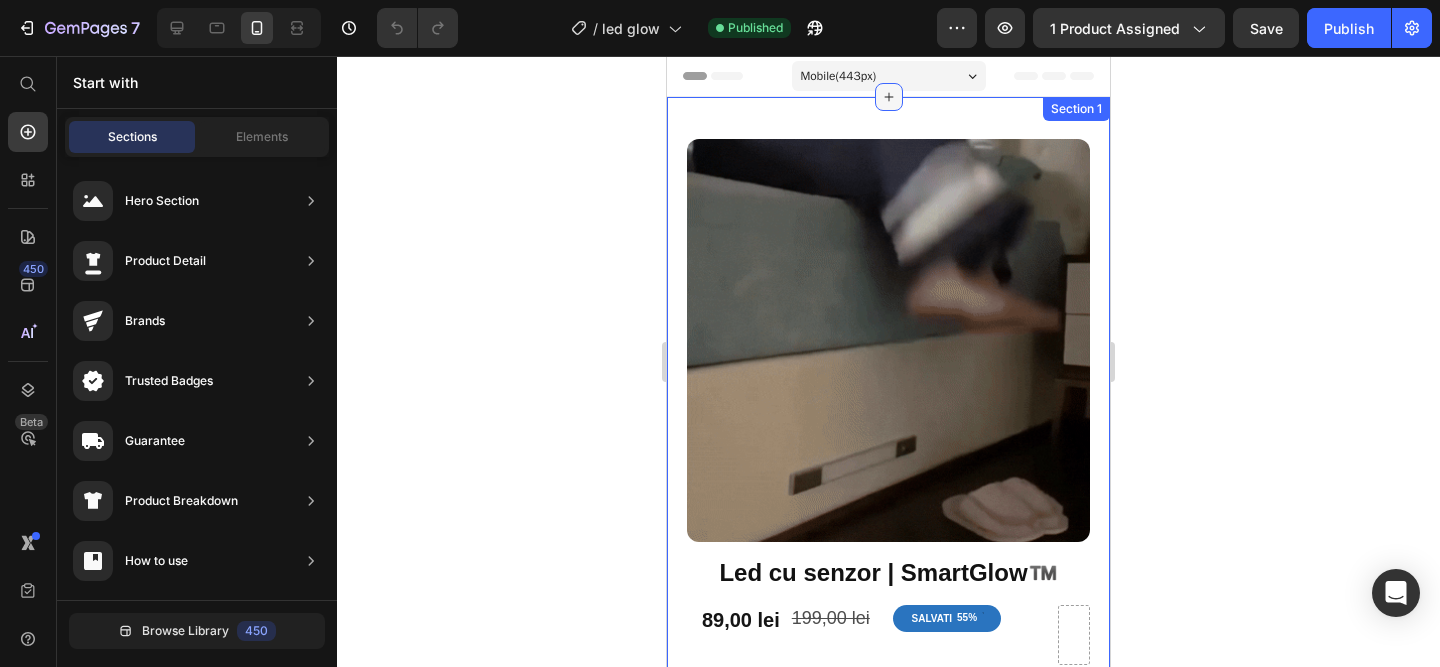 click at bounding box center (889, 97) 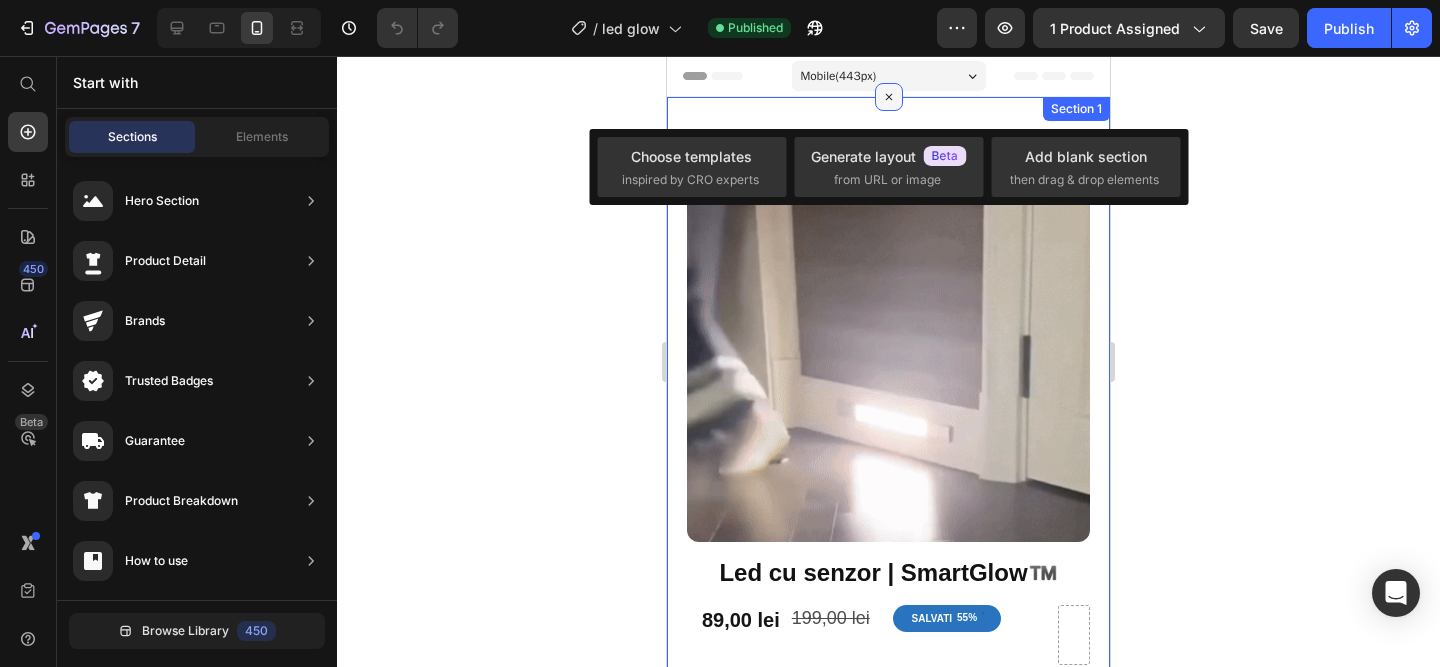 scroll, scrollTop: 1, scrollLeft: 0, axis: vertical 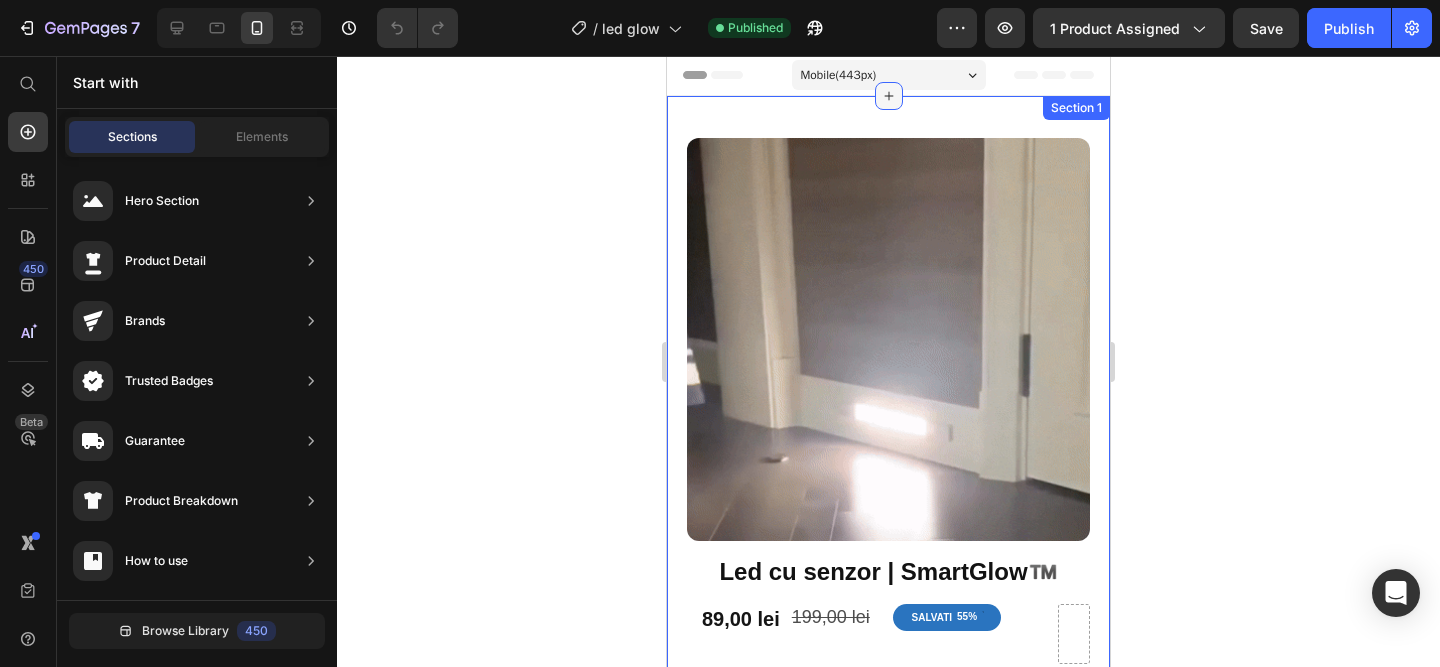 click 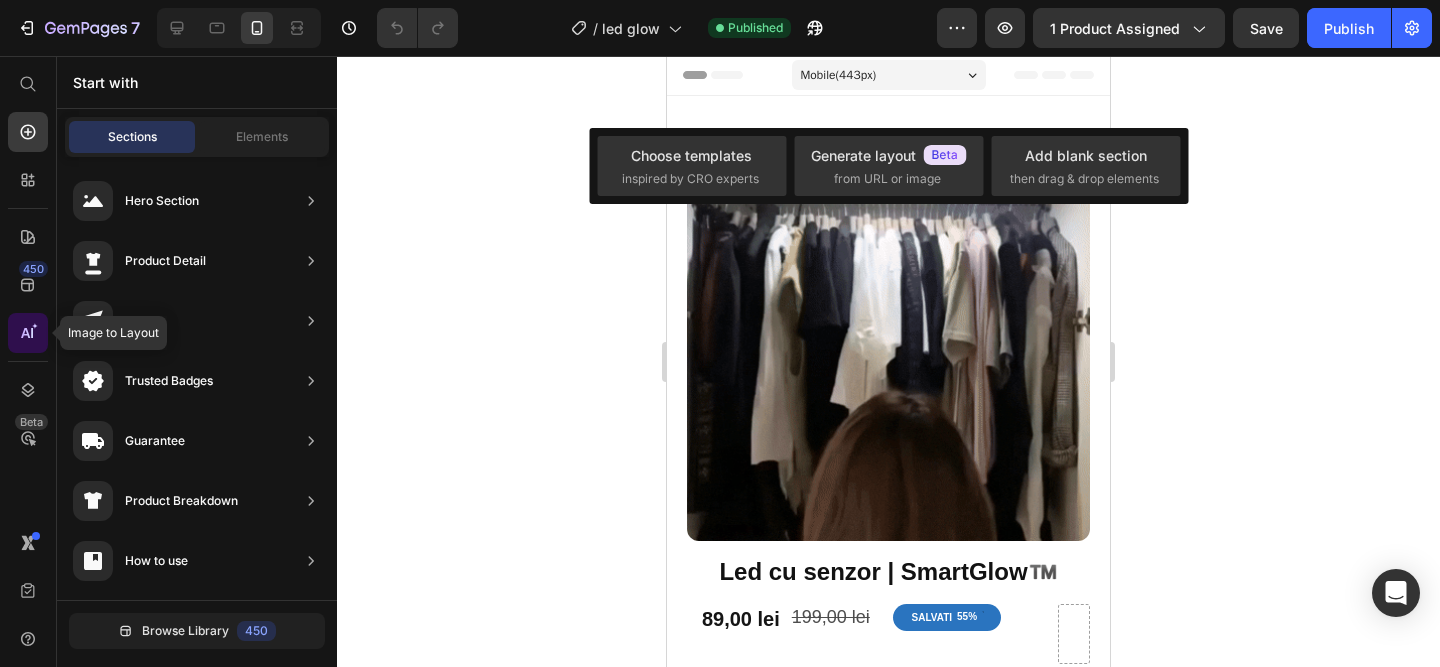 click 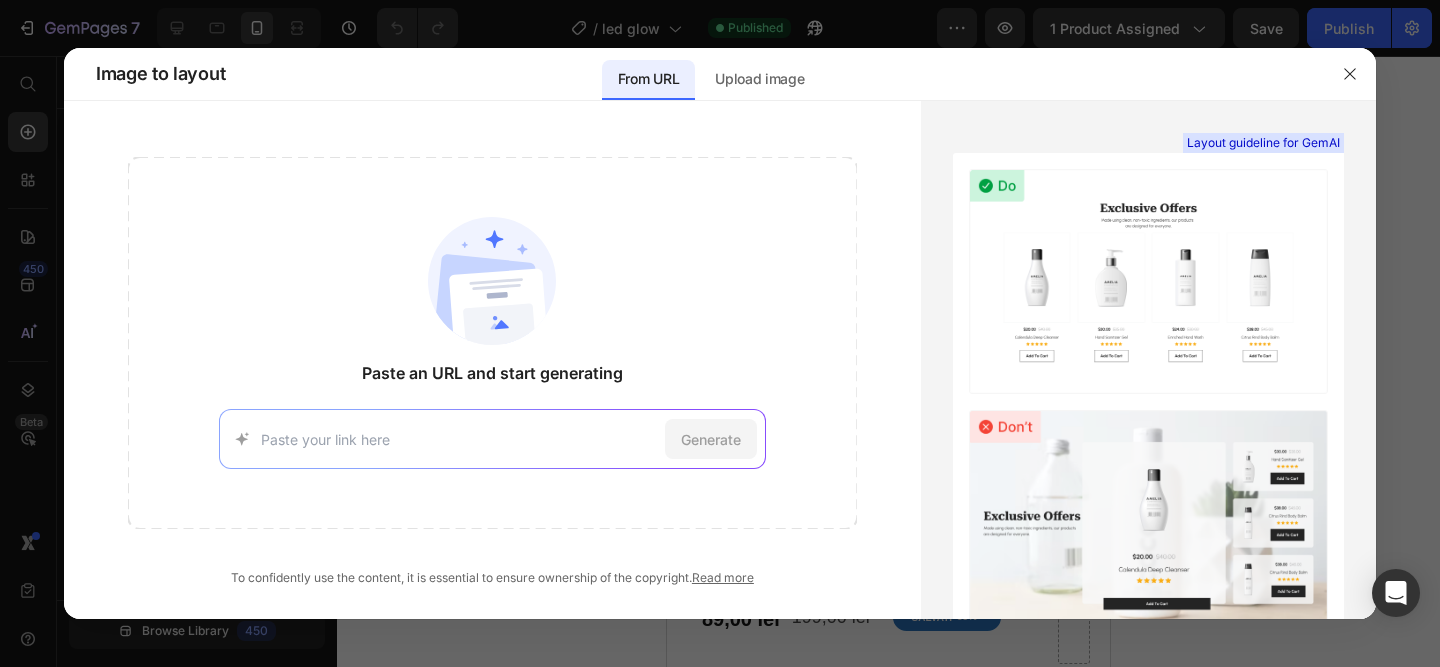 click at bounding box center [720, 333] 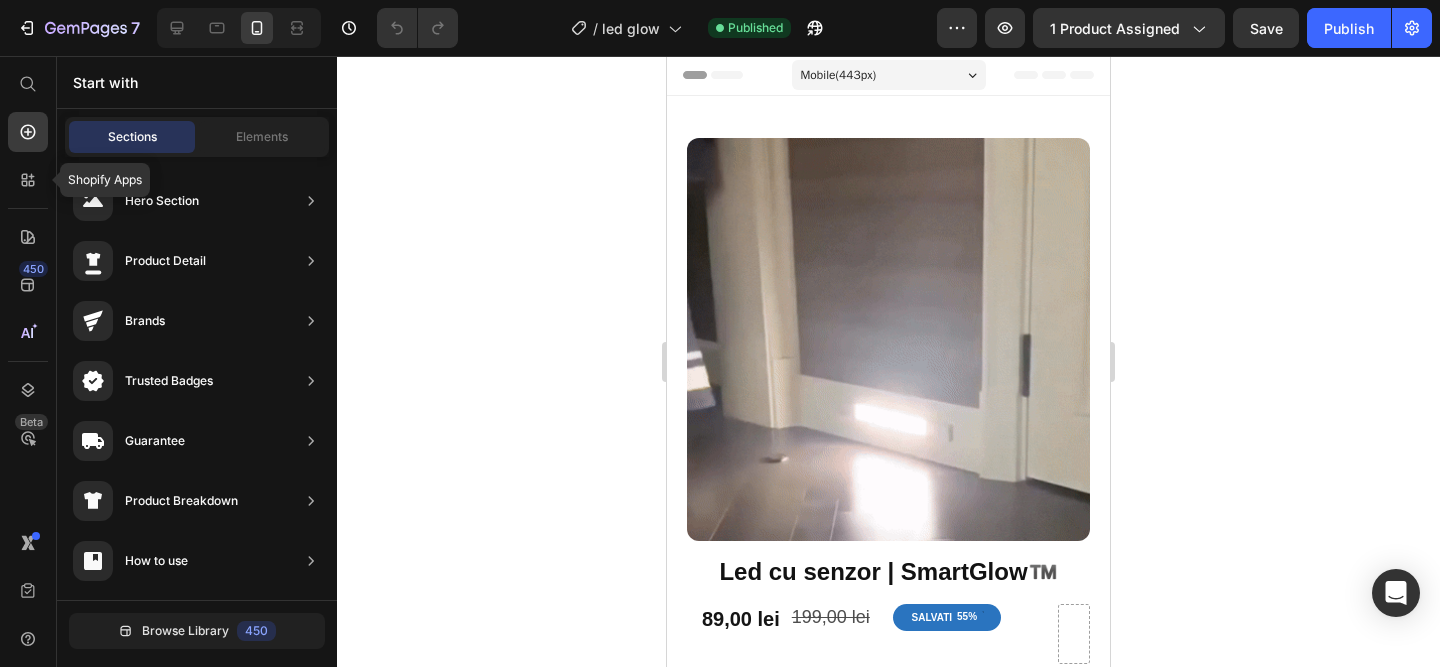 click 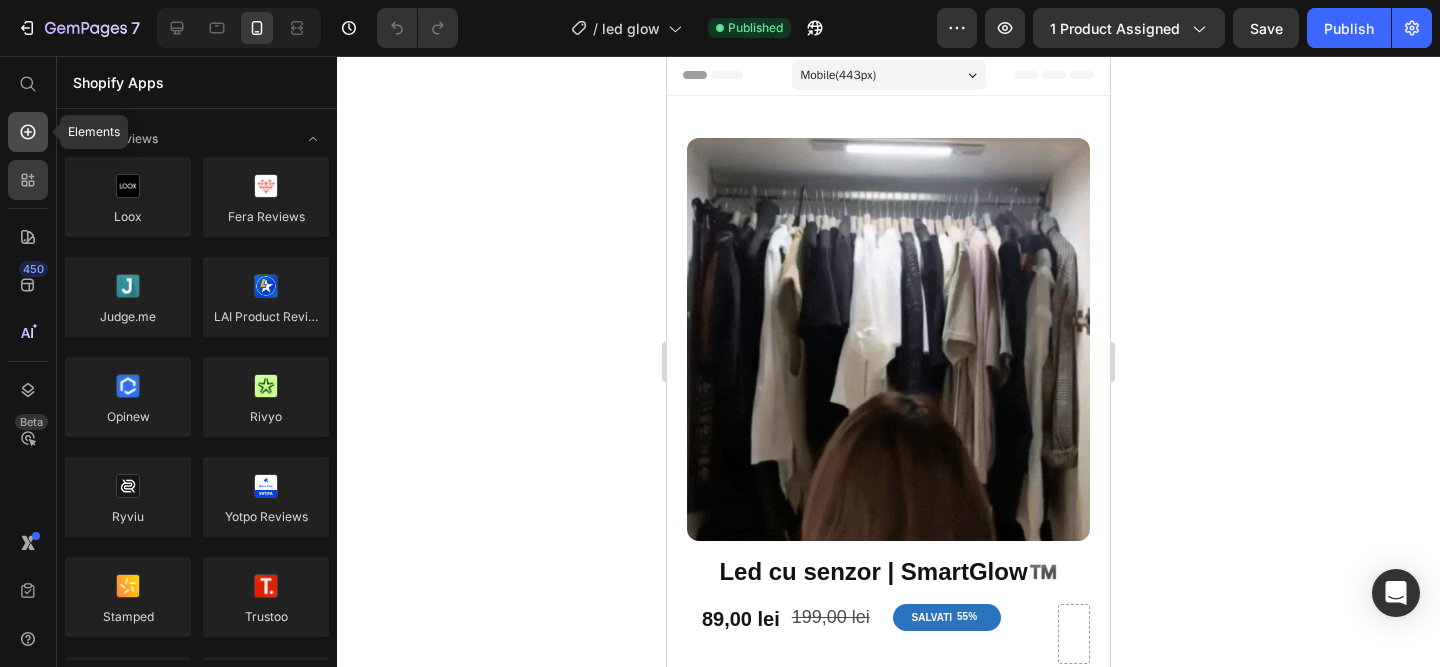 click 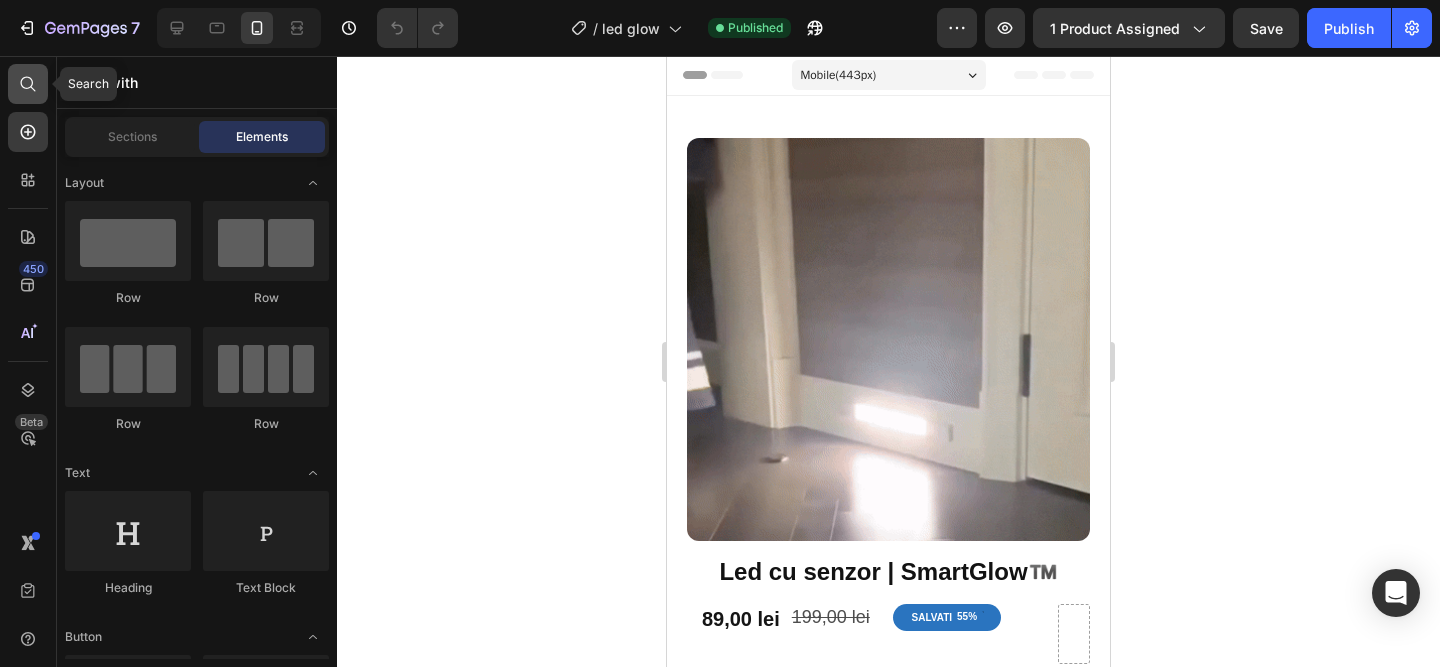 click 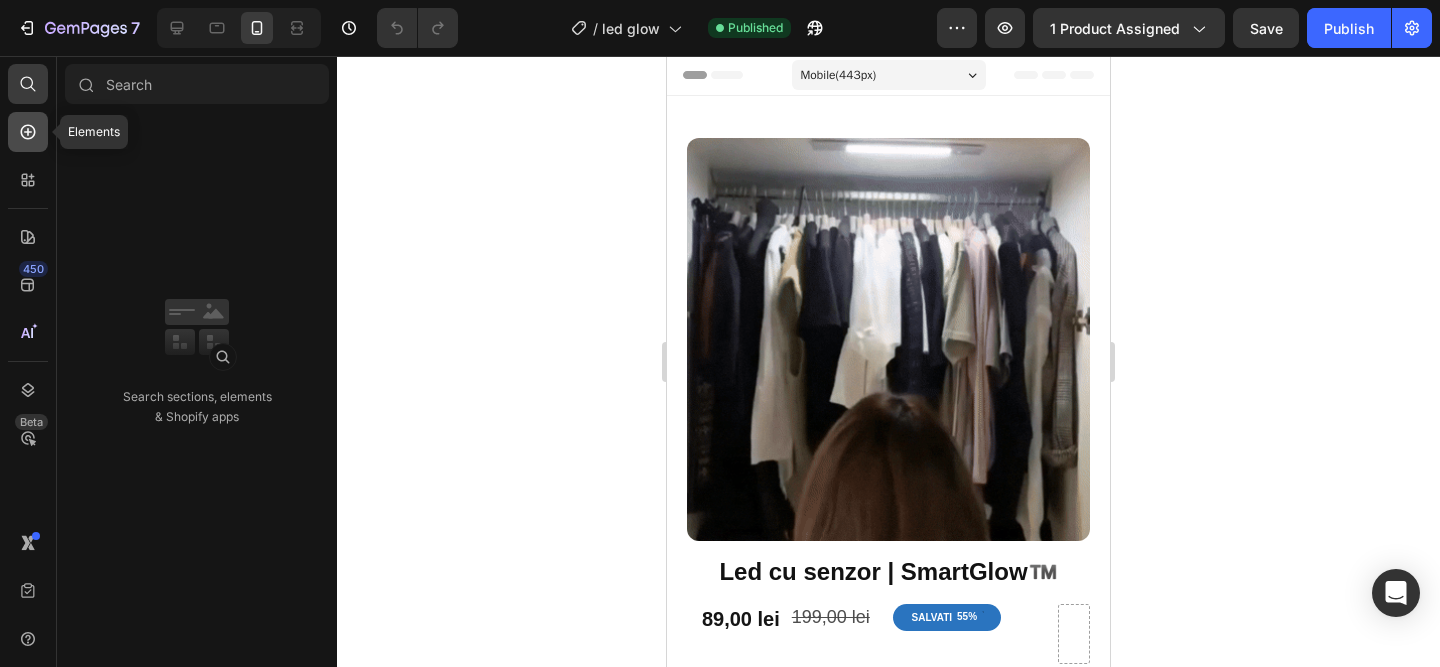 click 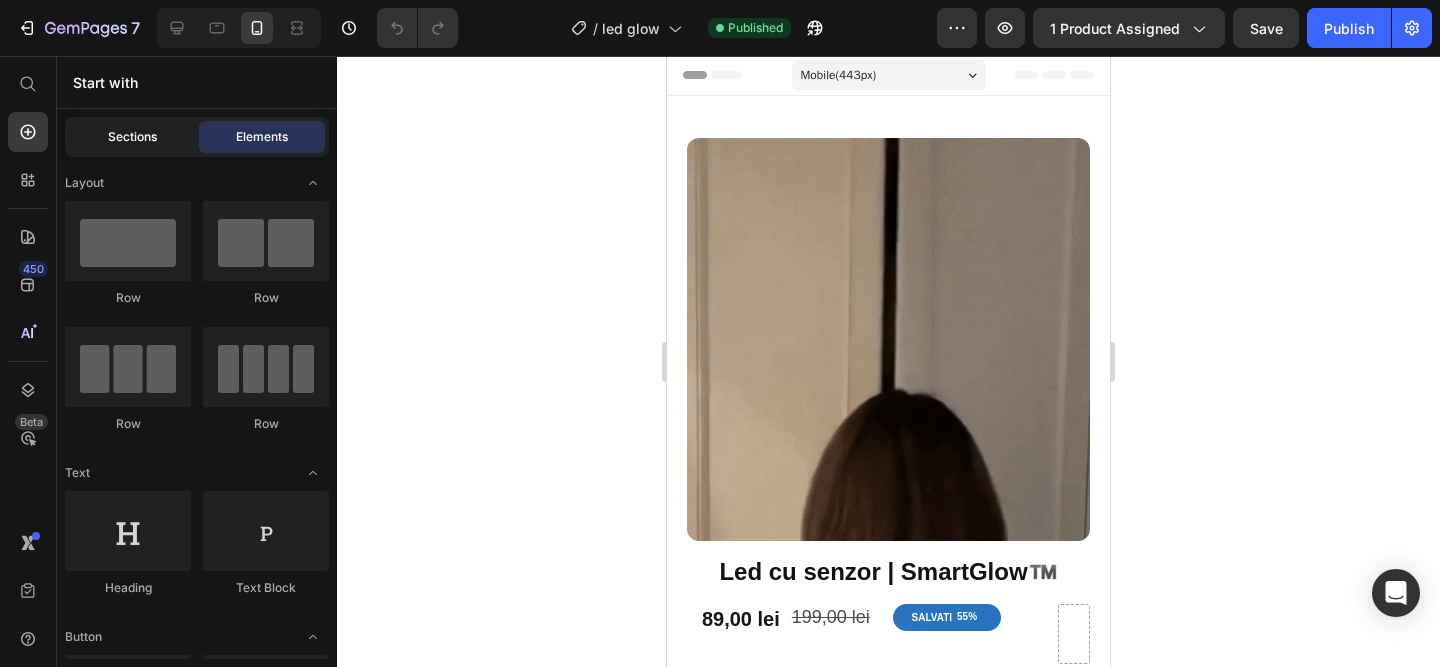 click on "Sections" at bounding box center [132, 137] 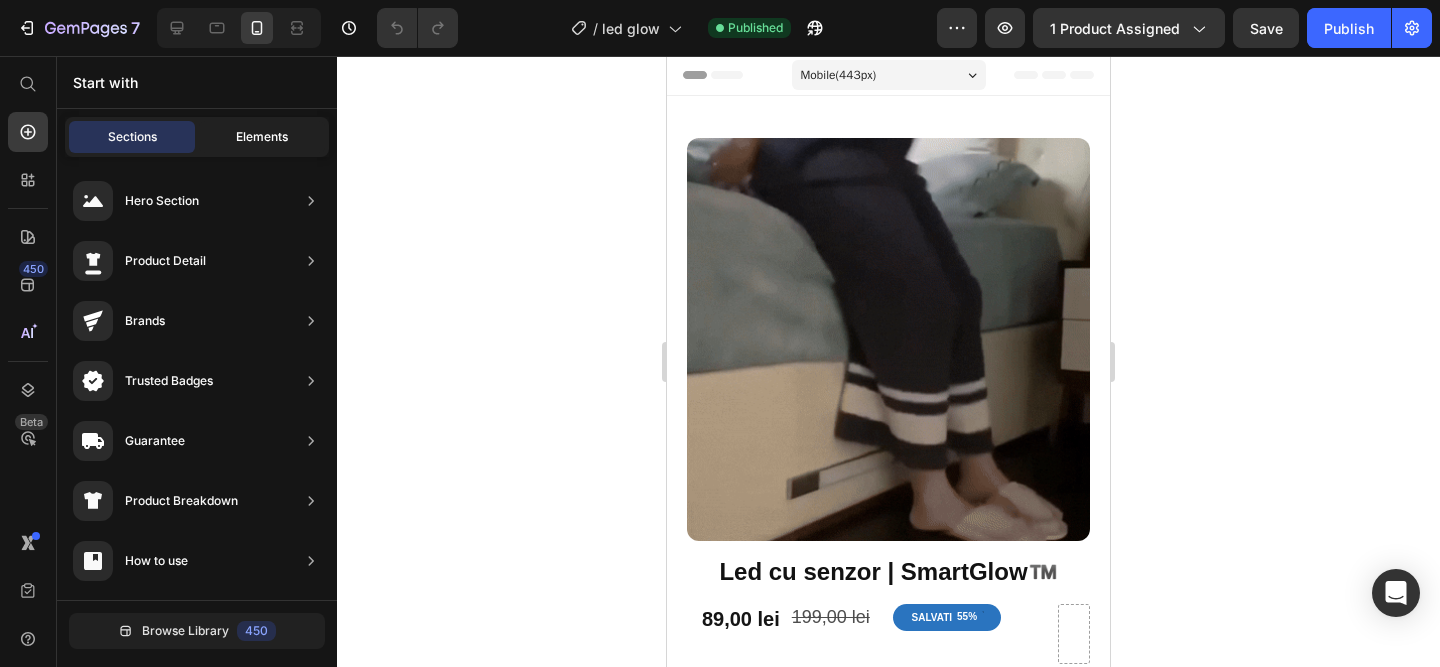 click on "Elements" 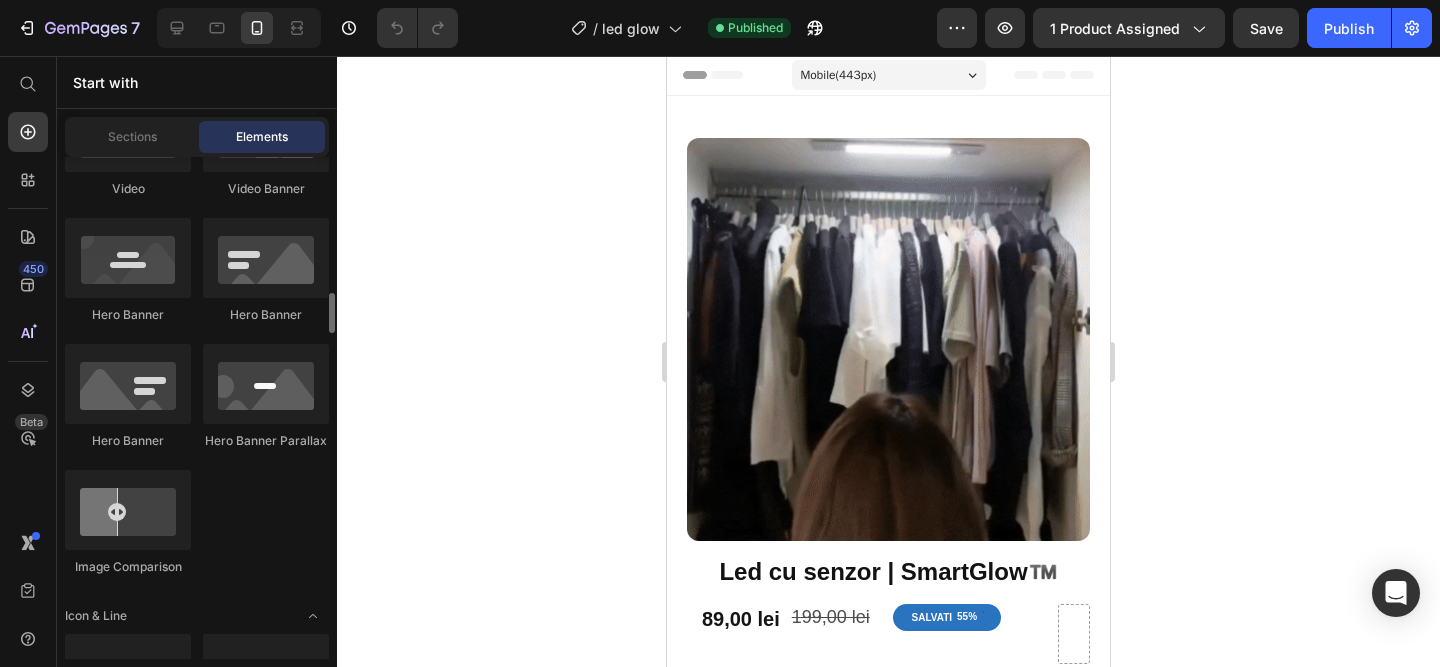 scroll, scrollTop: 1076, scrollLeft: 0, axis: vertical 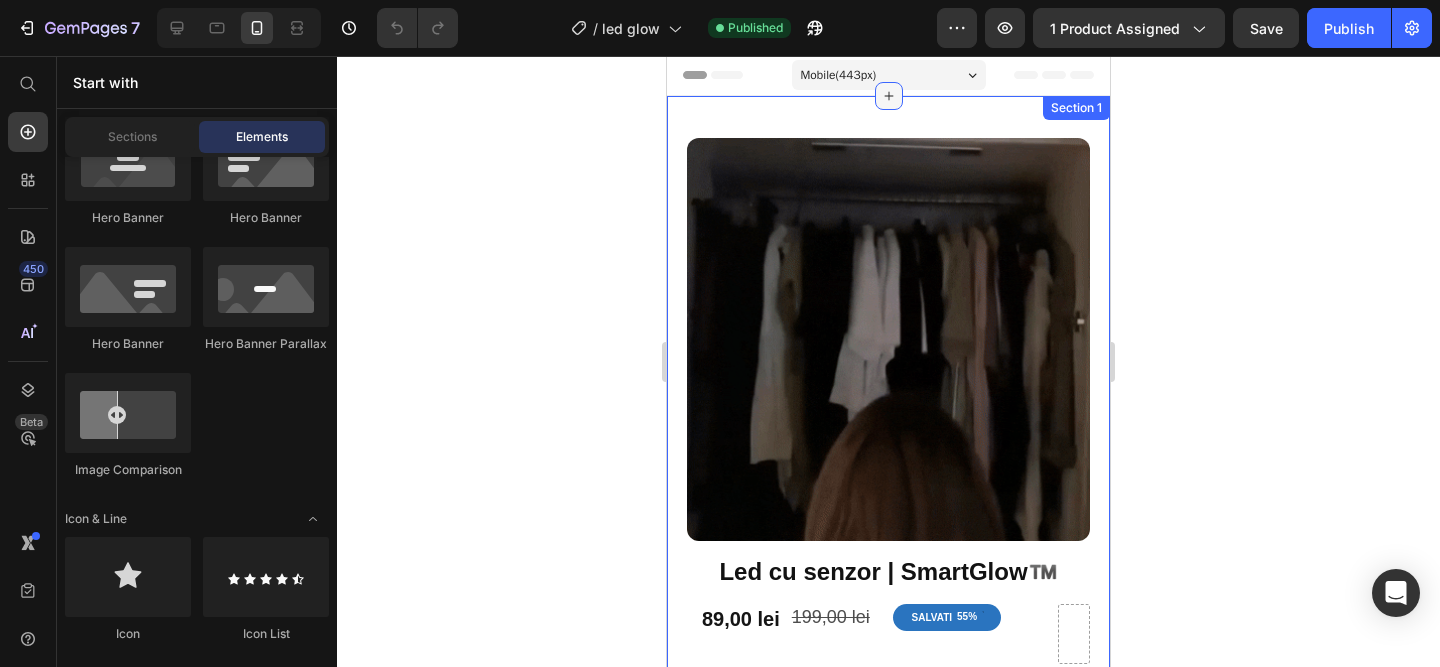 click 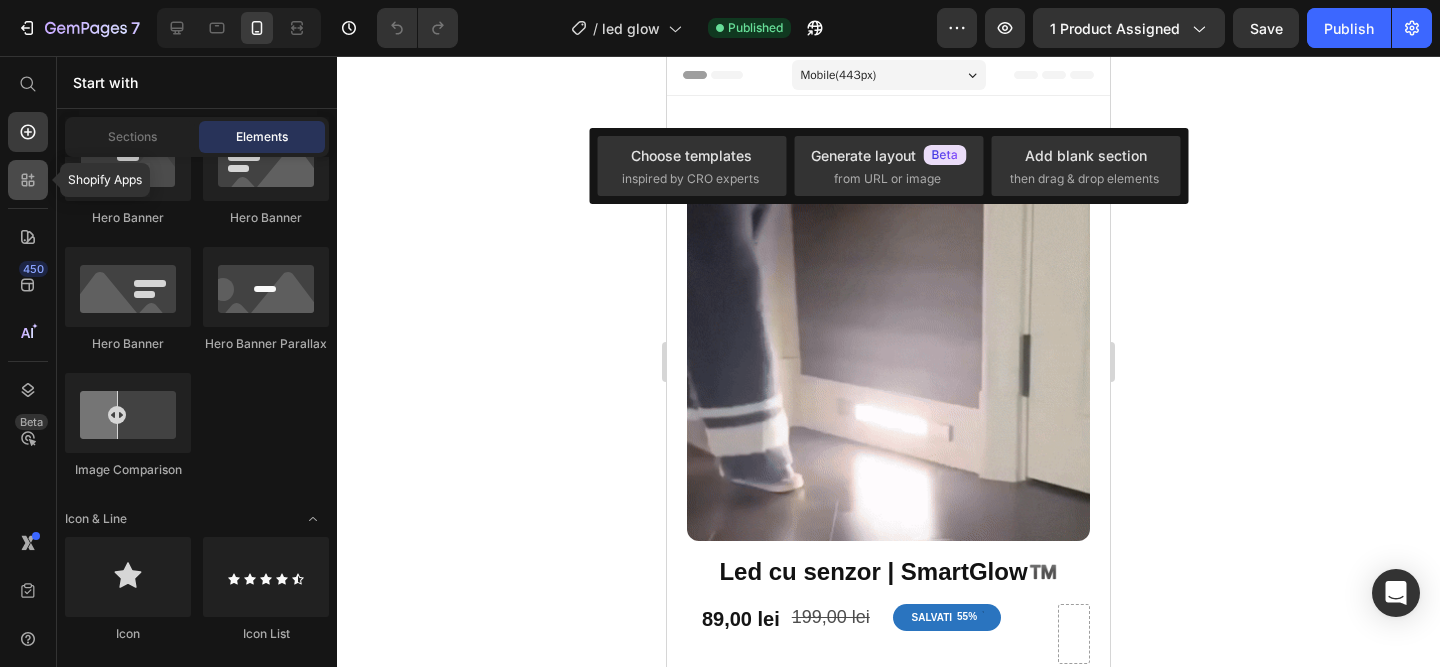 click 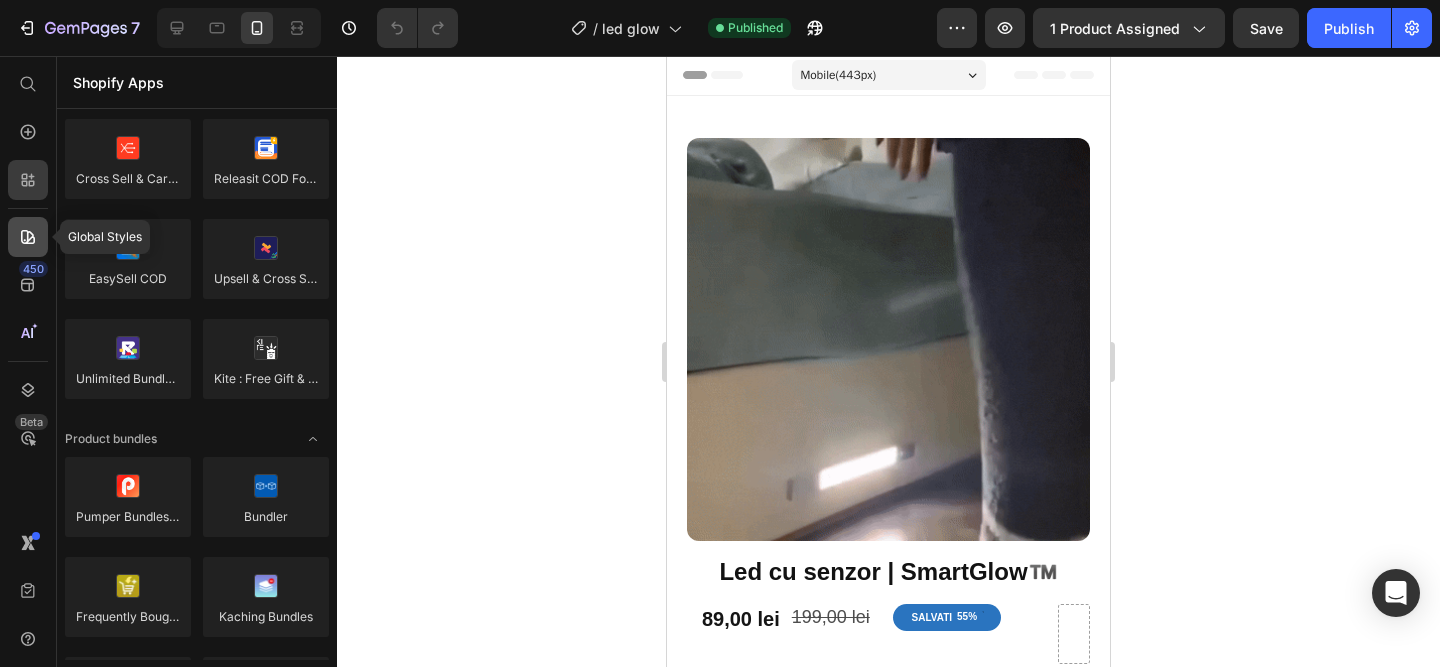 click 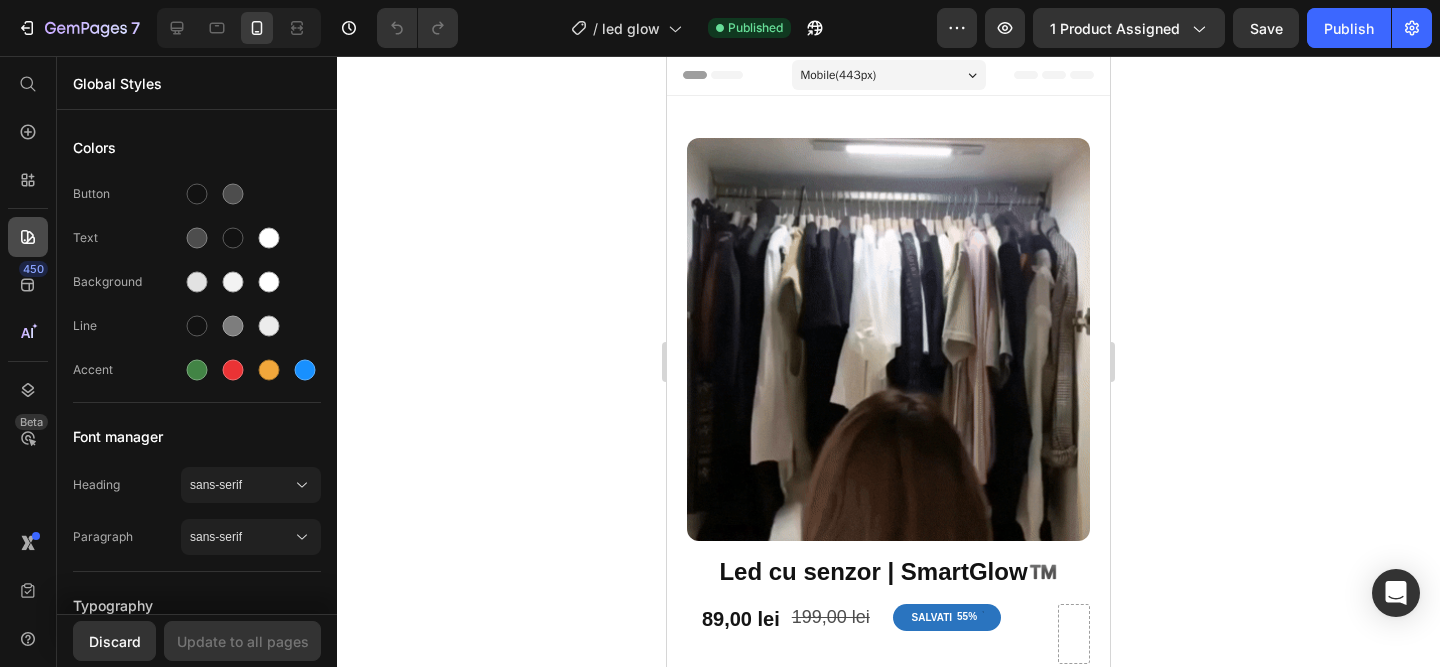 click 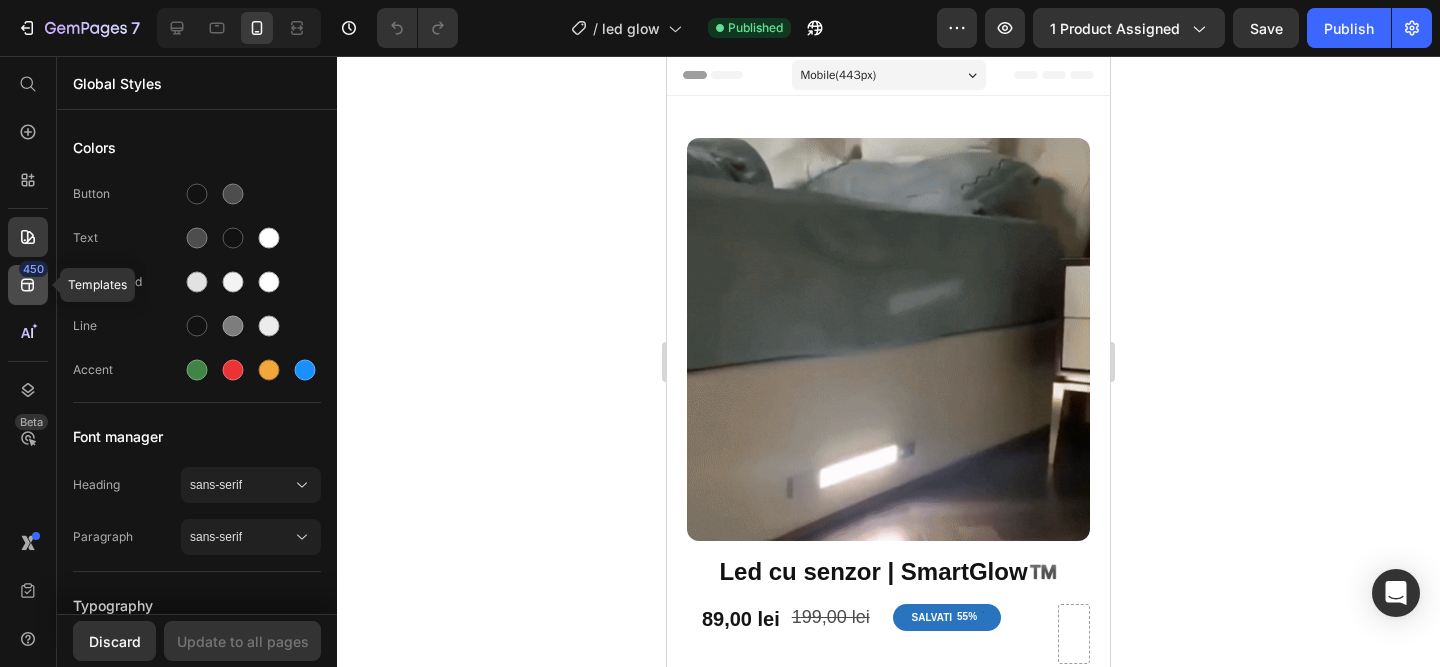 click 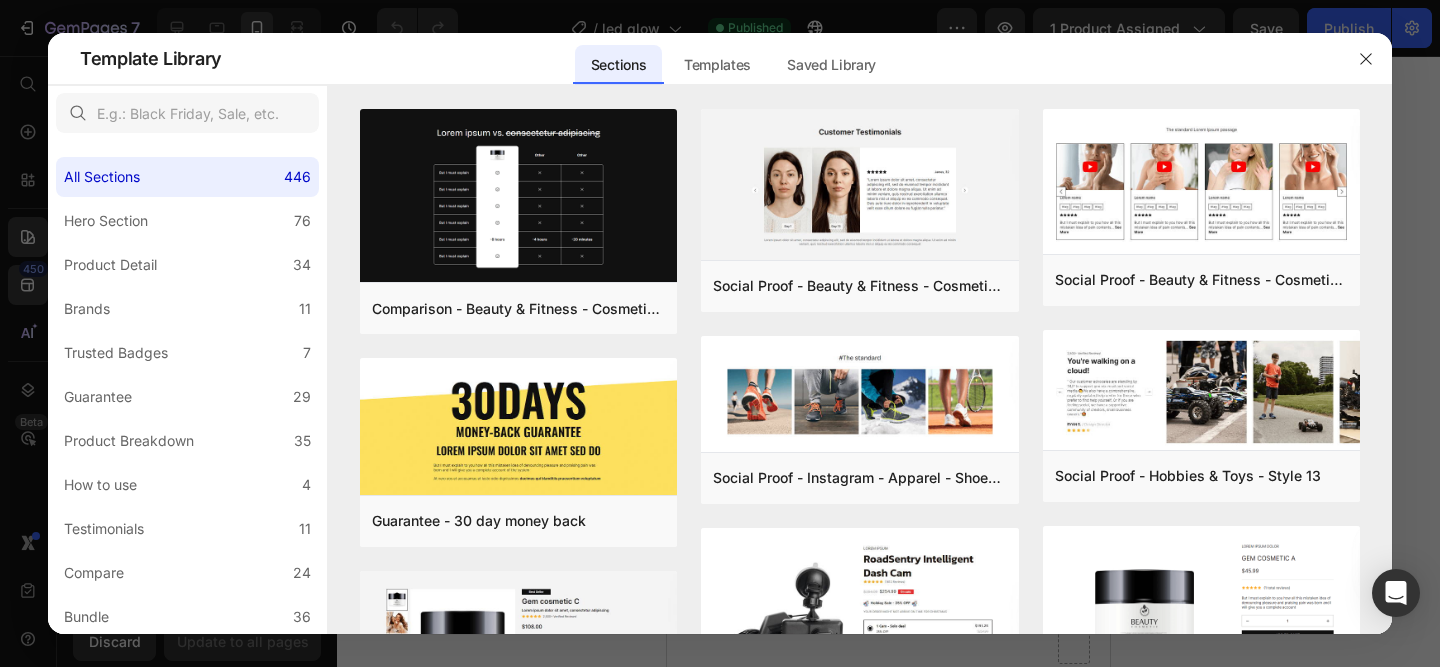 click at bounding box center [720, 333] 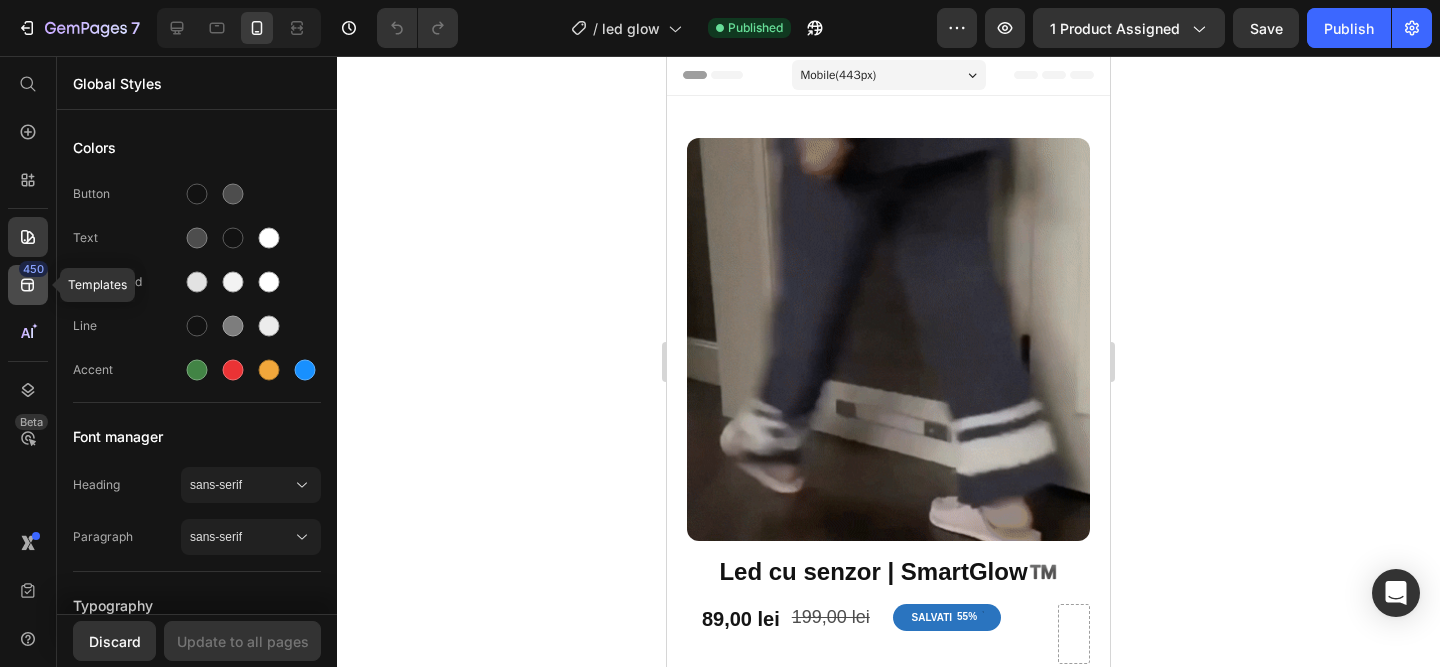 click 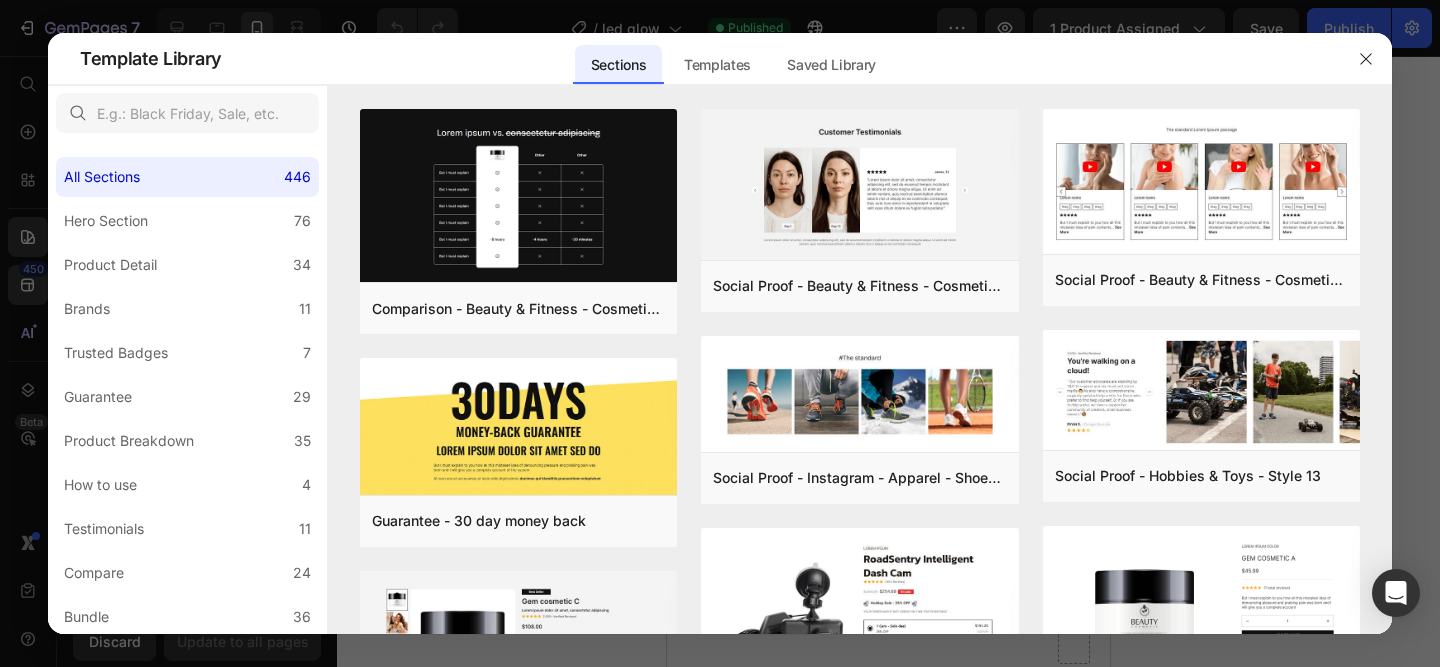 click at bounding box center (720, 333) 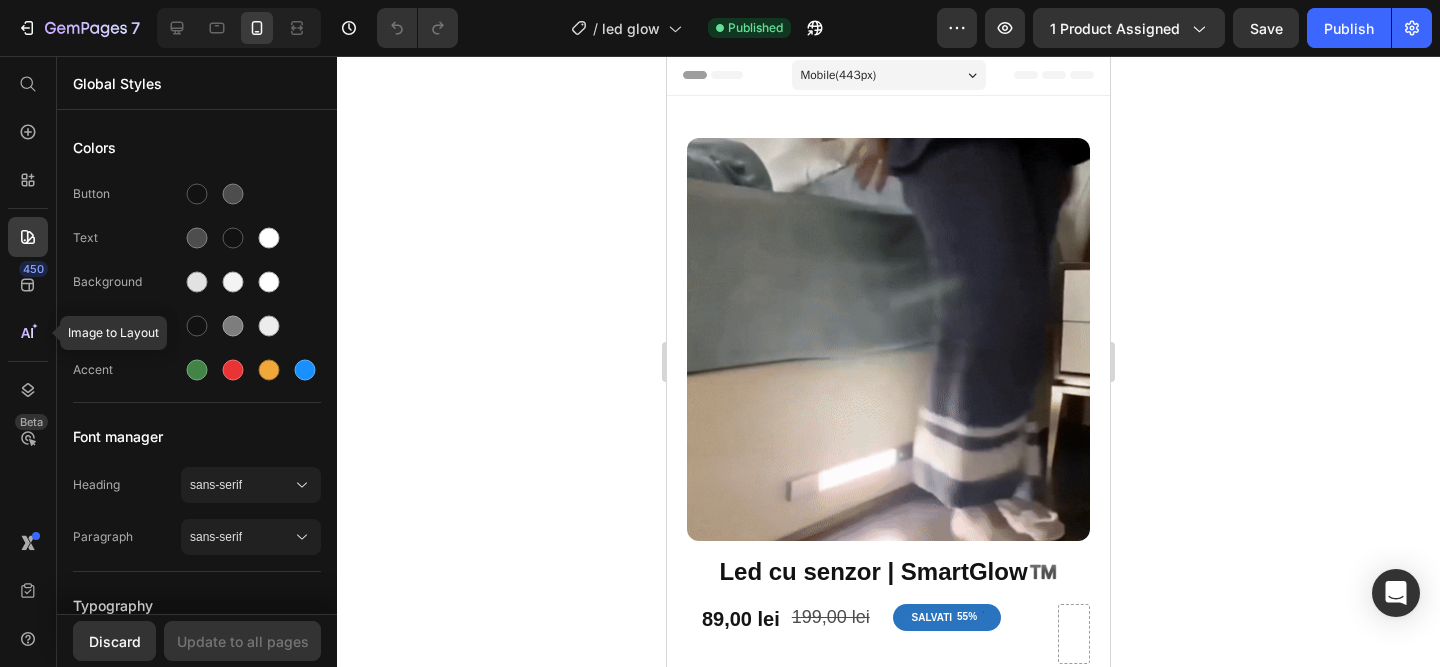 click 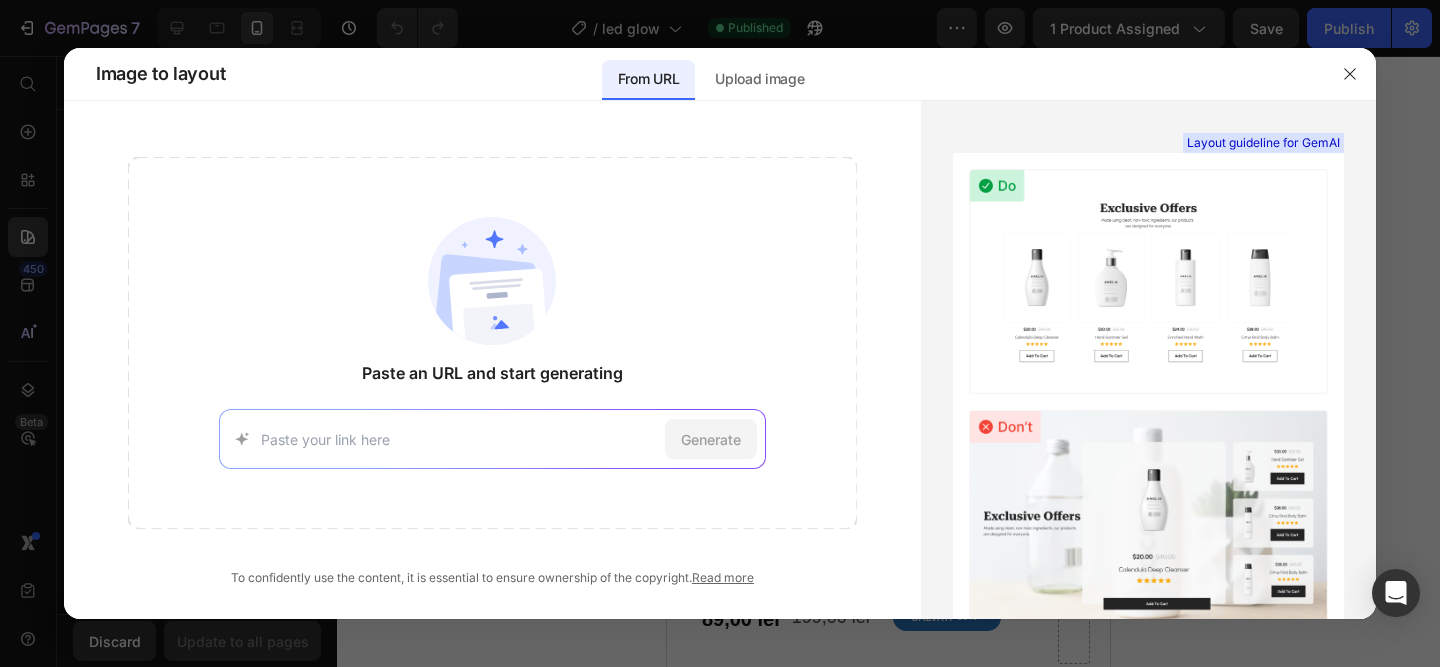 click at bounding box center [720, 333] 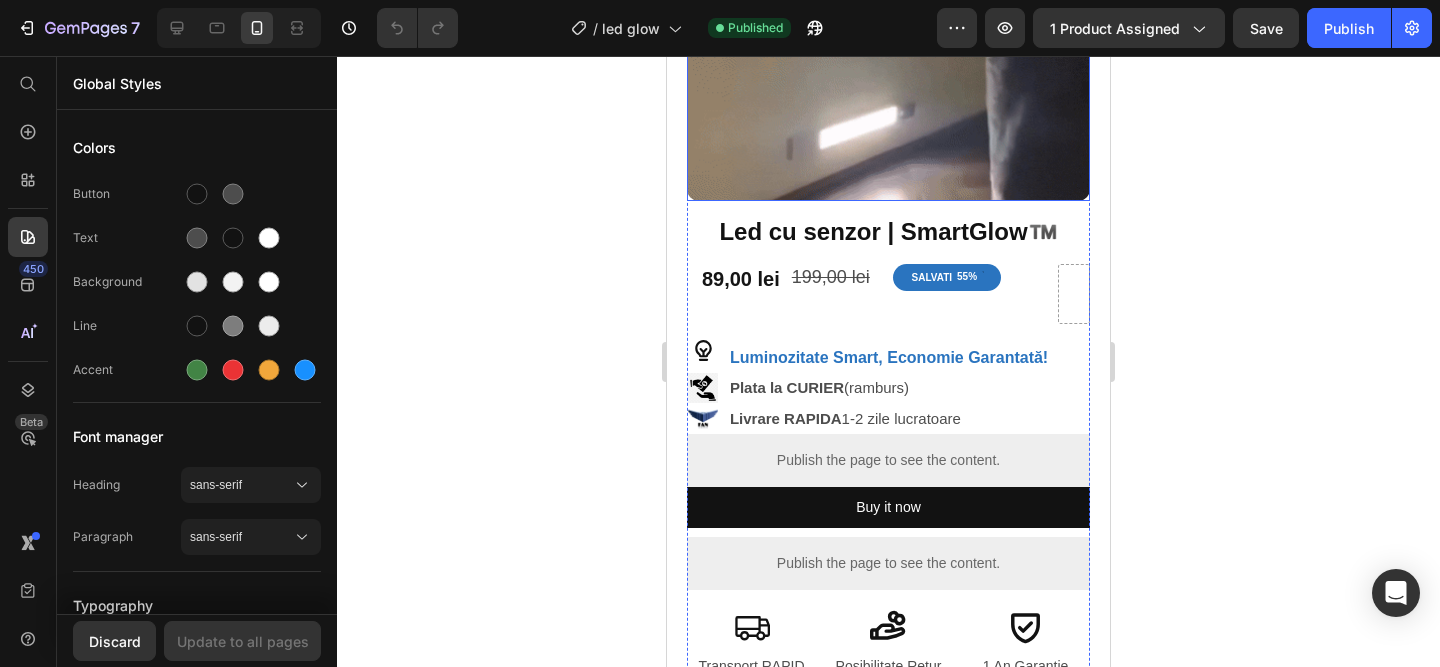 scroll, scrollTop: 0, scrollLeft: 0, axis: both 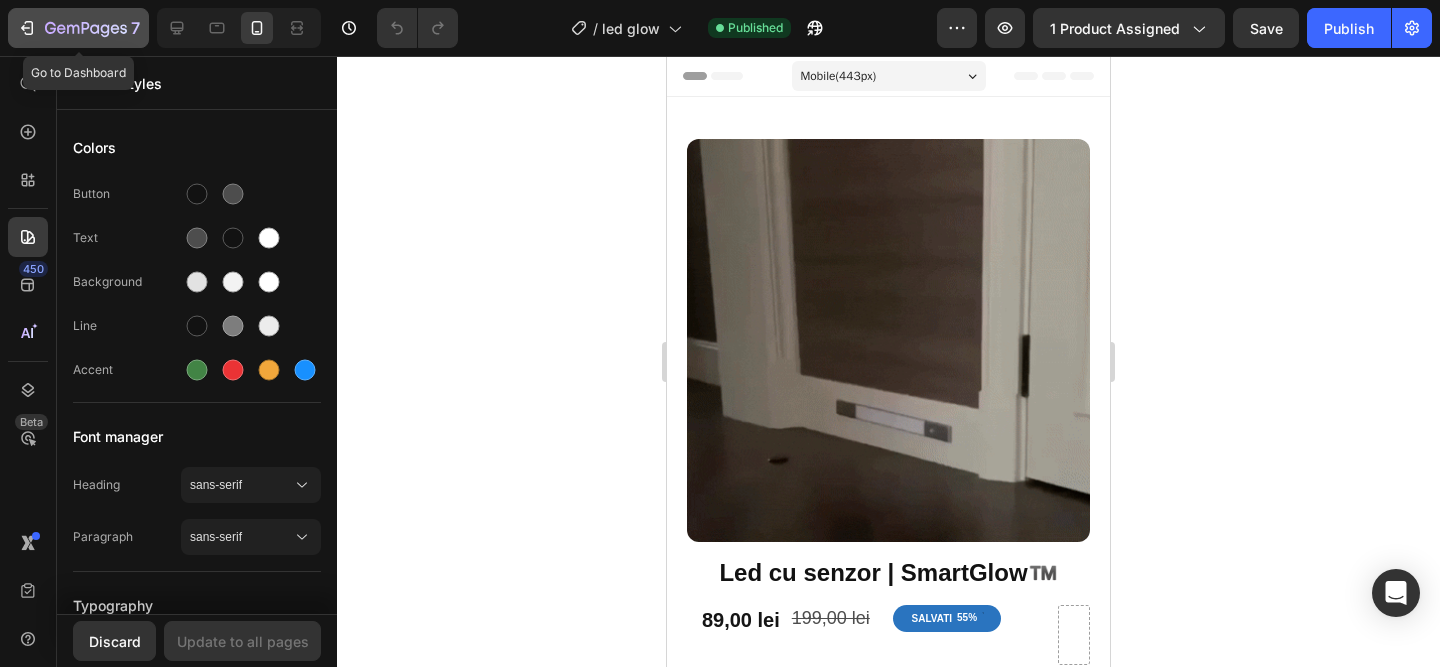 click 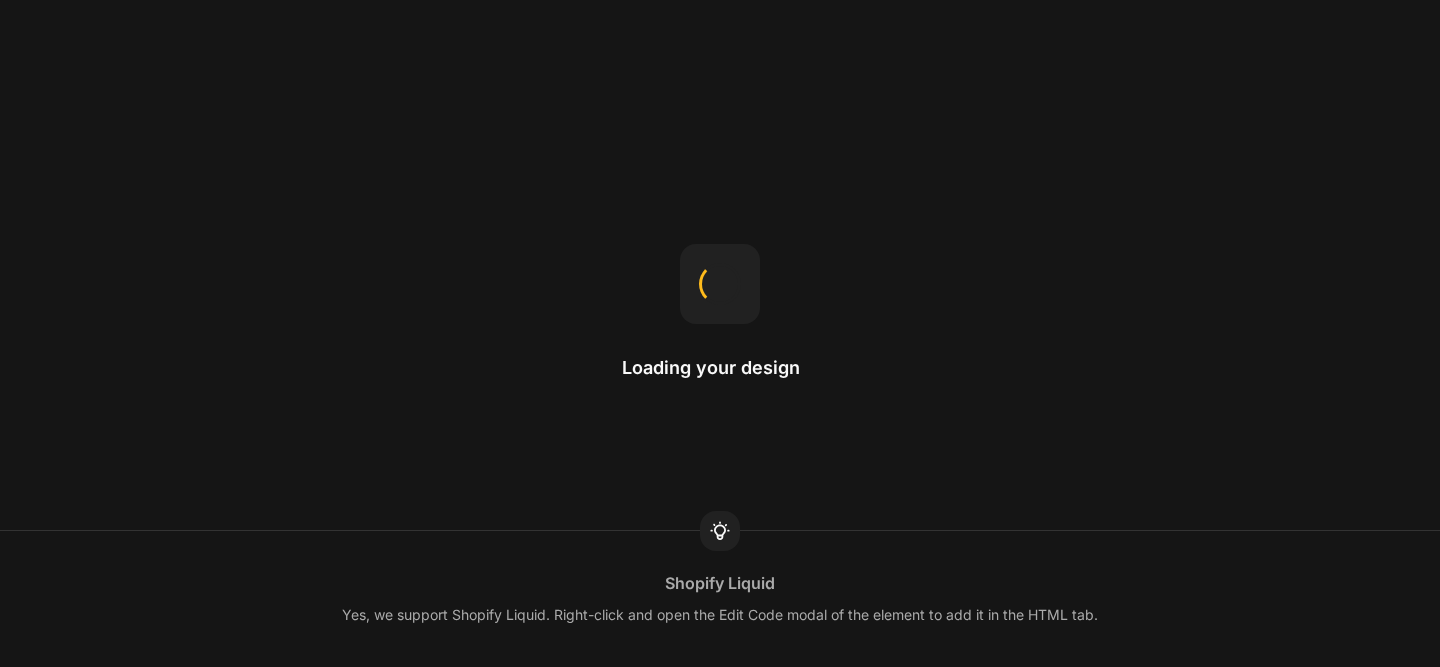 scroll, scrollTop: 0, scrollLeft: 0, axis: both 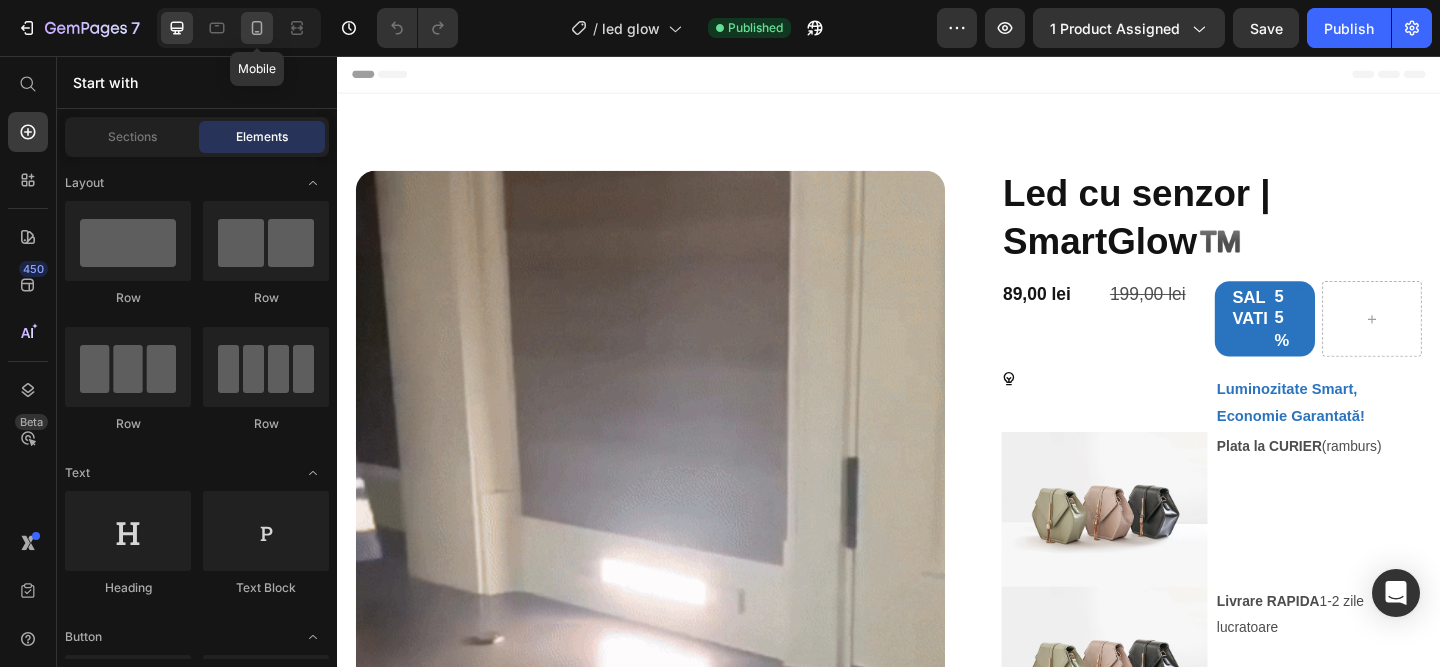 click 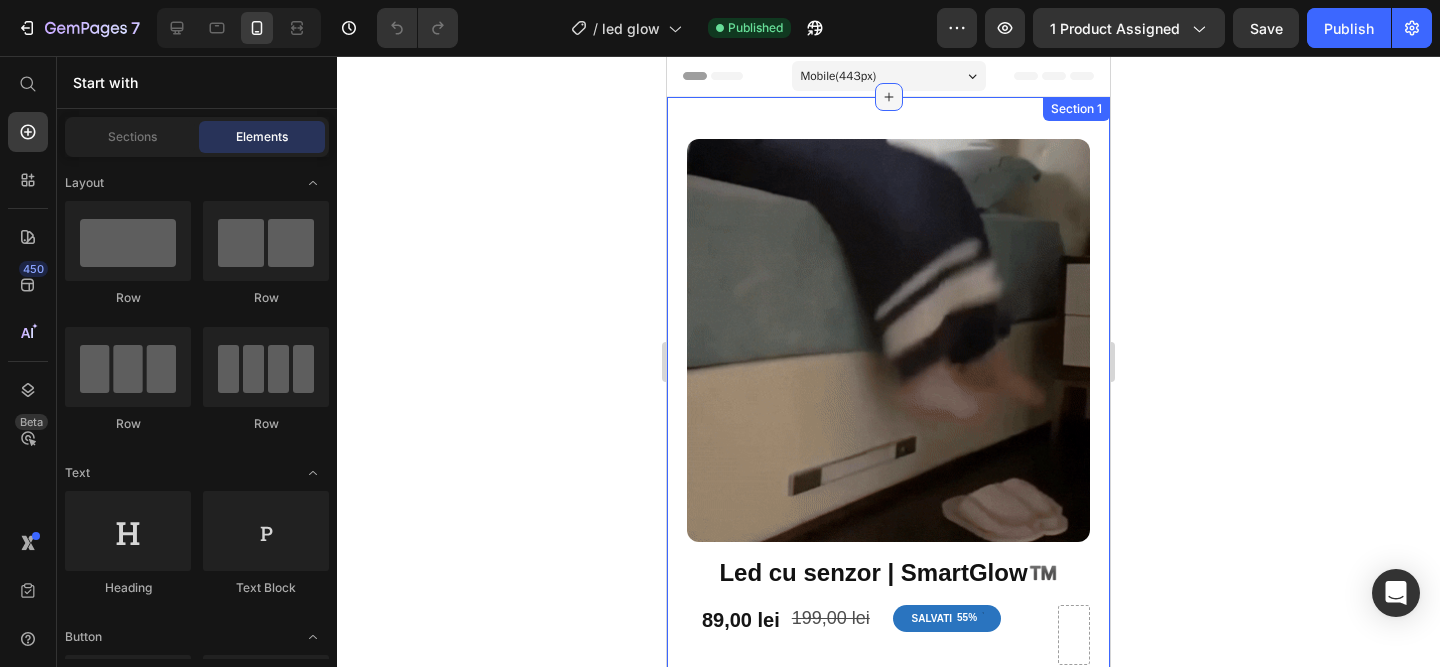 click 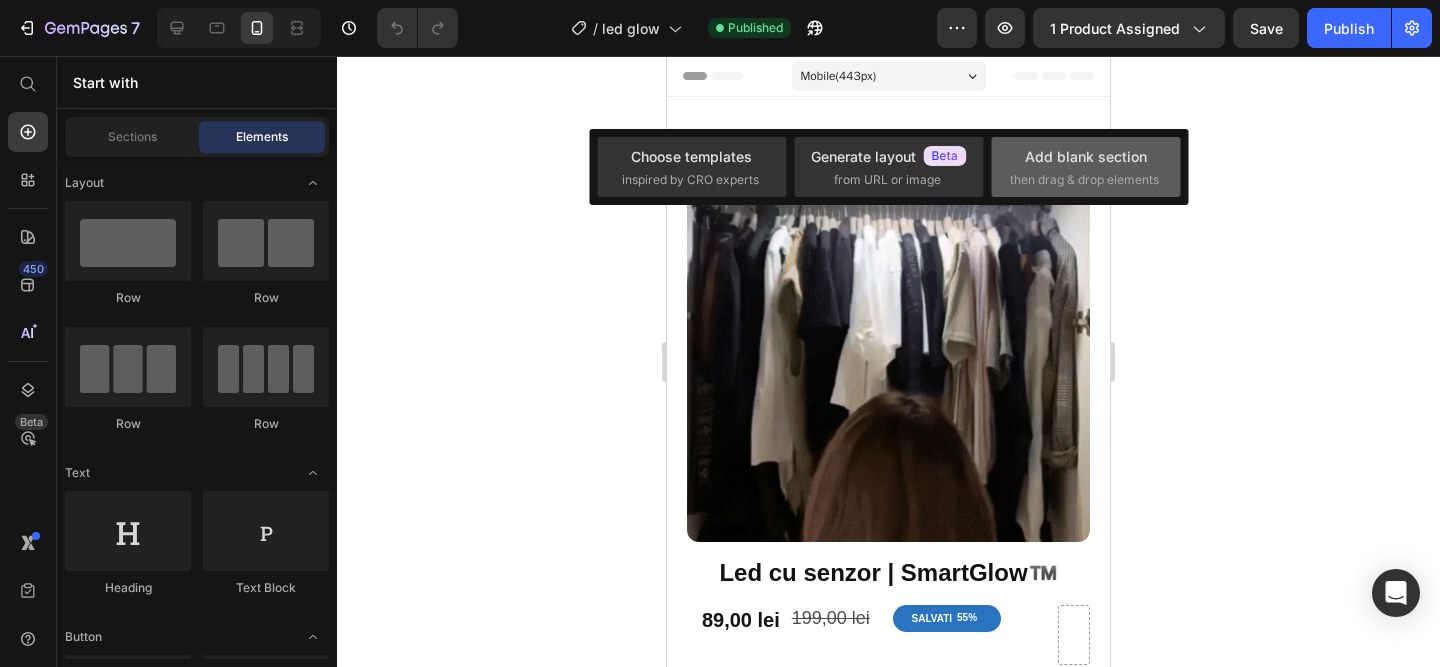 click on "then drag & drop elements" at bounding box center [1084, 180] 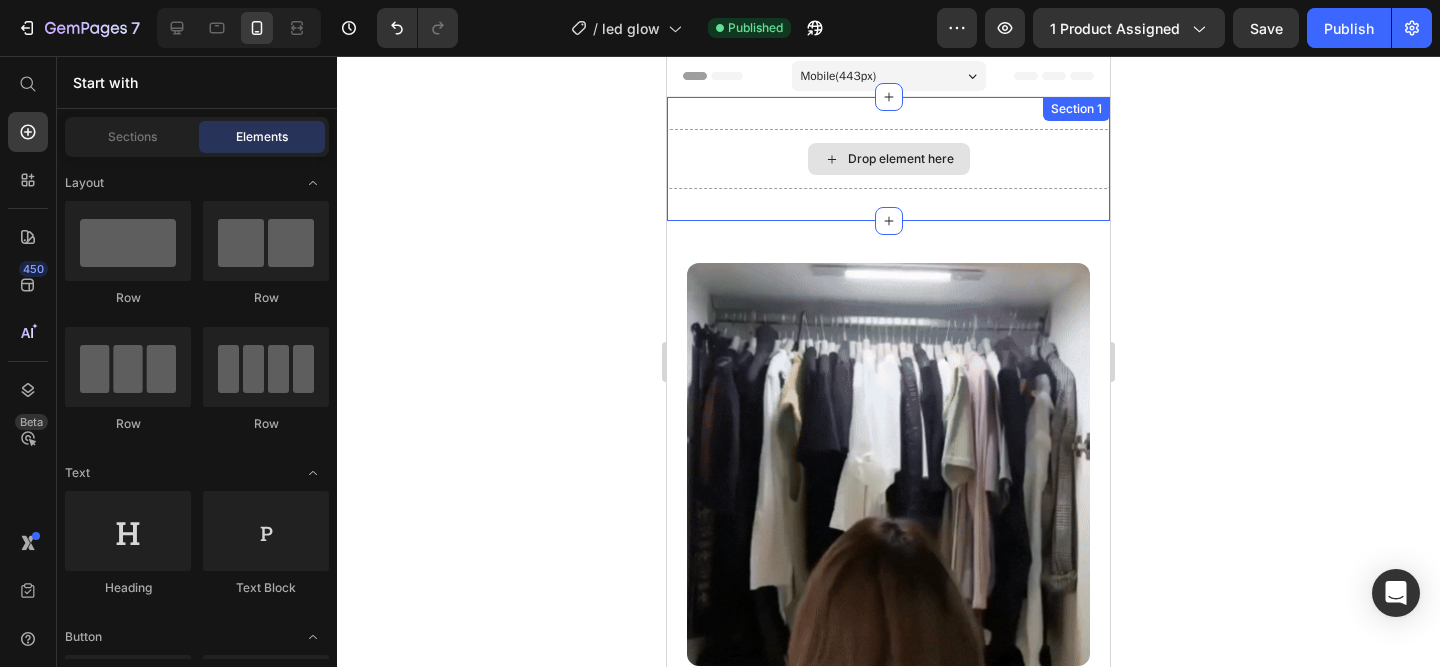 click on "Drop element here" at bounding box center (901, 159) 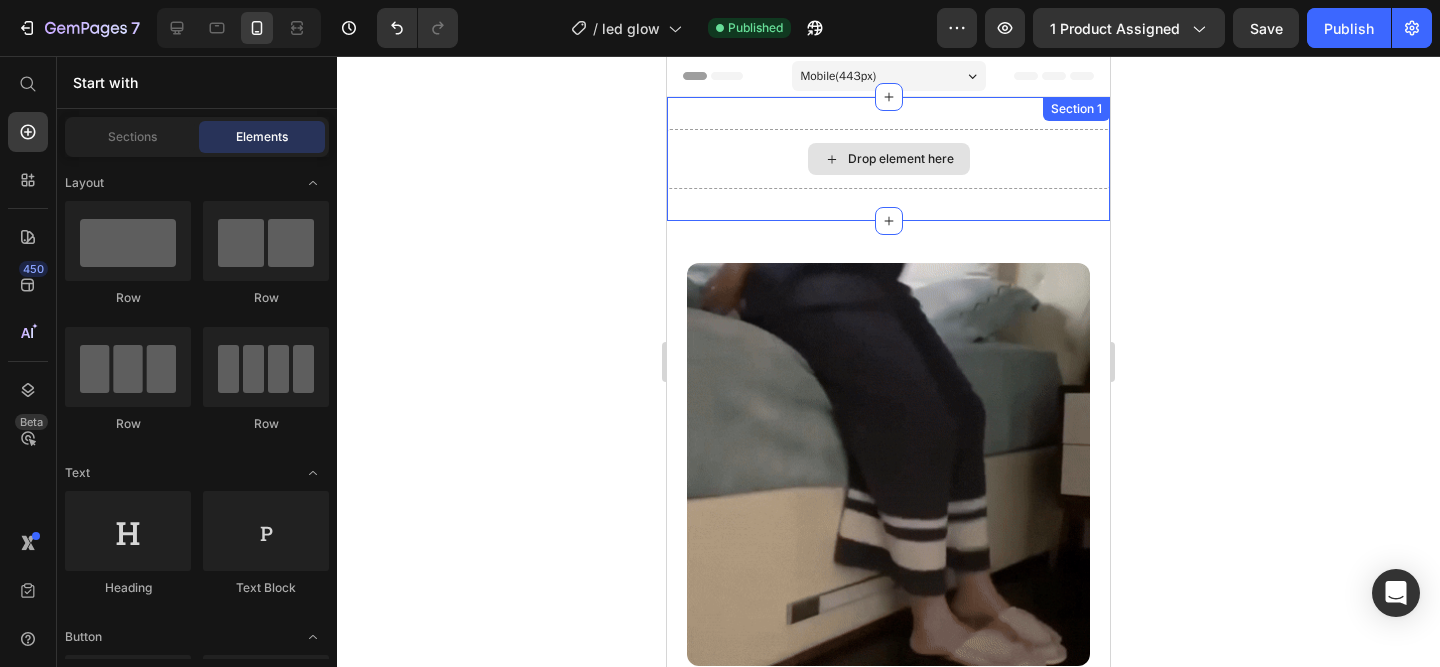 scroll, scrollTop: 3, scrollLeft: 0, axis: vertical 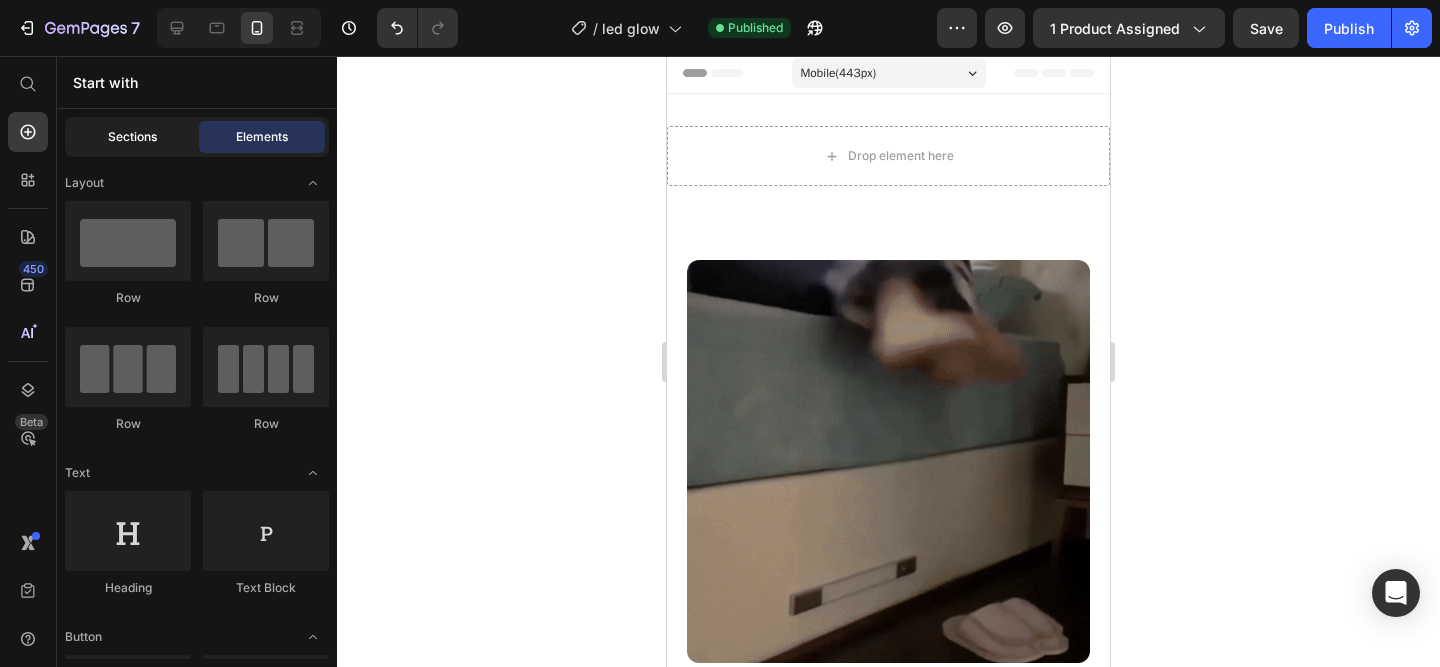 click on "Sections" 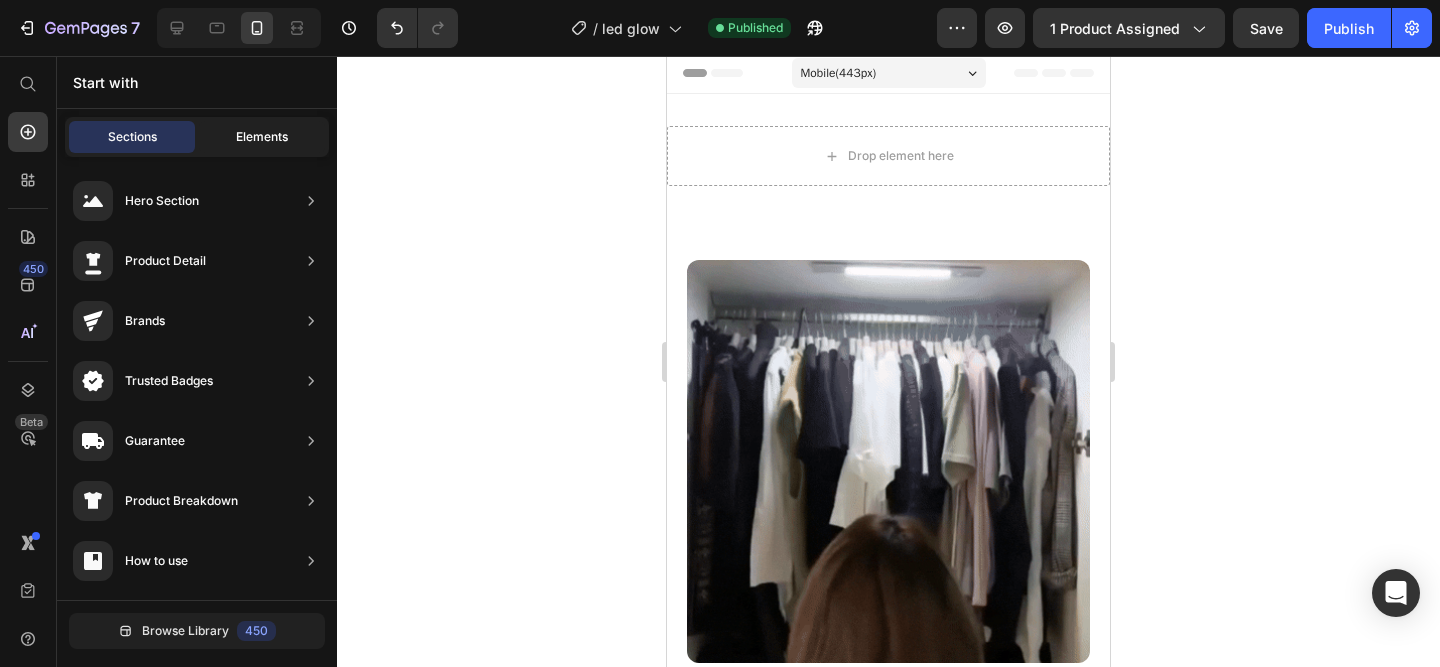 click on "Elements" 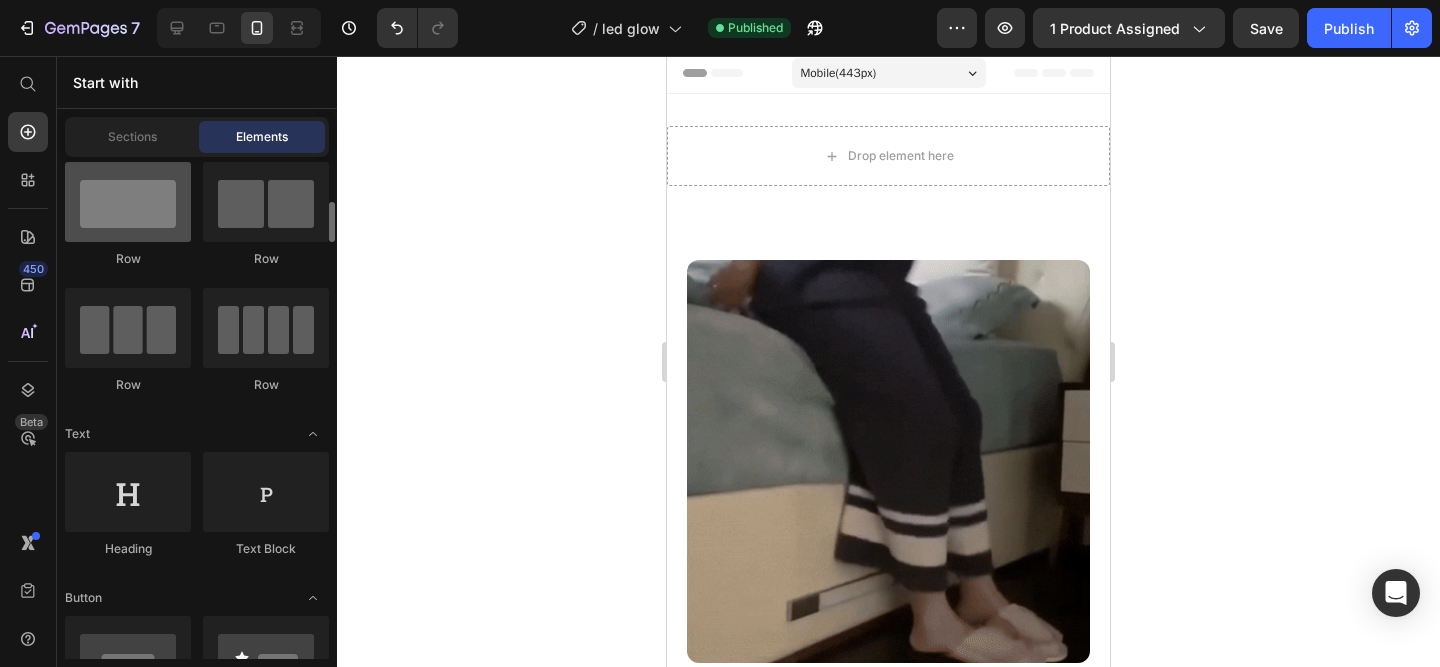 scroll, scrollTop: 92, scrollLeft: 0, axis: vertical 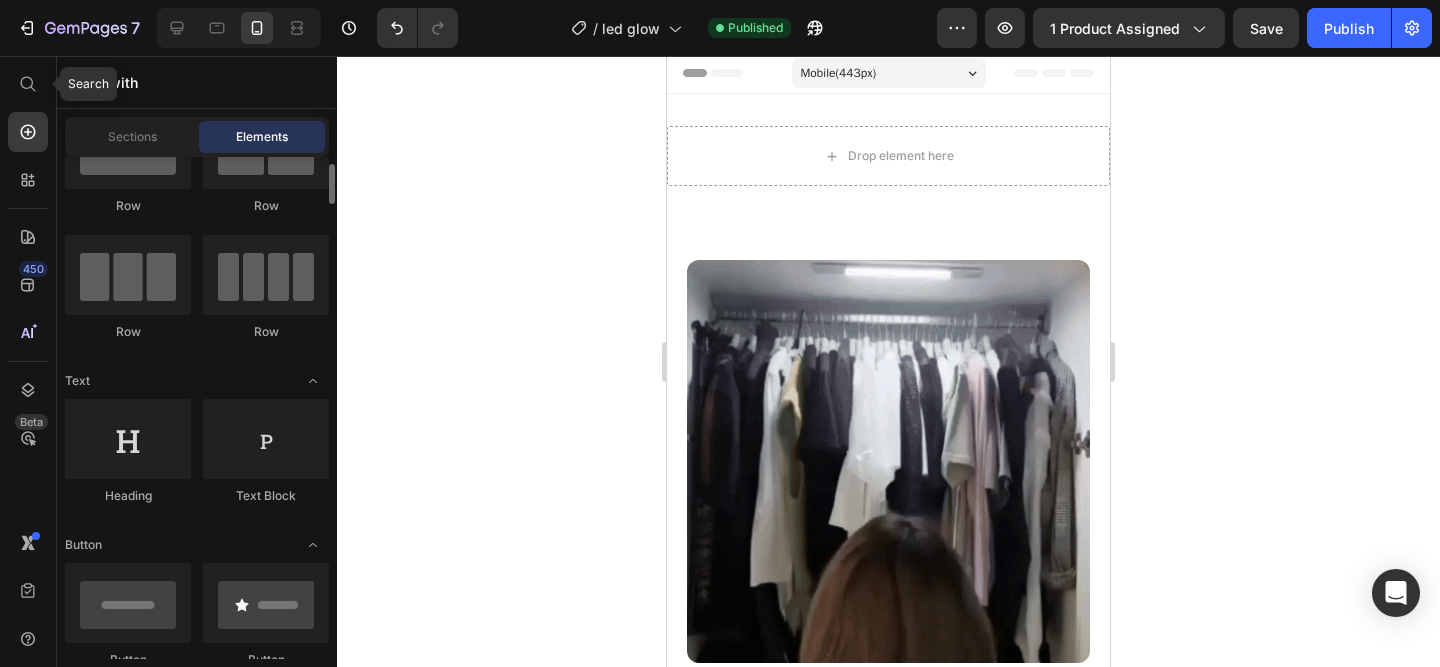 drag, startPoint x: 21, startPoint y: 81, endPoint x: 145, endPoint y: 127, distance: 132.25732 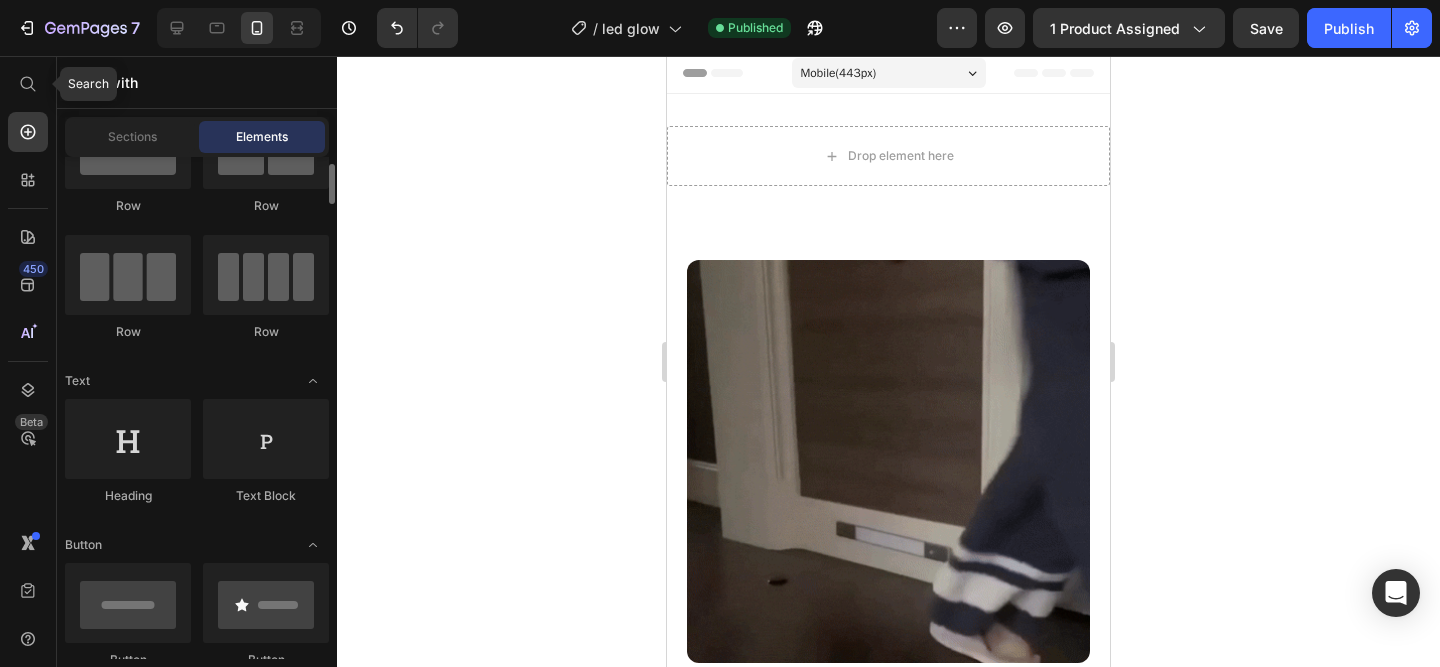 click 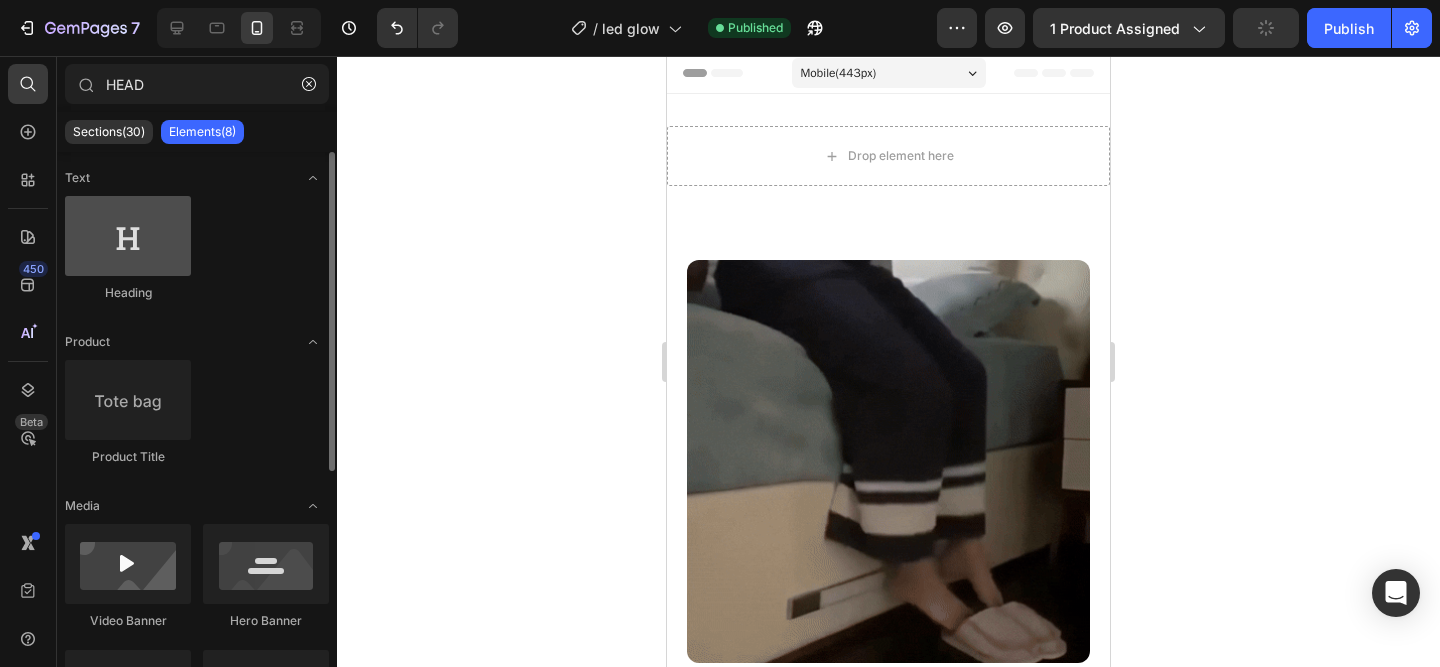 type on "HEAD" 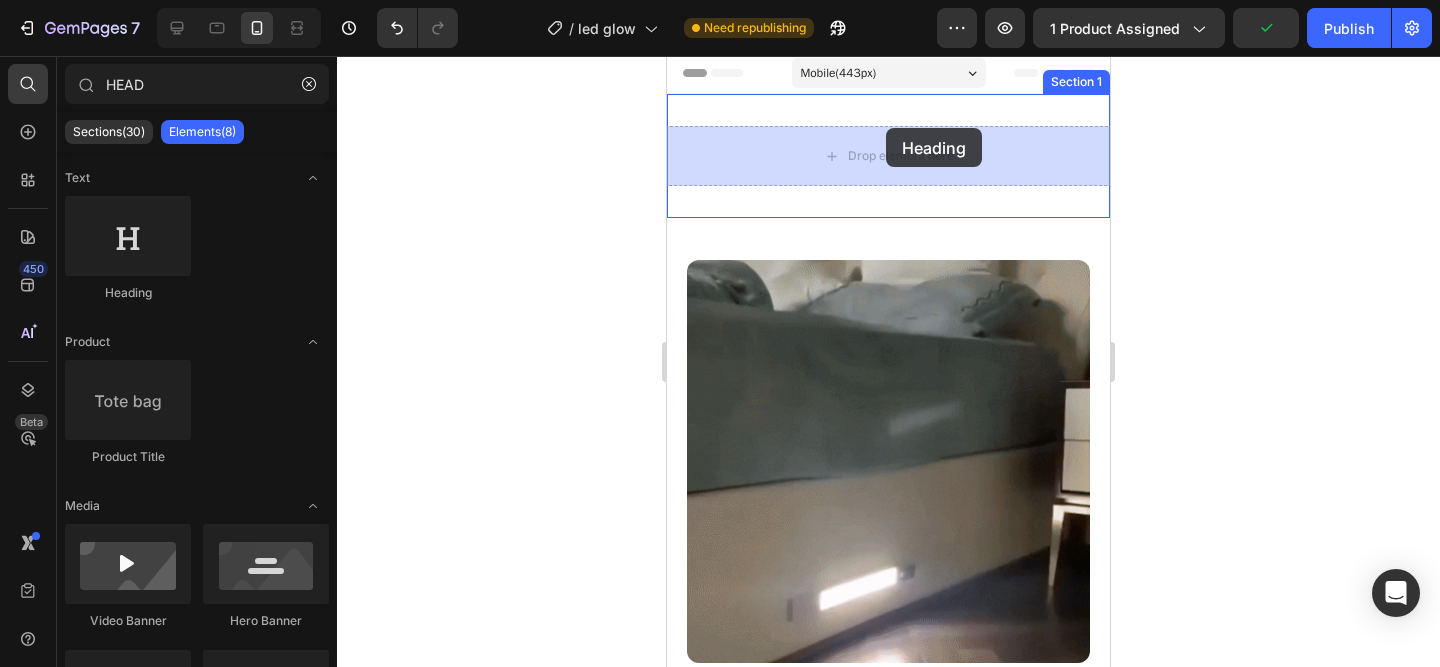 scroll, scrollTop: 0, scrollLeft: 0, axis: both 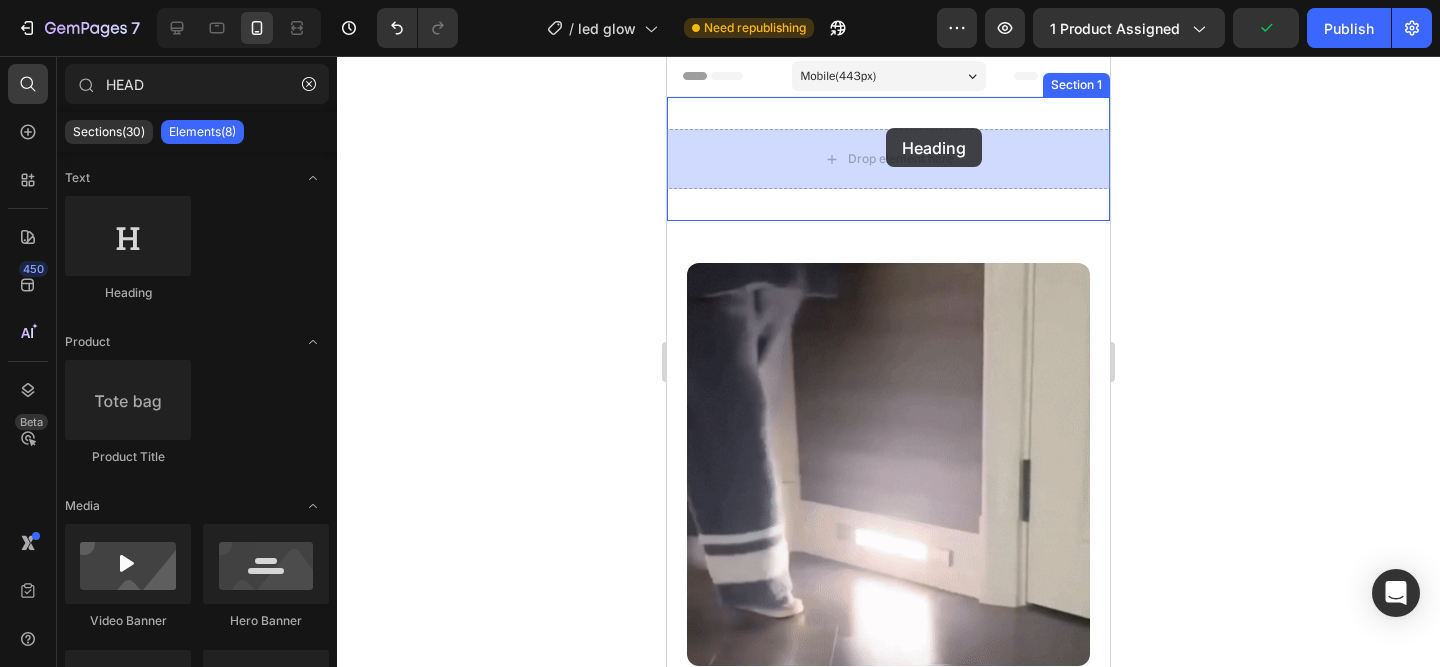 drag, startPoint x: 790, startPoint y: 288, endPoint x: 886, endPoint y: 128, distance: 186.59045 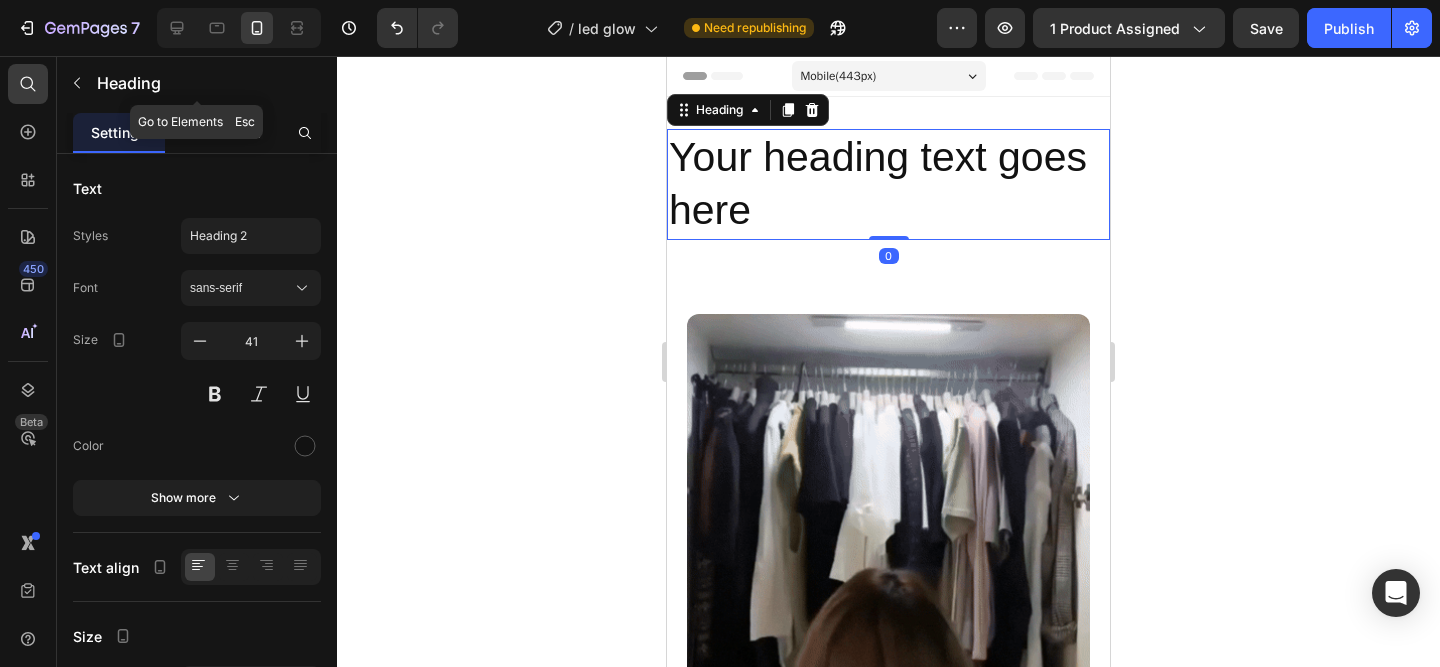 click 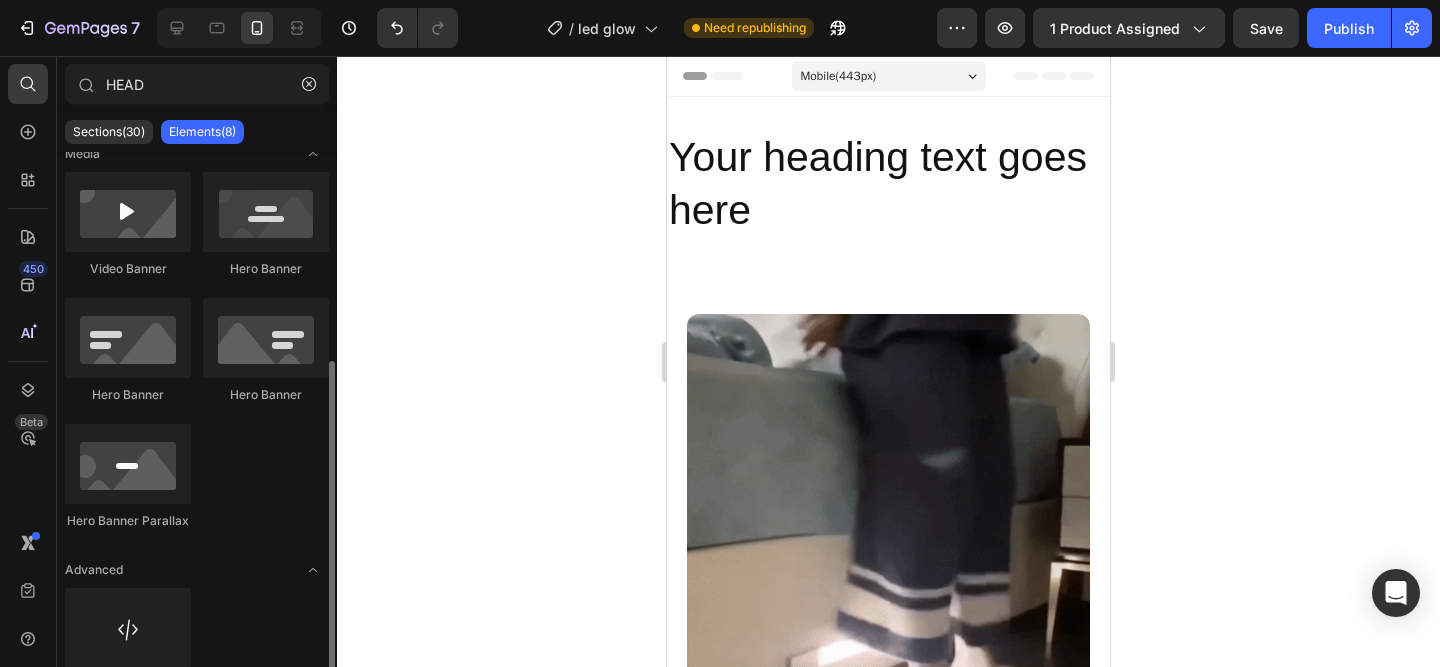 scroll, scrollTop: 389, scrollLeft: 0, axis: vertical 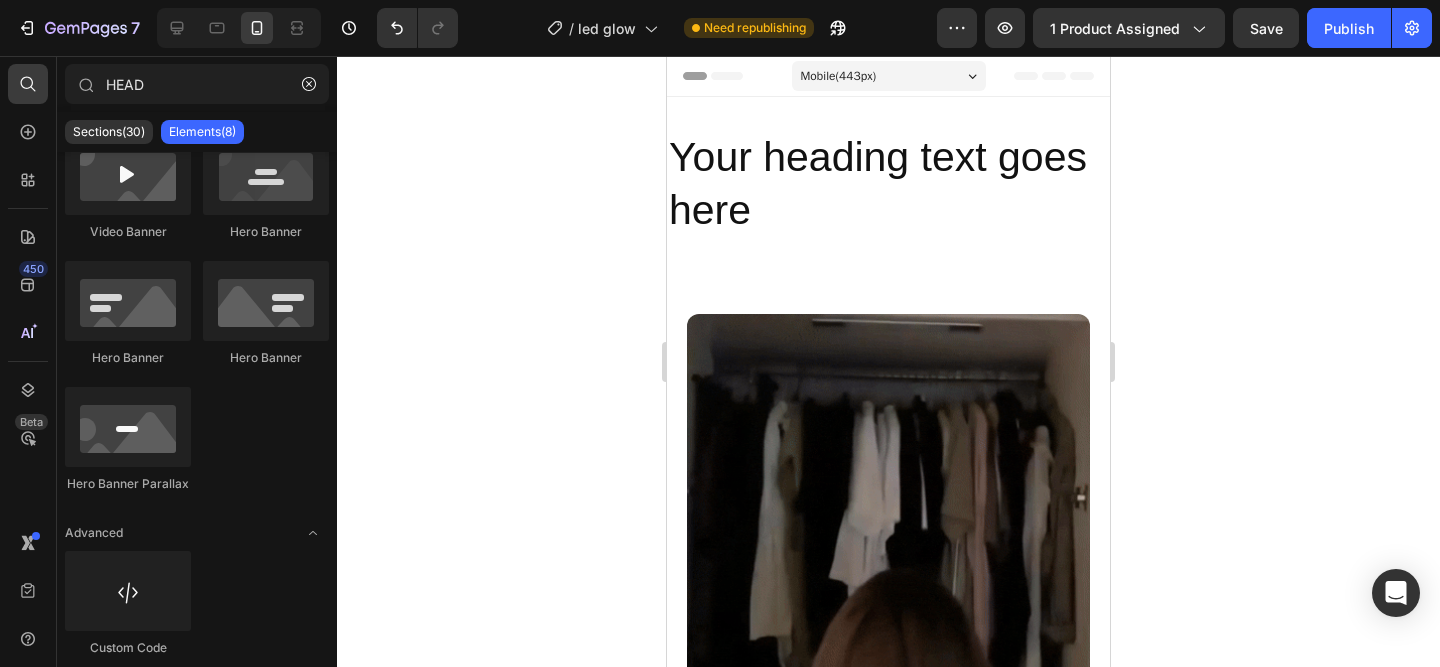drag, startPoint x: 309, startPoint y: 84, endPoint x: 287, endPoint y: 146, distance: 65.78754 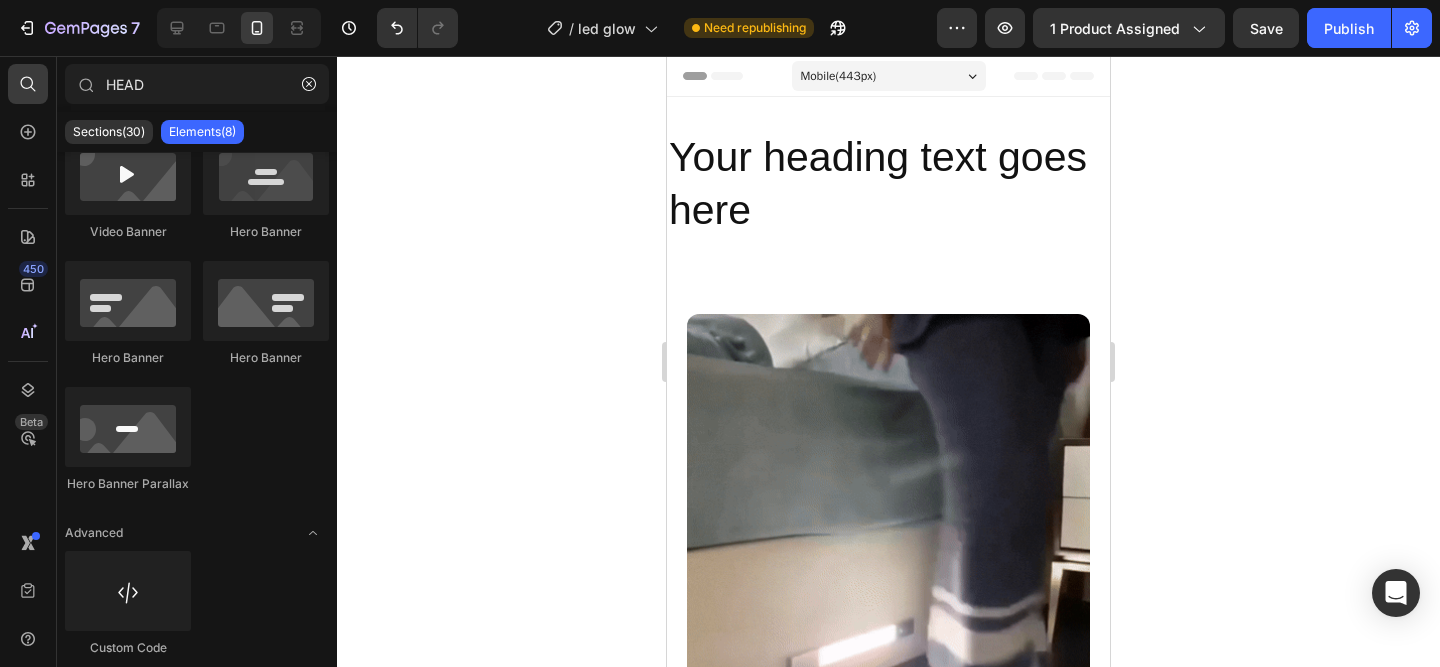 click 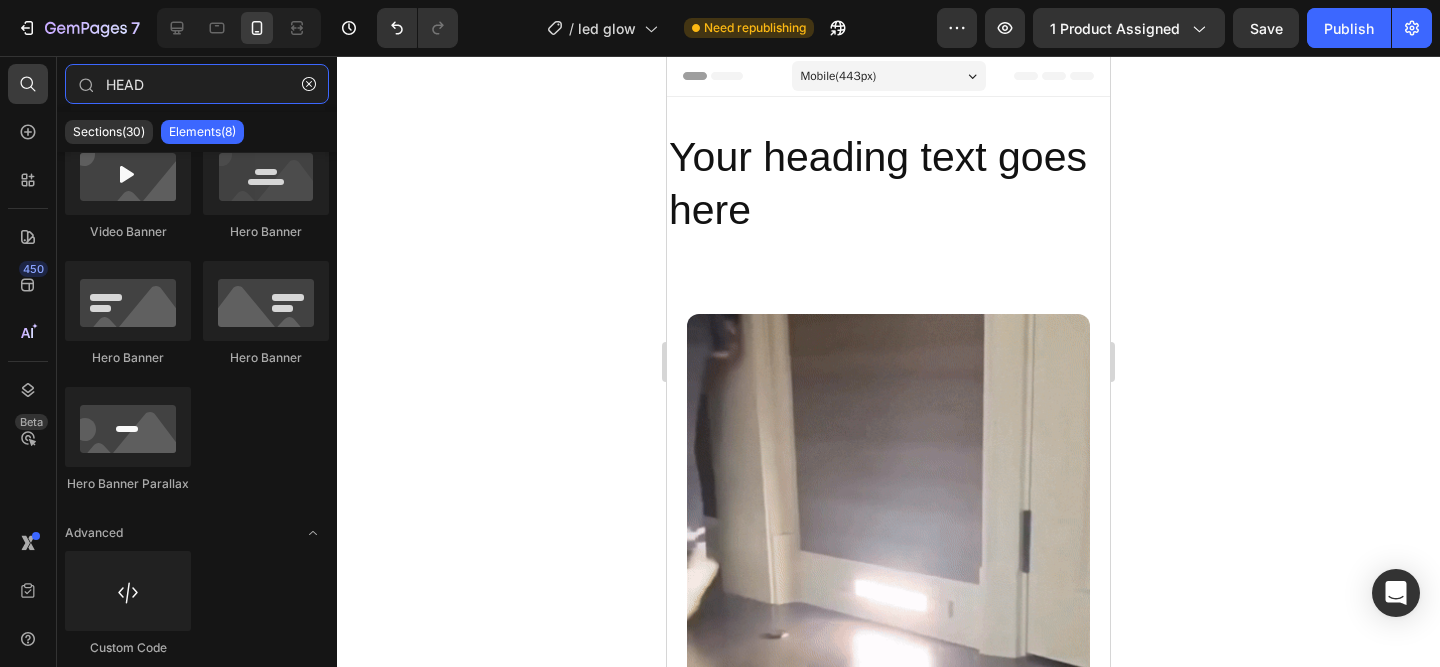 type 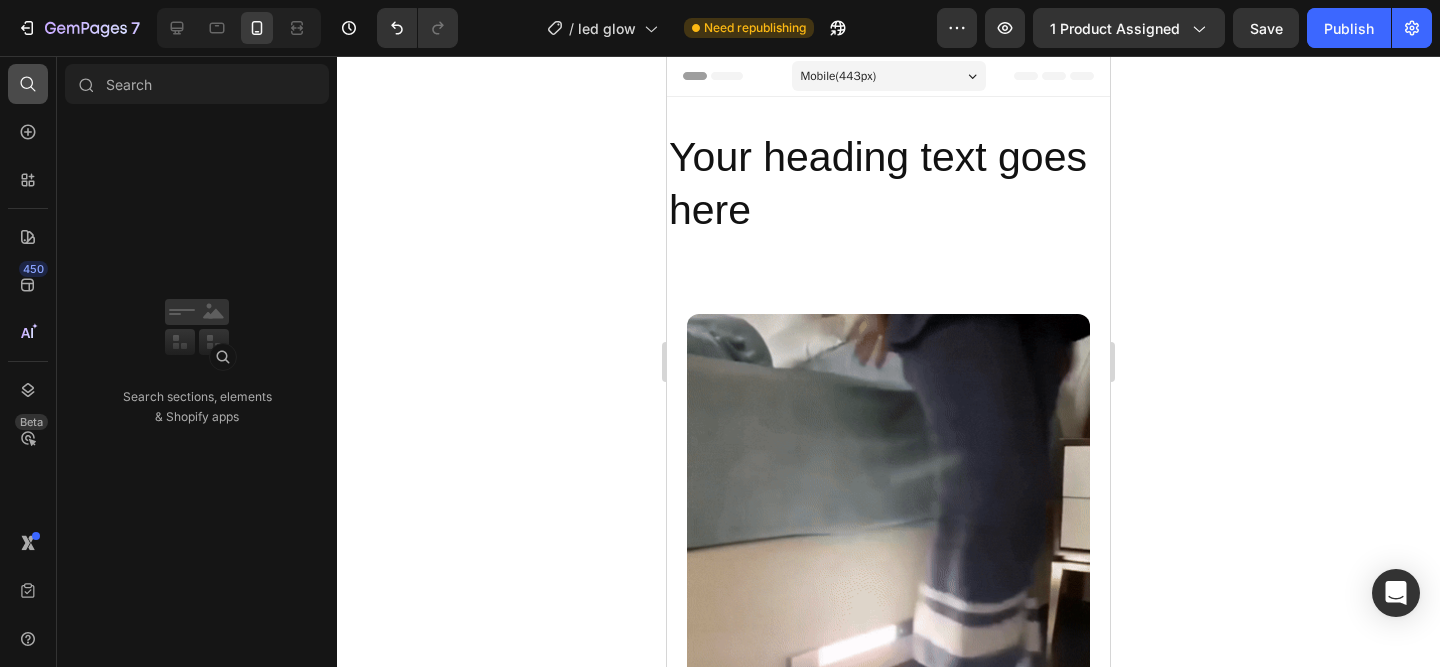 click 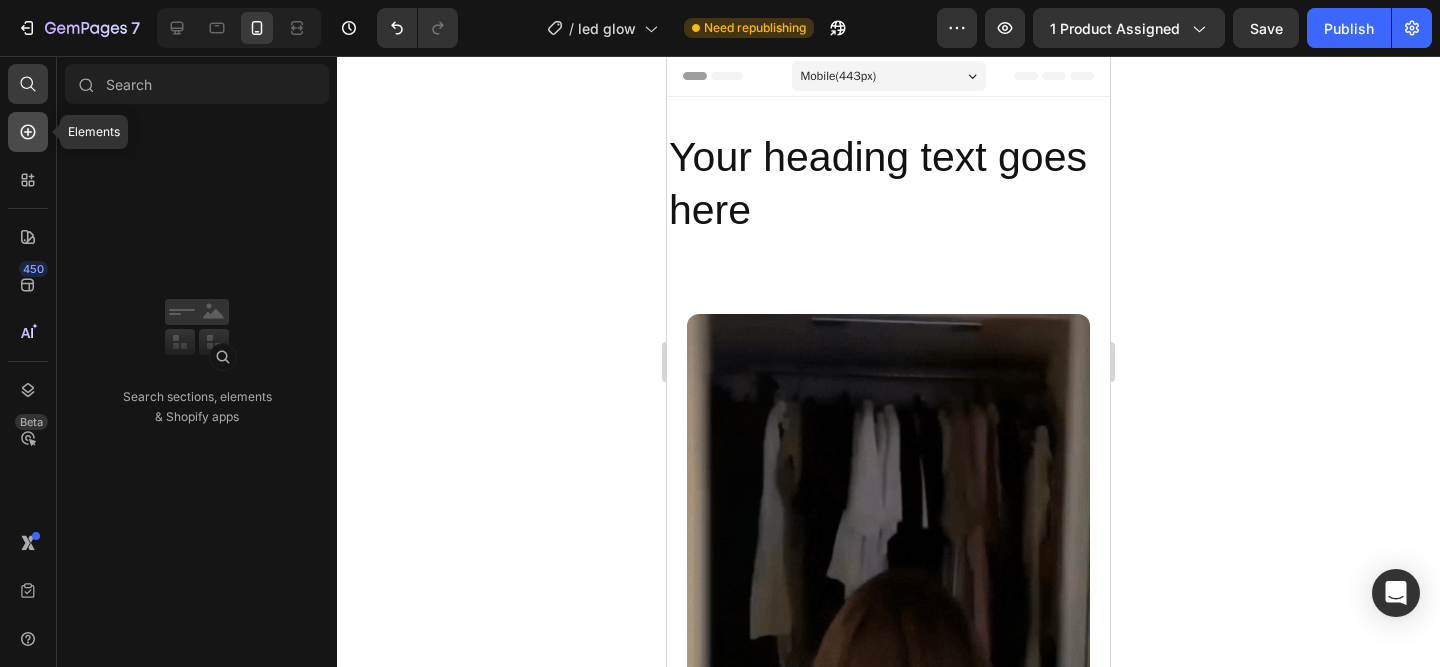 click 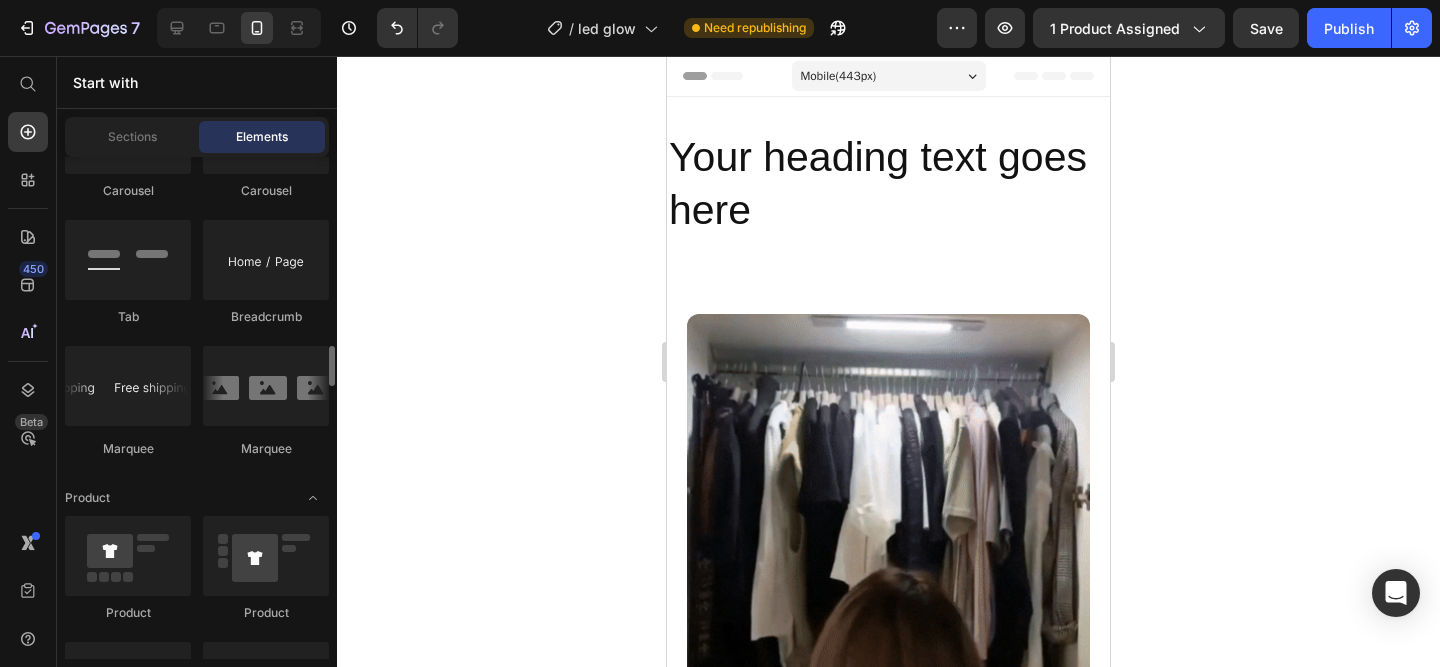 scroll, scrollTop: 2352, scrollLeft: 0, axis: vertical 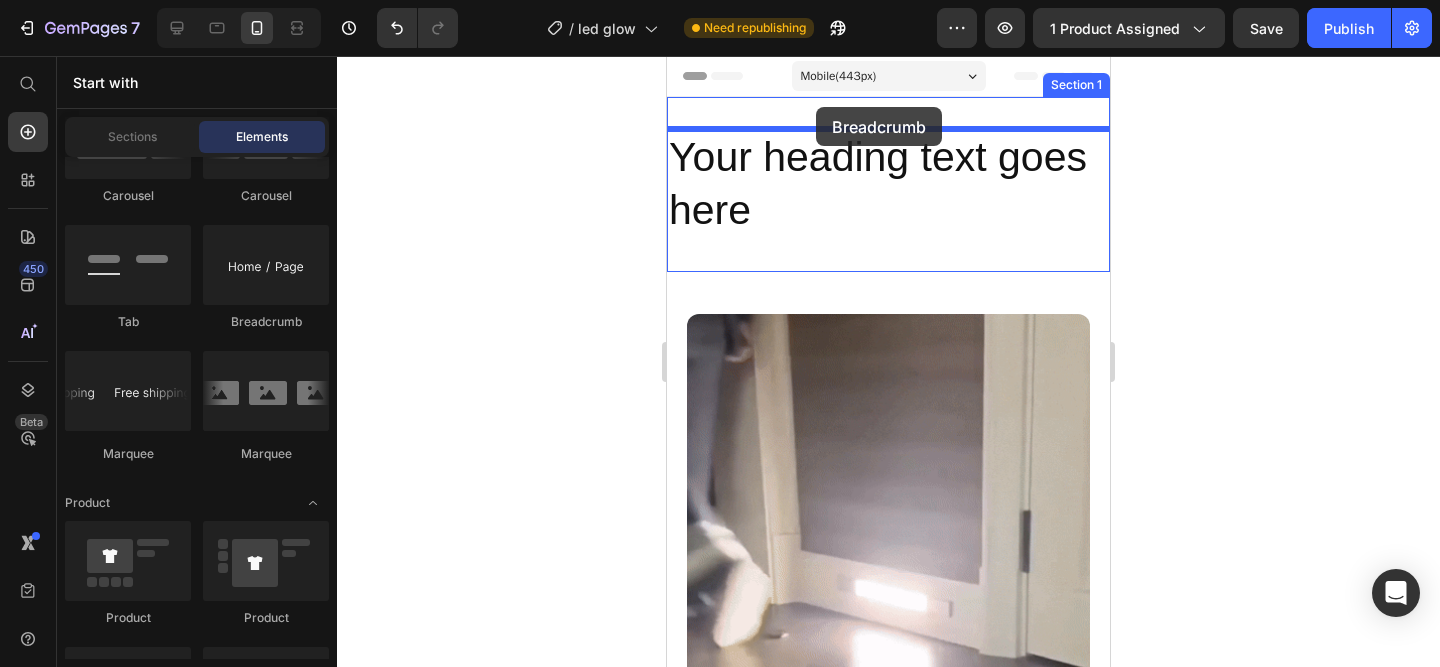 drag, startPoint x: 940, startPoint y: 350, endPoint x: 816, endPoint y: 107, distance: 272.80945 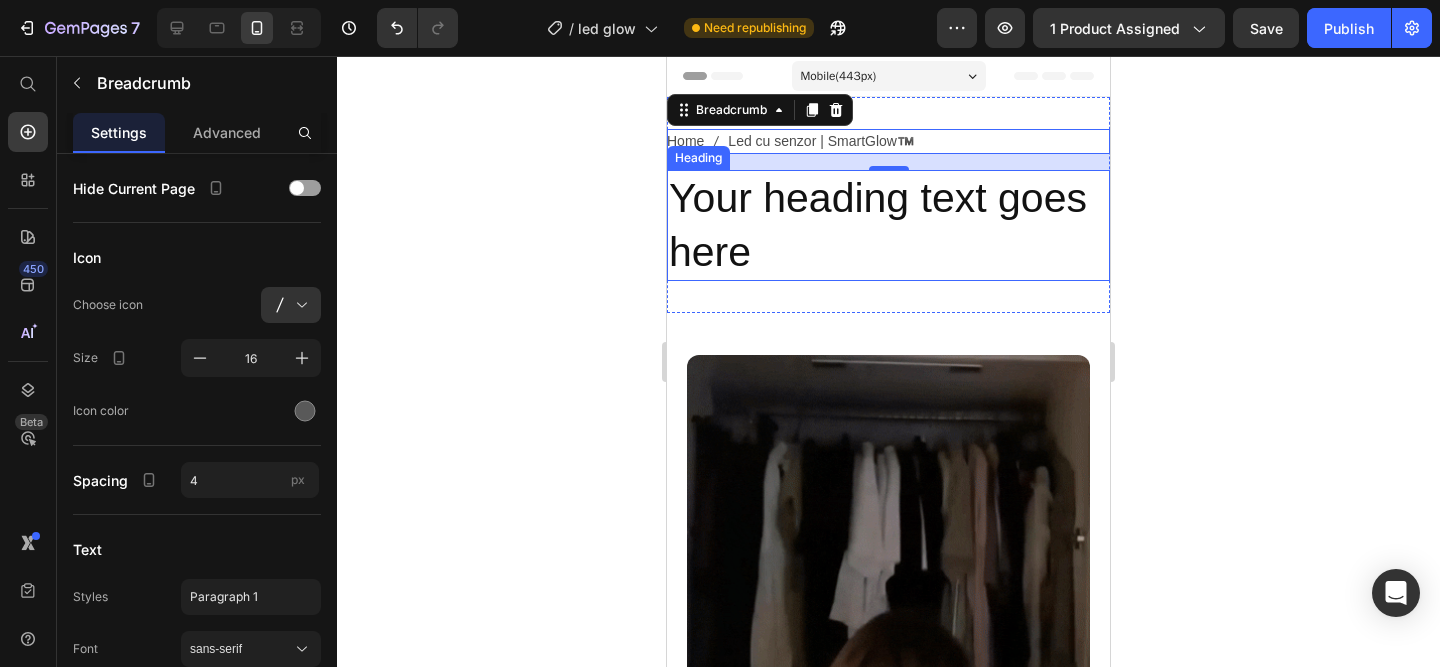 click on "Your heading text goes here" at bounding box center [888, 225] 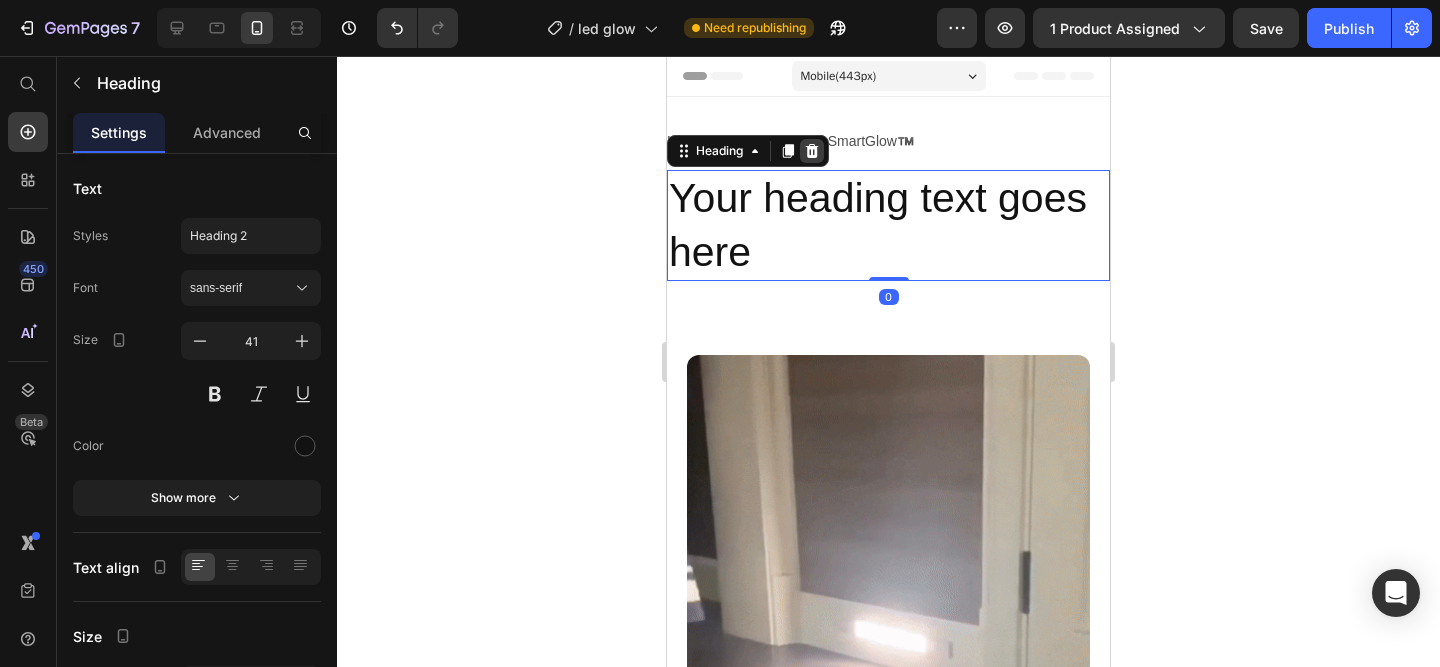 click at bounding box center (812, 151) 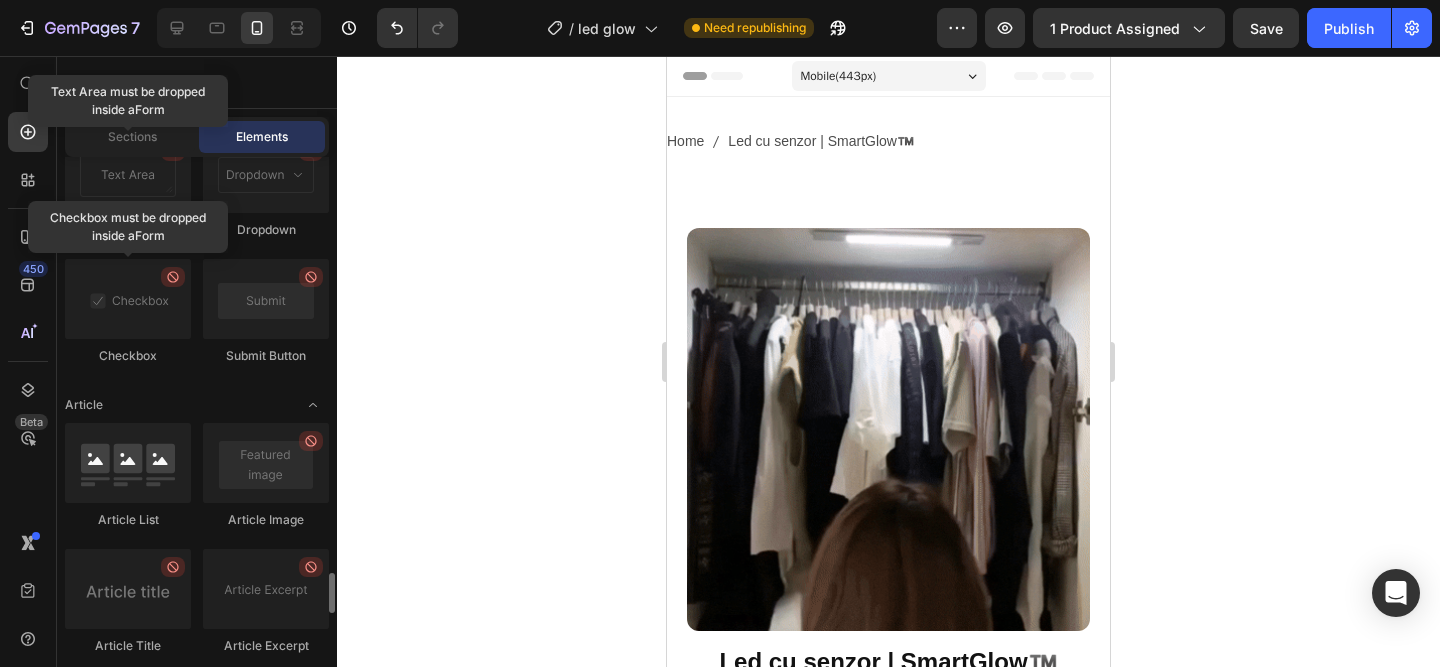 scroll, scrollTop: 5127, scrollLeft: 0, axis: vertical 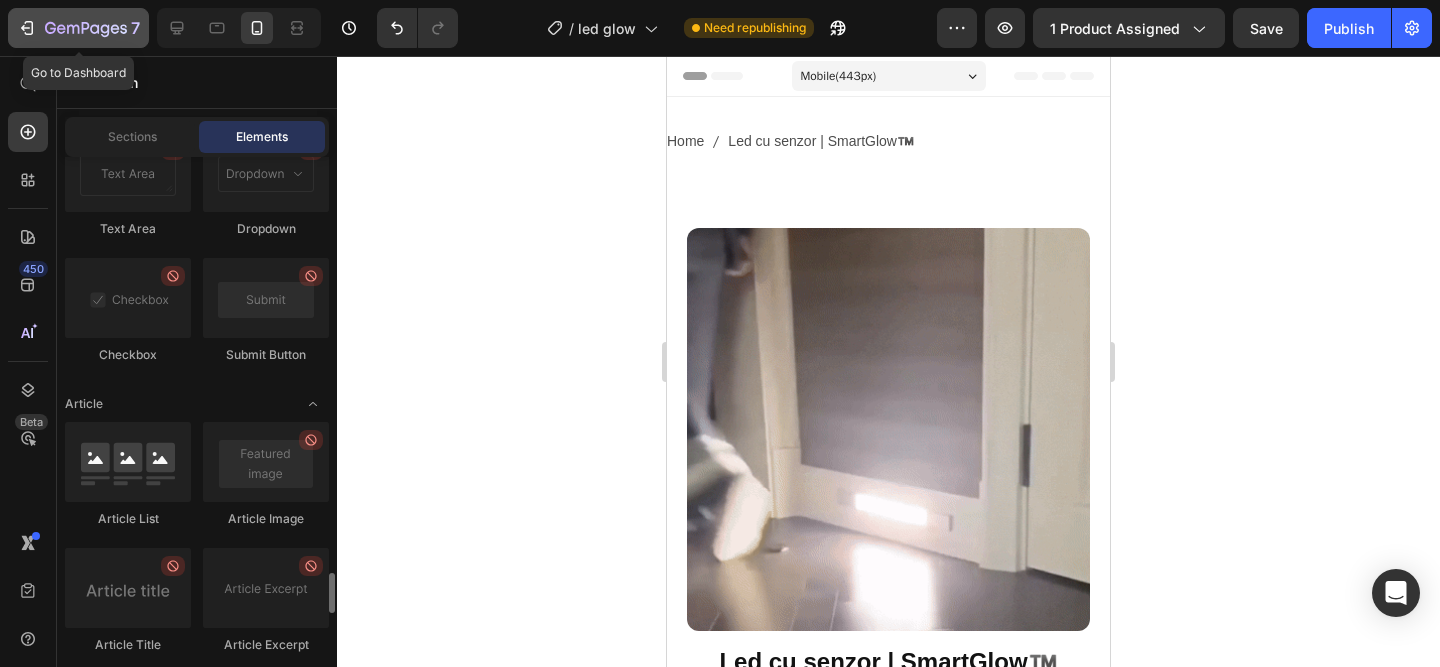 drag, startPoint x: 66, startPoint y: 35, endPoint x: 79, endPoint y: 44, distance: 15.811388 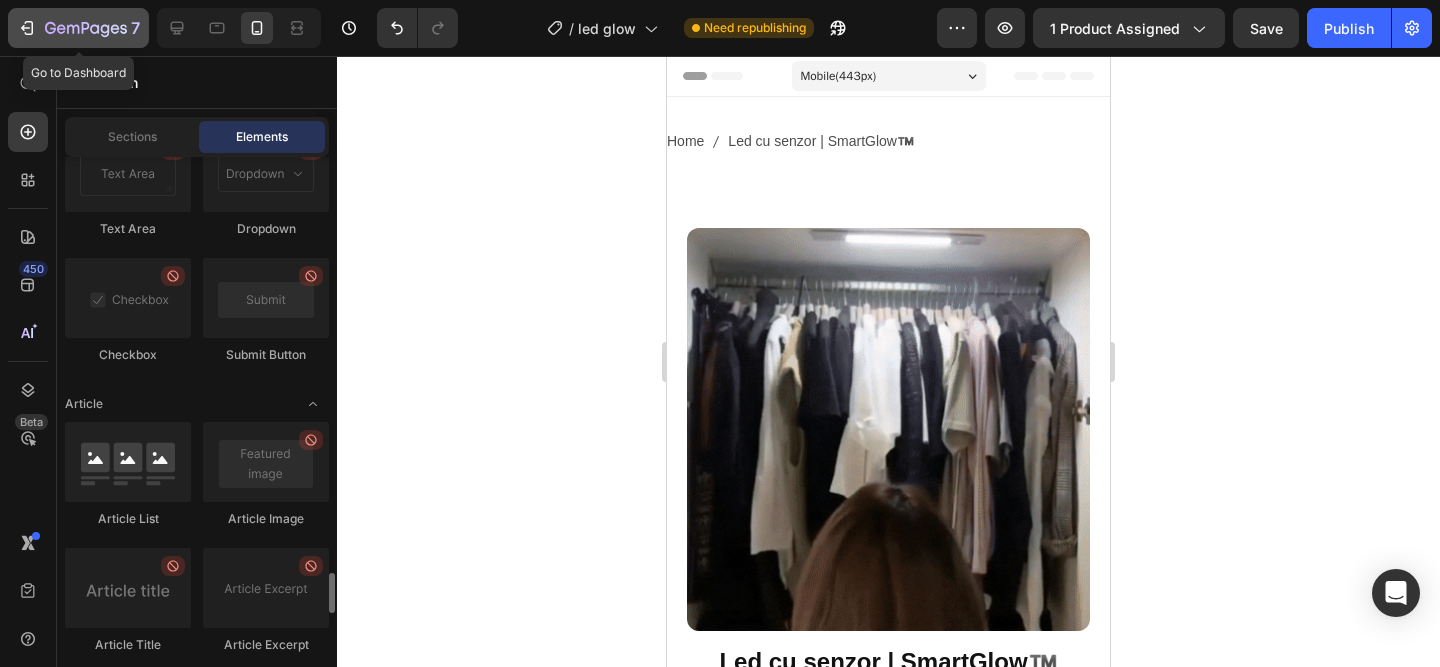 click 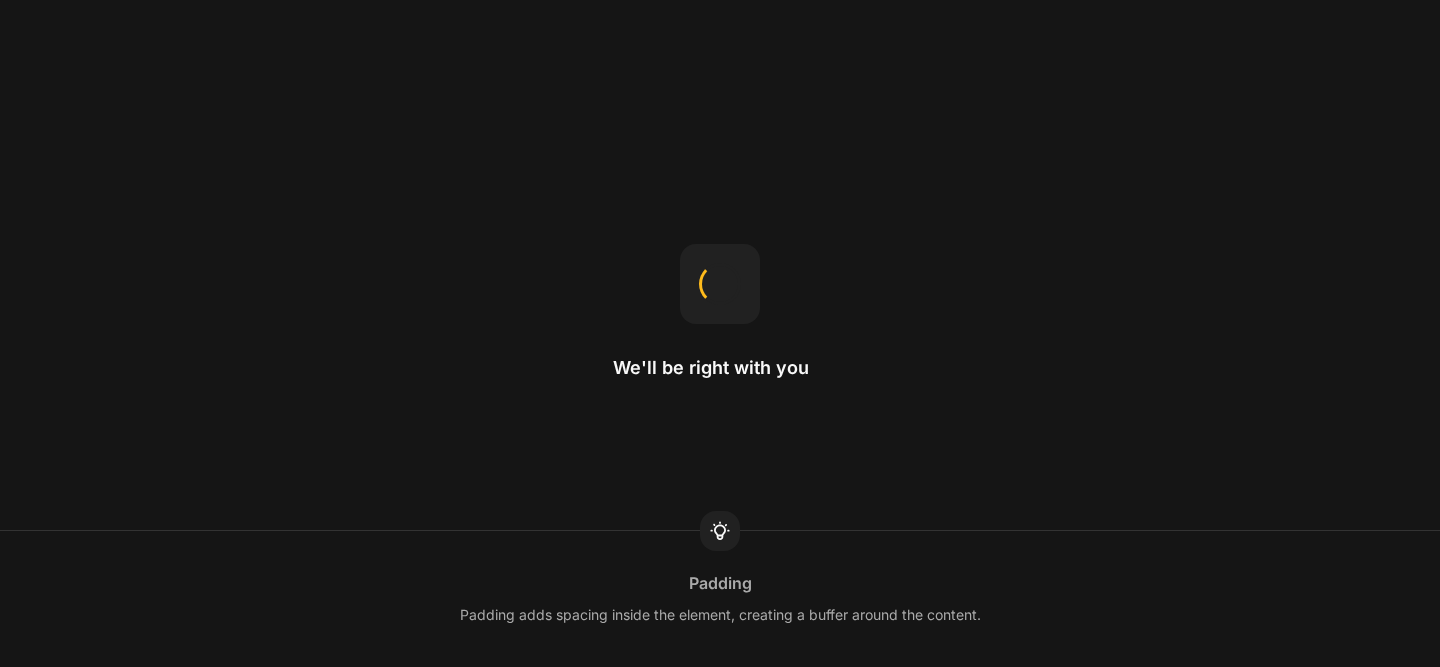 scroll, scrollTop: 0, scrollLeft: 0, axis: both 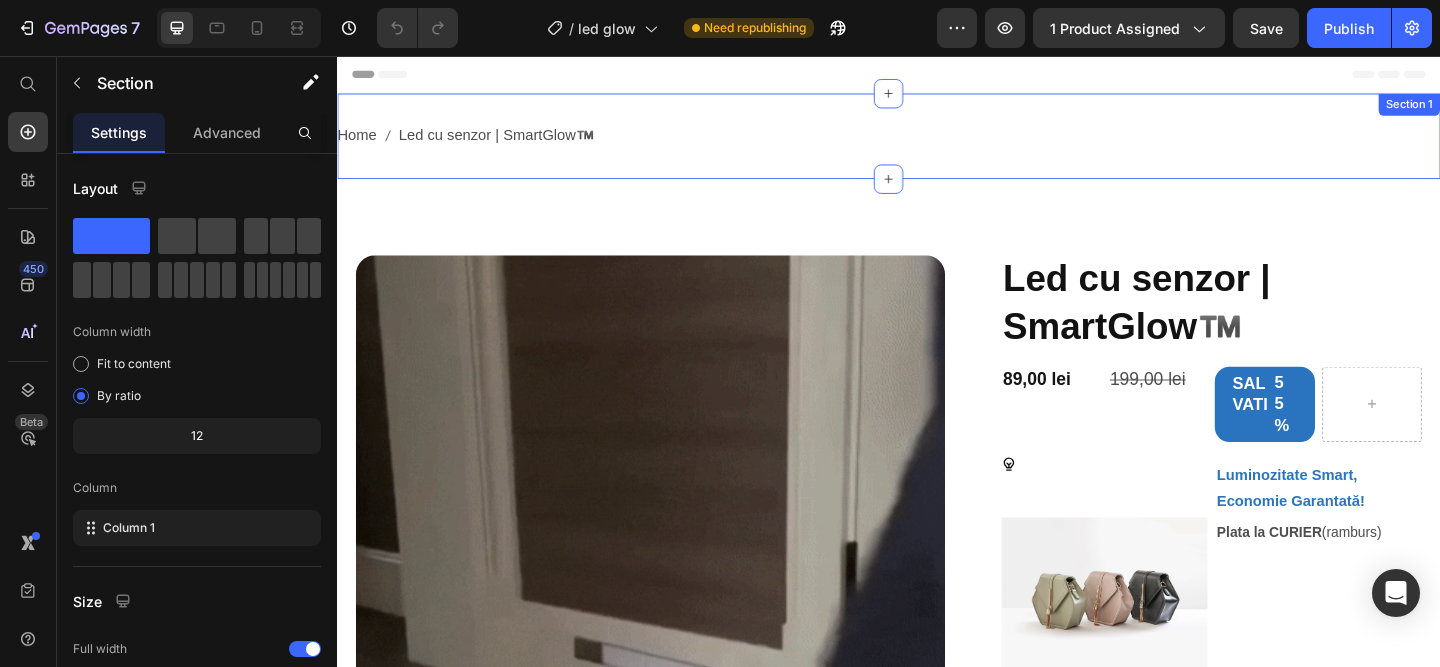 click on "Home
Led cu senzor | SmartGlow™️ Breadcrumb Section 1" at bounding box center (937, 143) 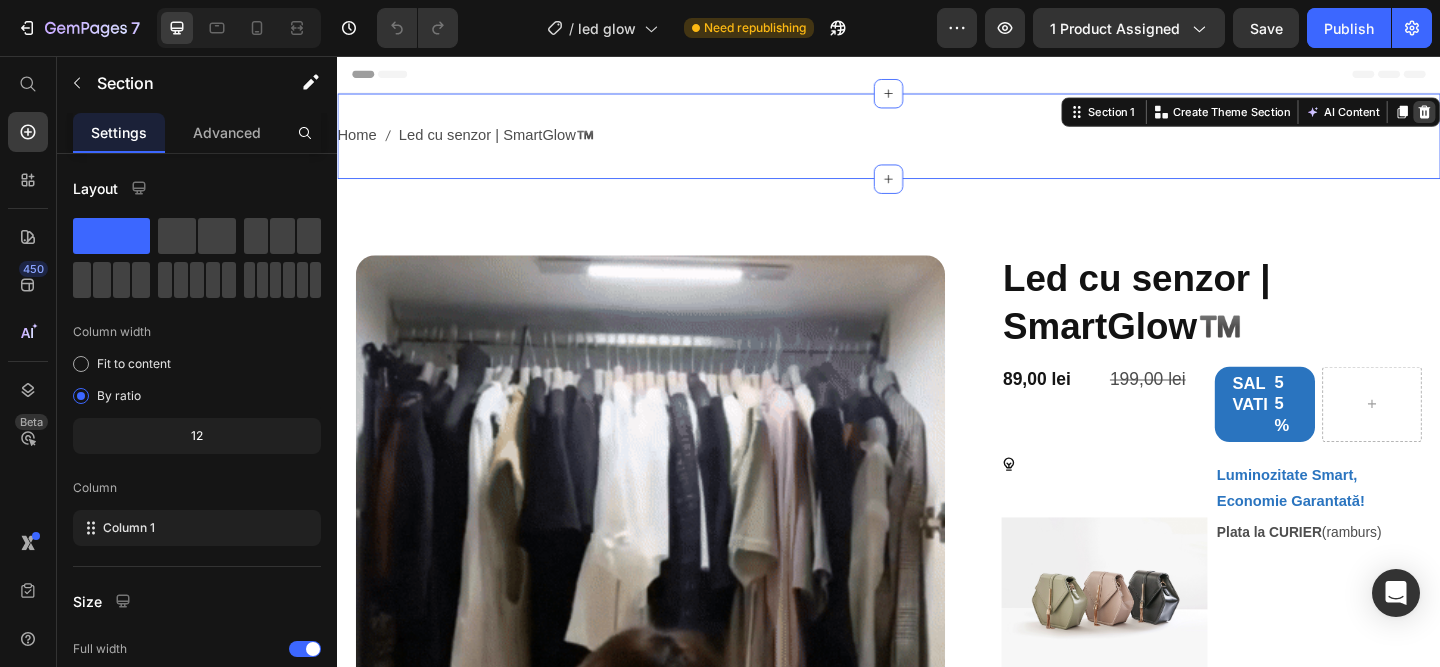 click at bounding box center [1520, 117] 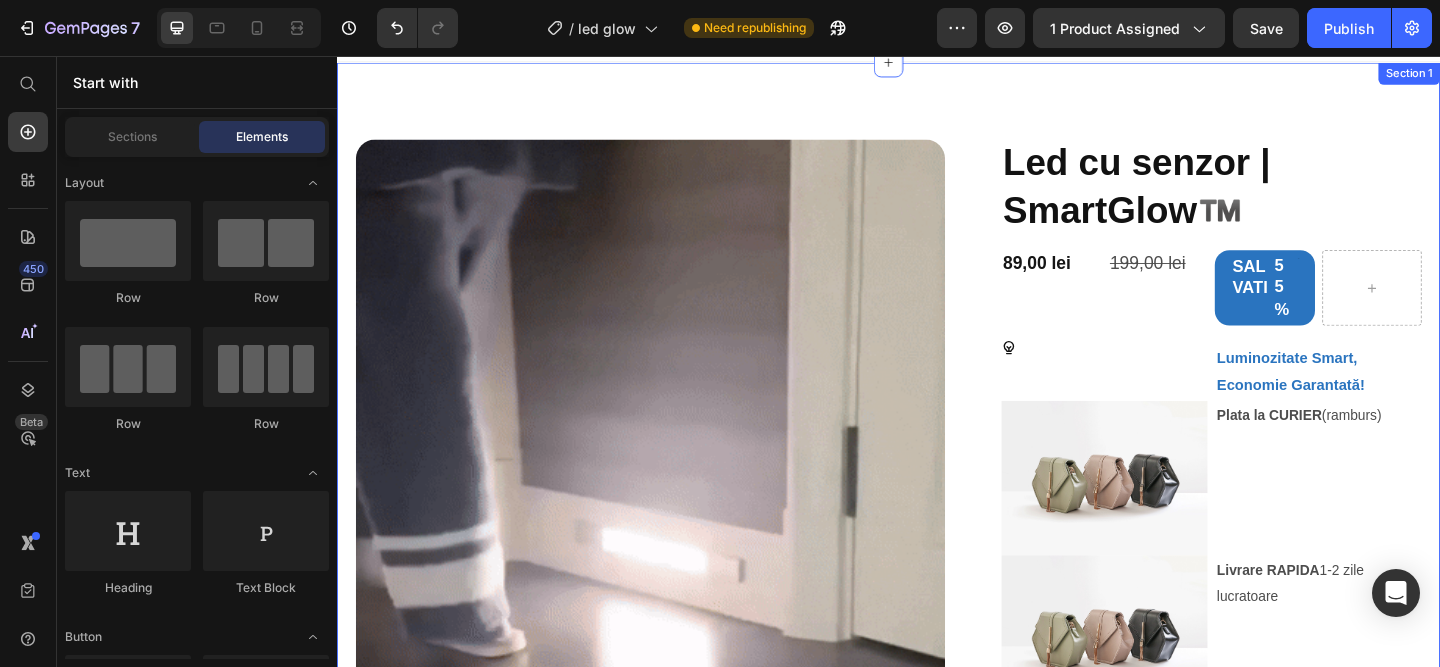 scroll, scrollTop: 36, scrollLeft: 0, axis: vertical 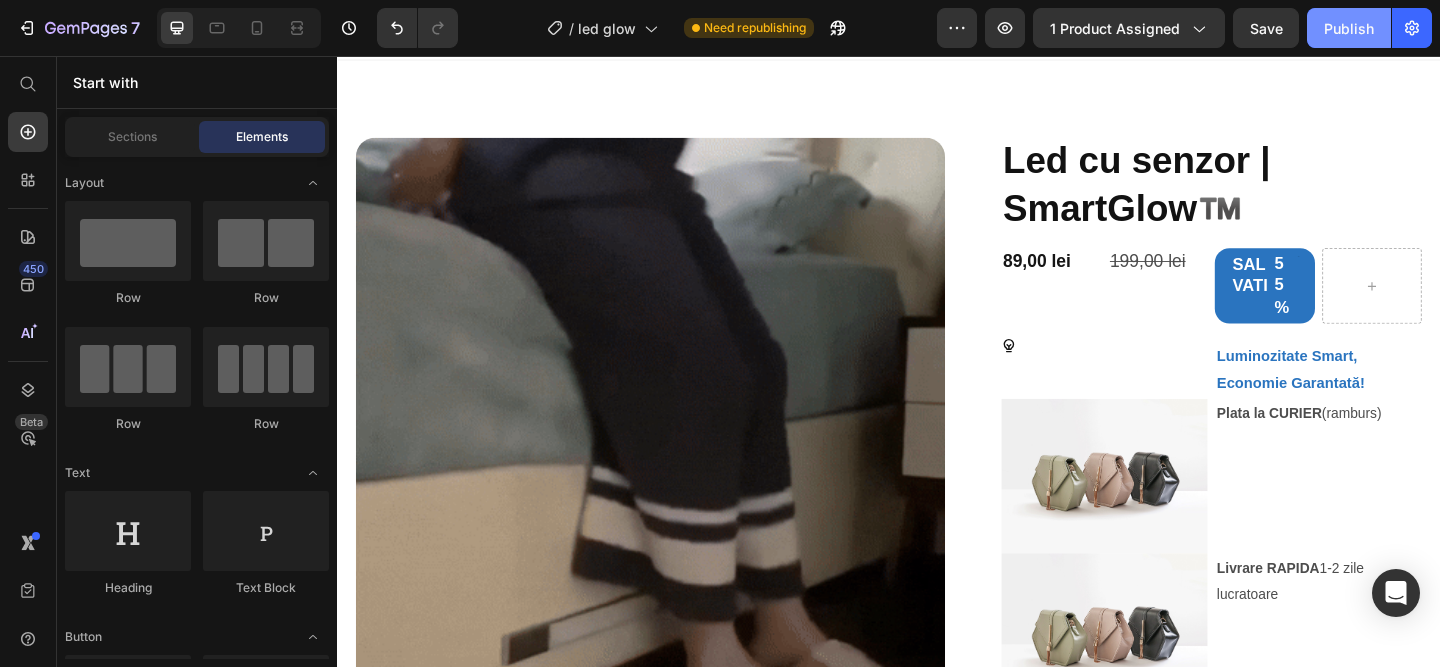 click on "7  Version history  /  led glow Need republishing Preview 1 product assigned  Save   Publish" 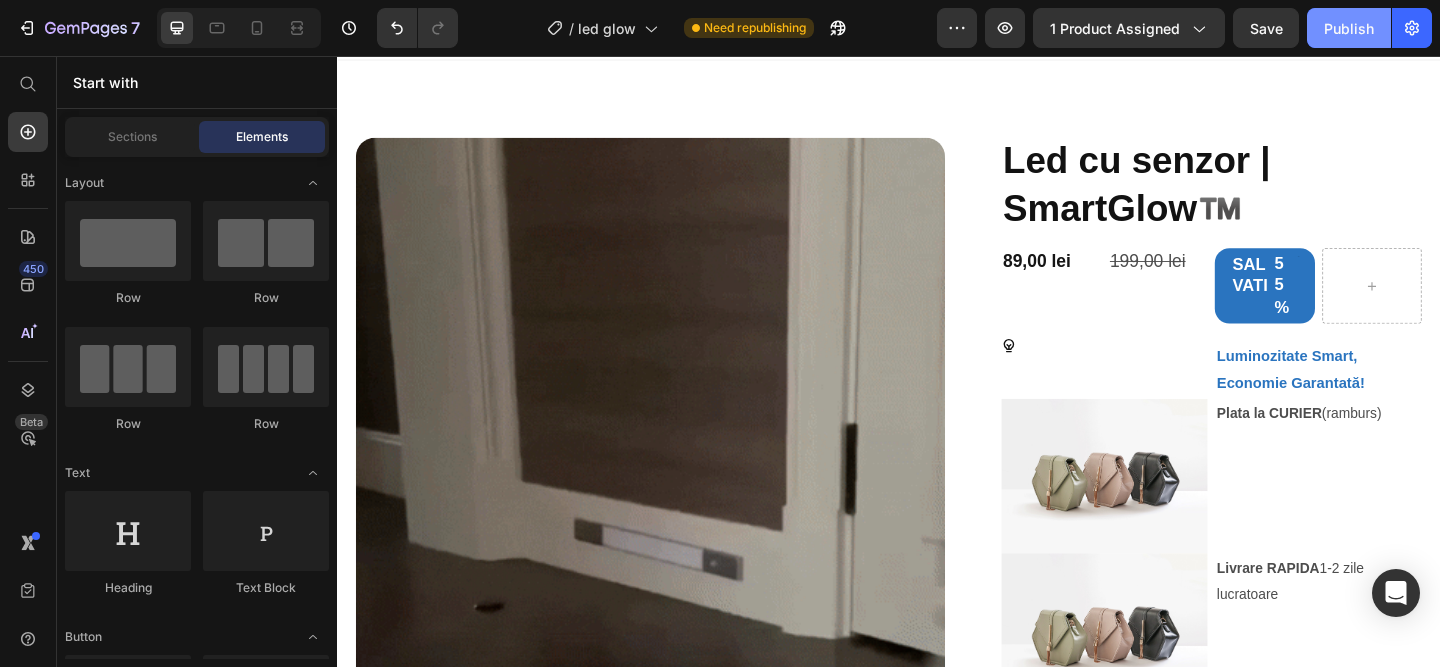 click on "Publish" at bounding box center (1349, 28) 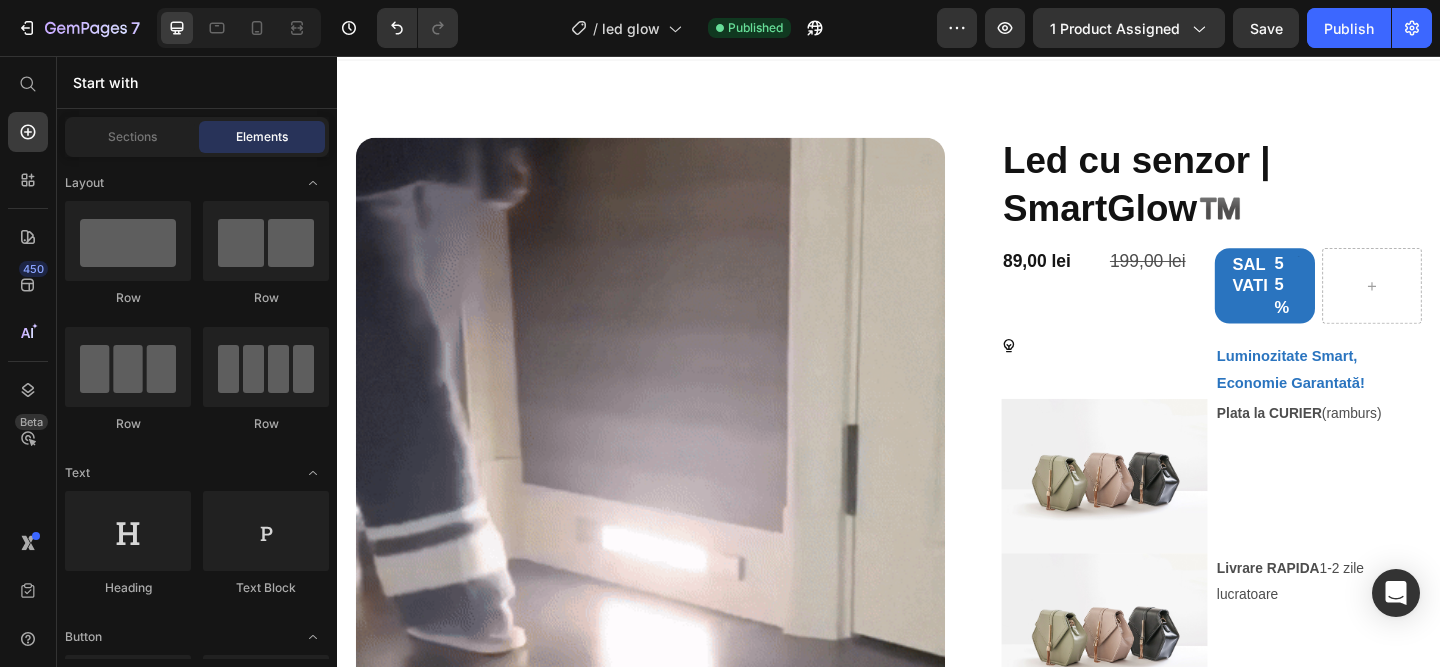 click on "7  Version history  /  led glow Published Preview 1 product assigned  Save   Publish" 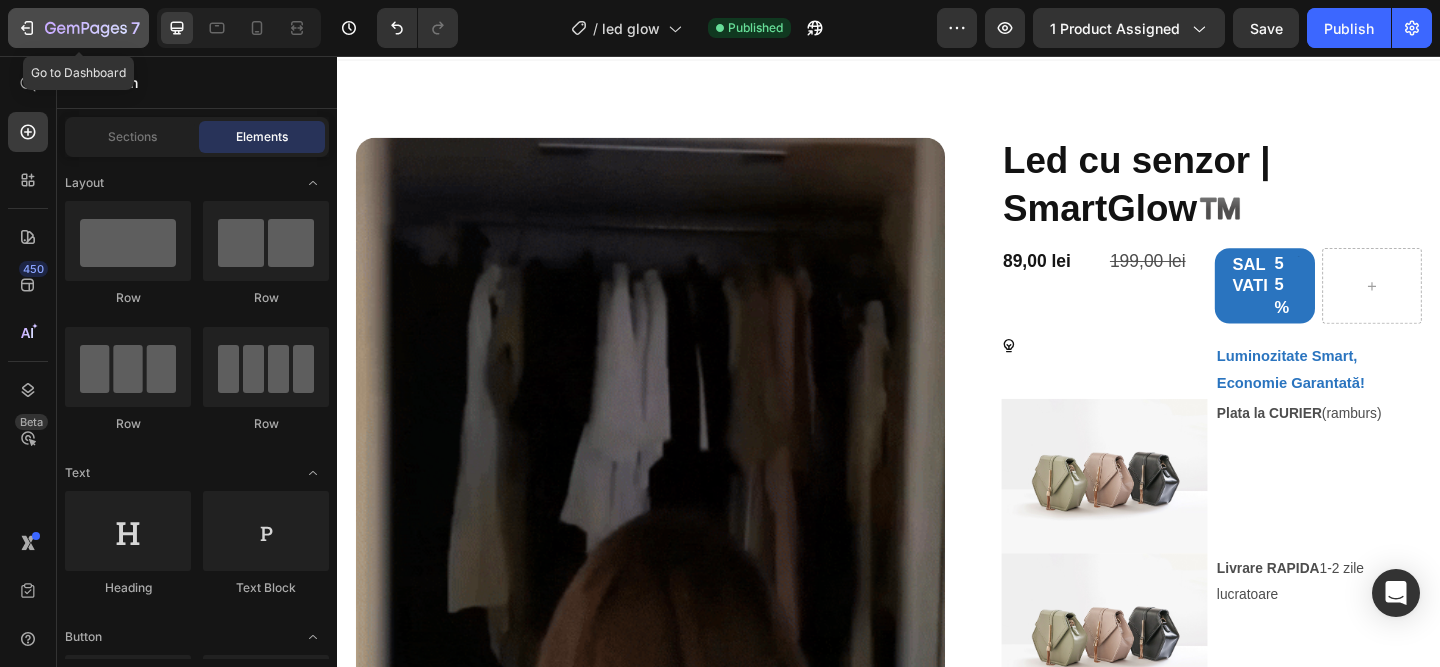 click 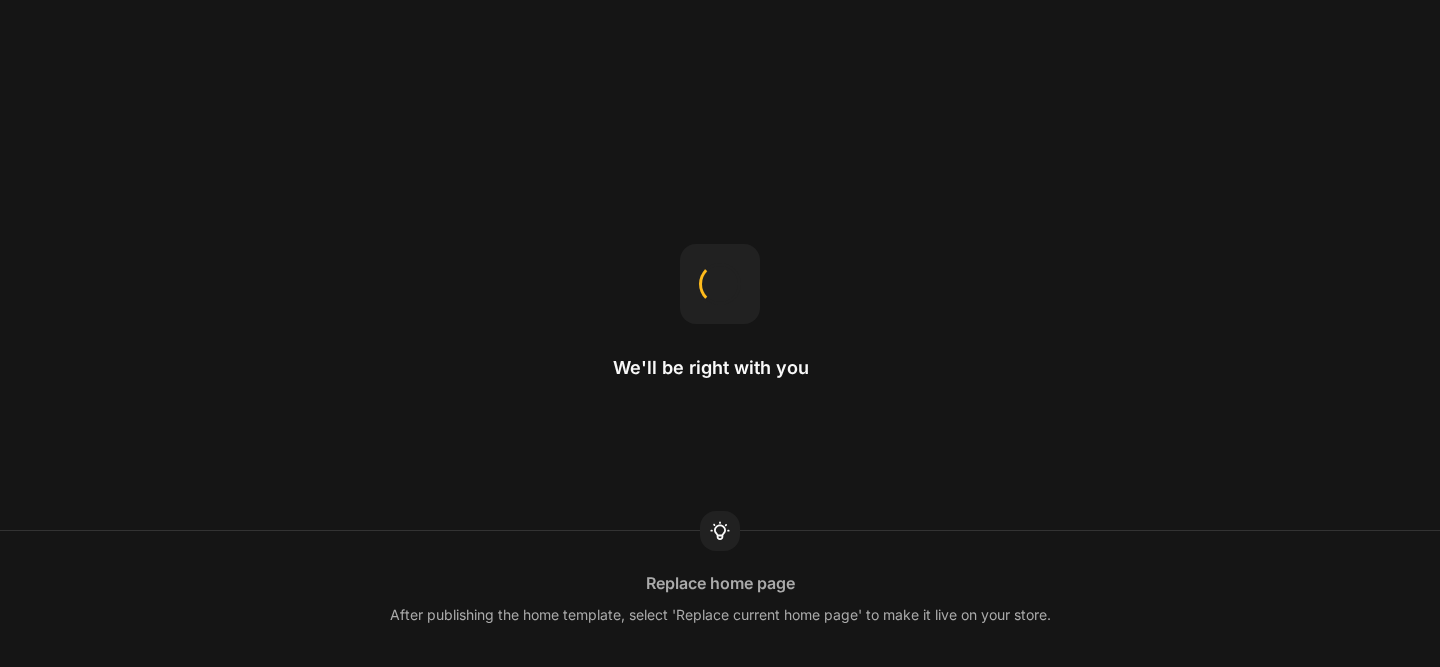 scroll, scrollTop: 0, scrollLeft: 0, axis: both 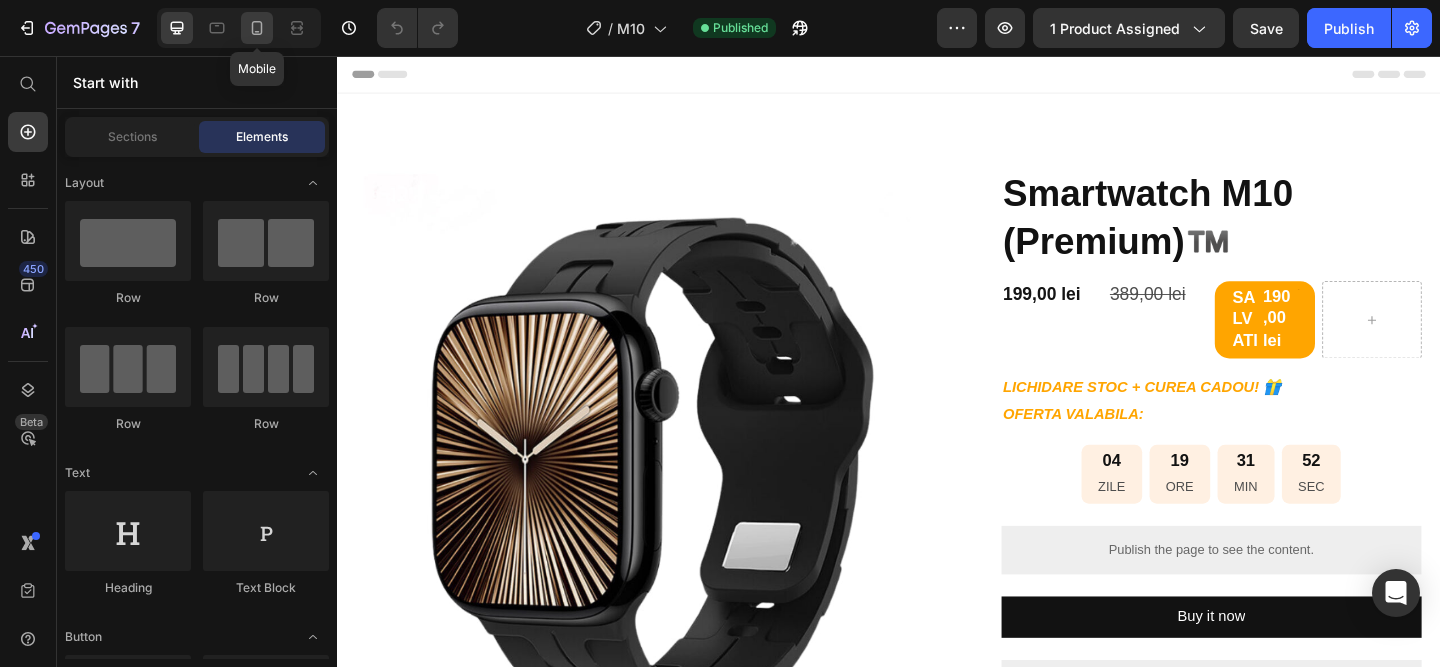 click 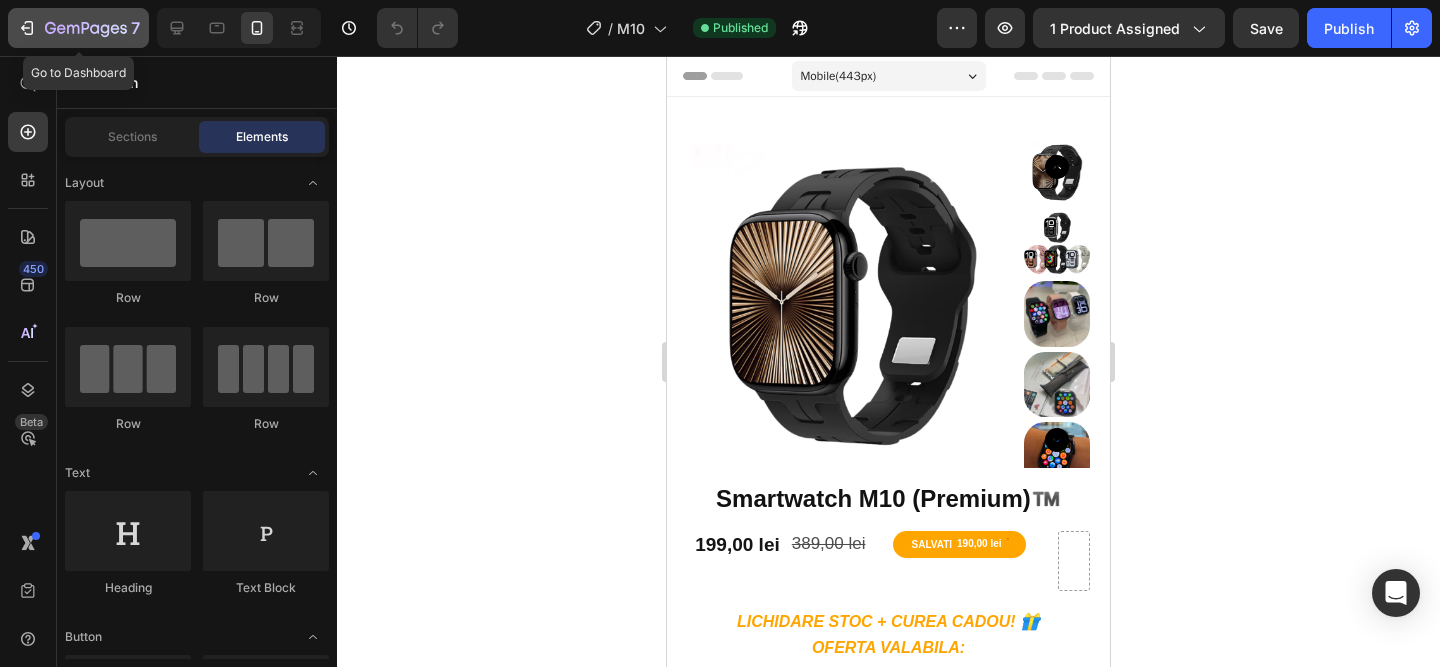 click 